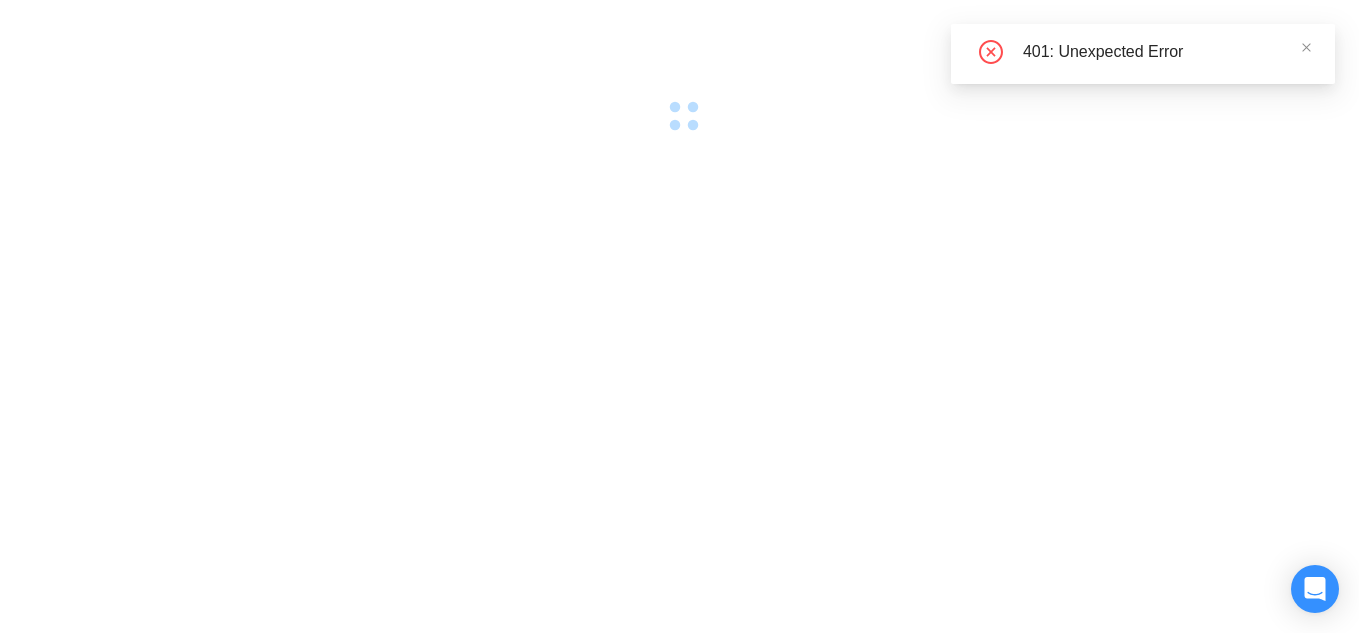 scroll, scrollTop: 0, scrollLeft: 0, axis: both 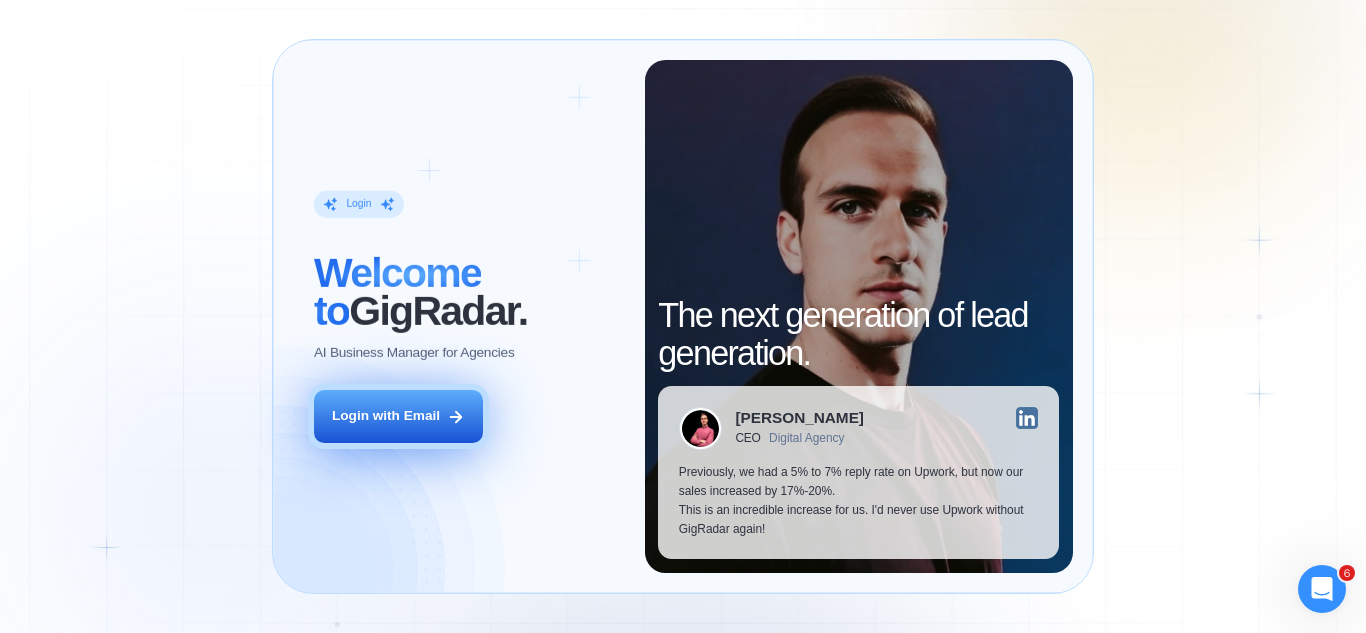 click on "Login with Email" at bounding box center [386, 416] 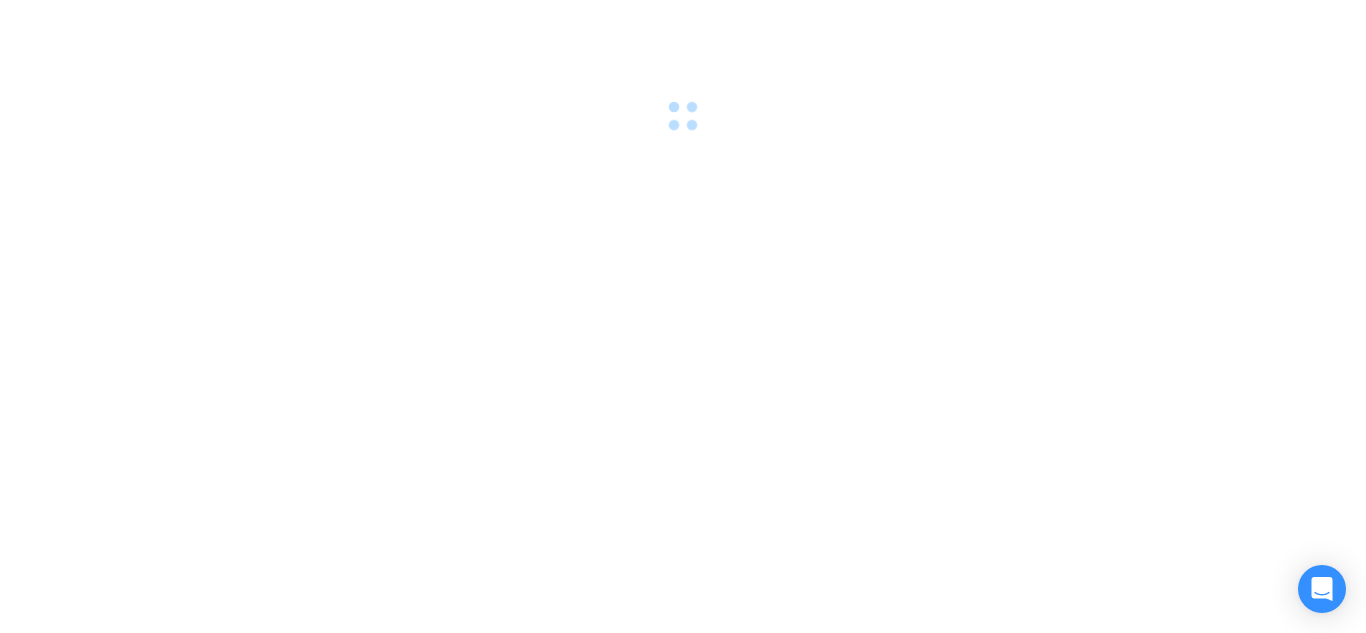 scroll, scrollTop: 0, scrollLeft: 0, axis: both 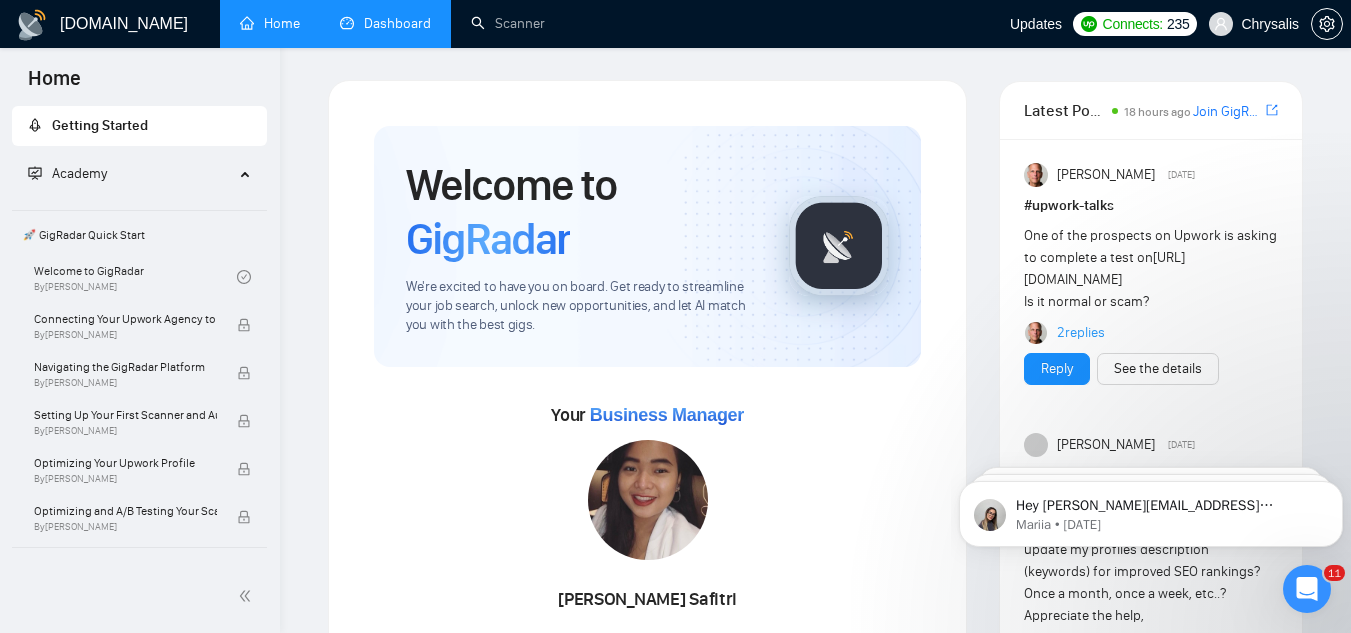 click on "Dashboard" at bounding box center [385, 23] 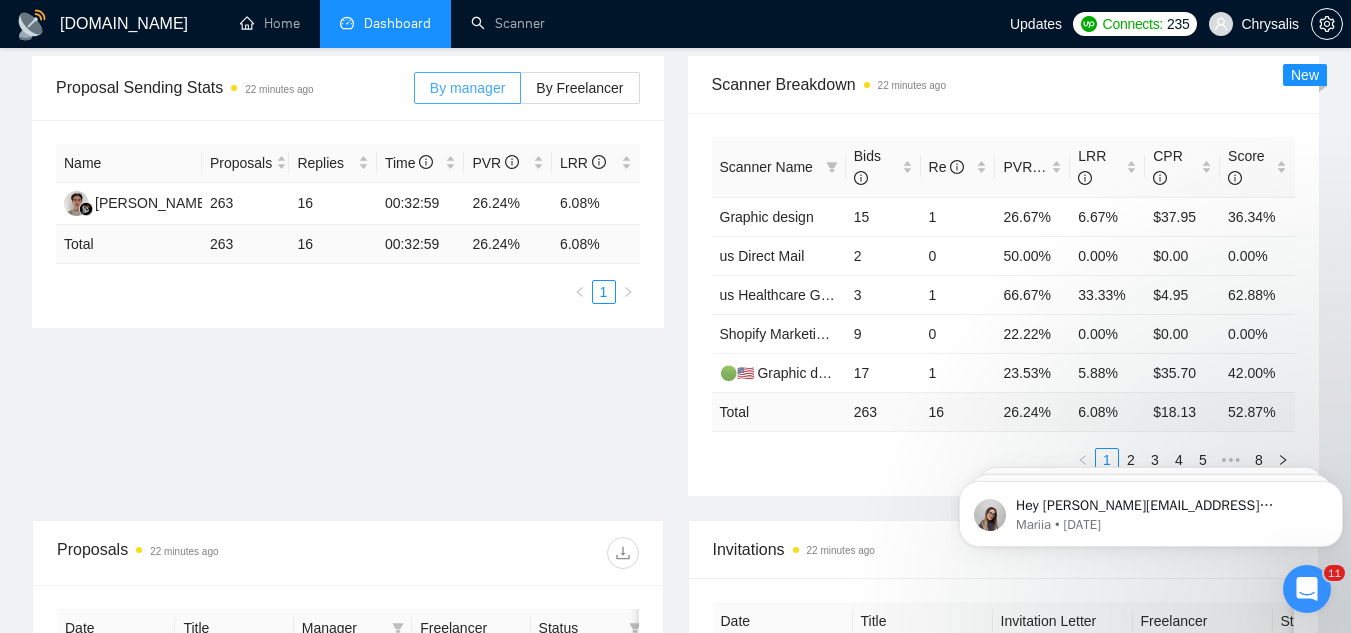 scroll, scrollTop: 0, scrollLeft: 0, axis: both 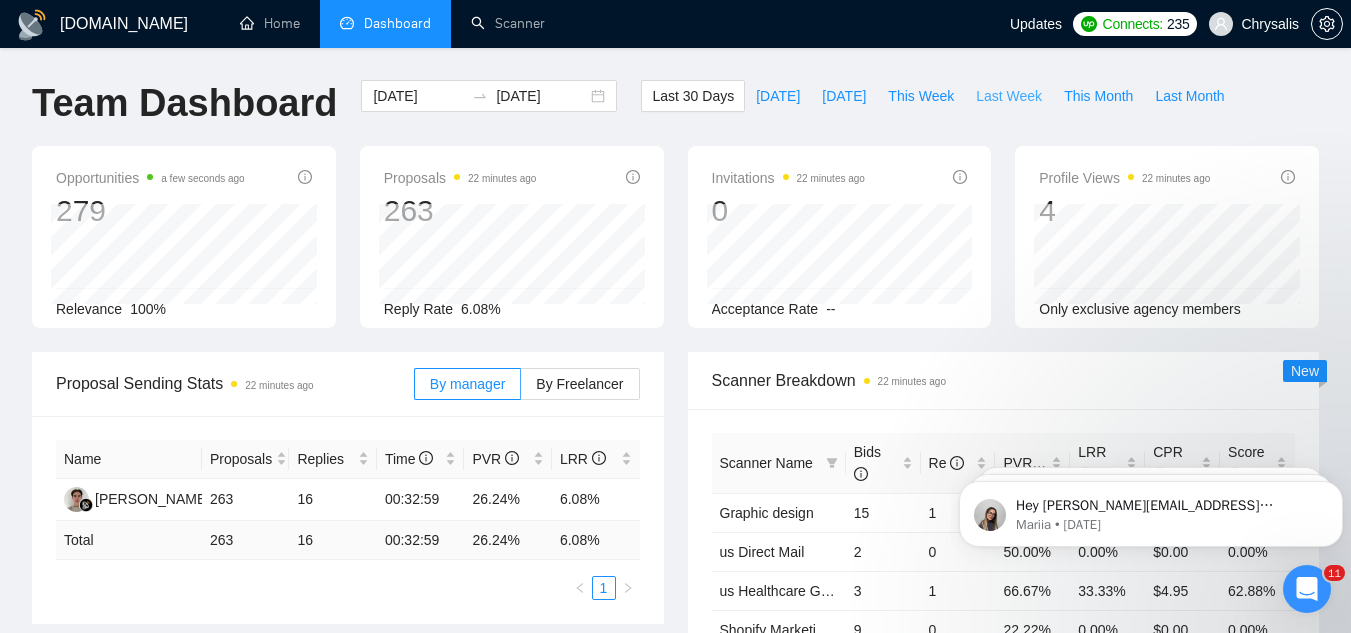click on "Last Week" at bounding box center [1009, 96] 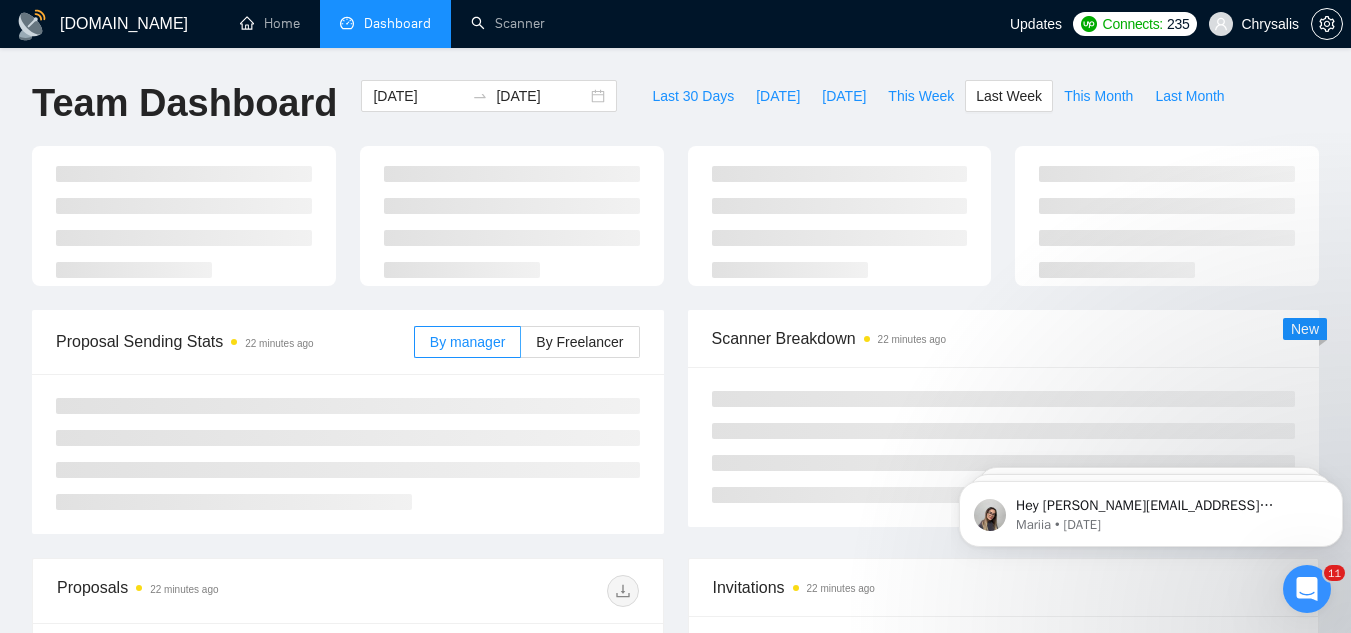 type on "[DATE]" 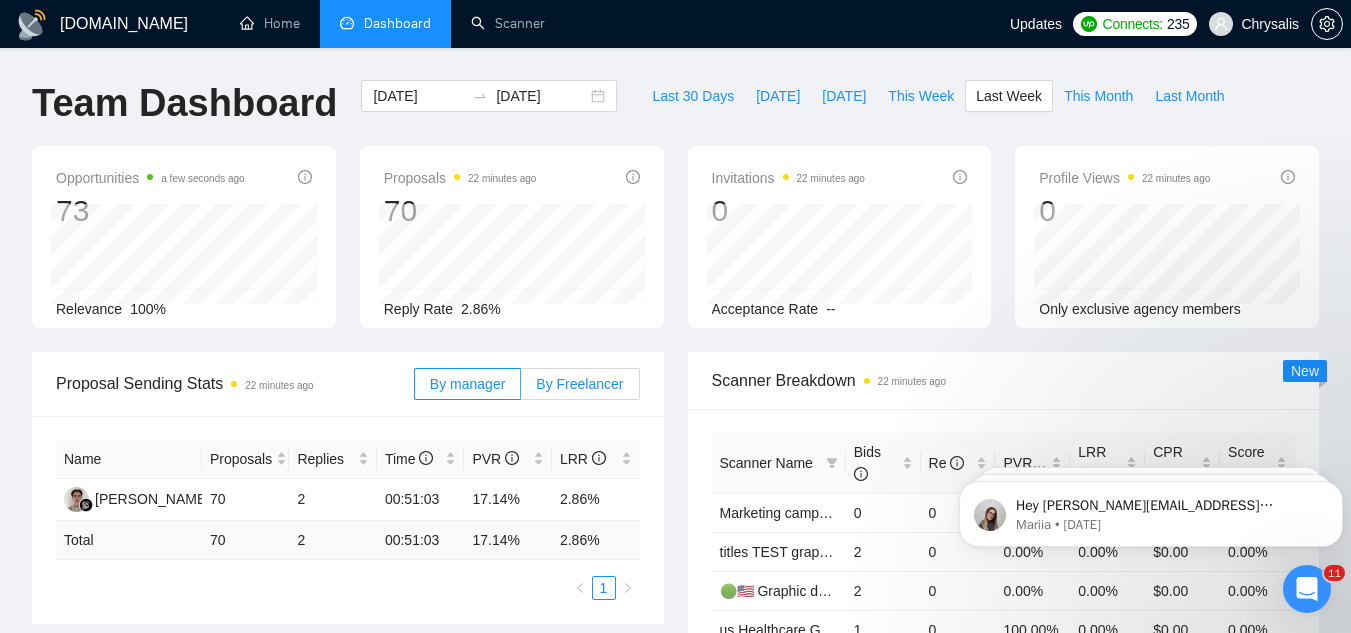 click on "By Freelancer" at bounding box center [579, 384] 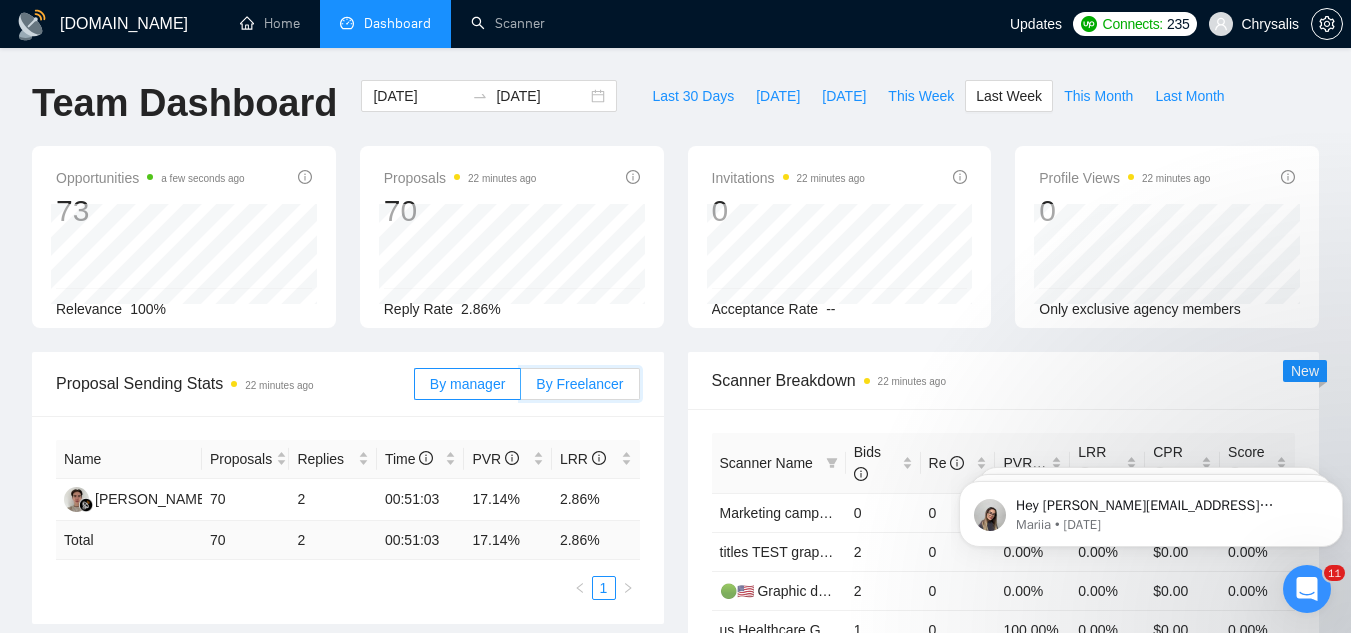 click on "By Freelancer" at bounding box center (521, 389) 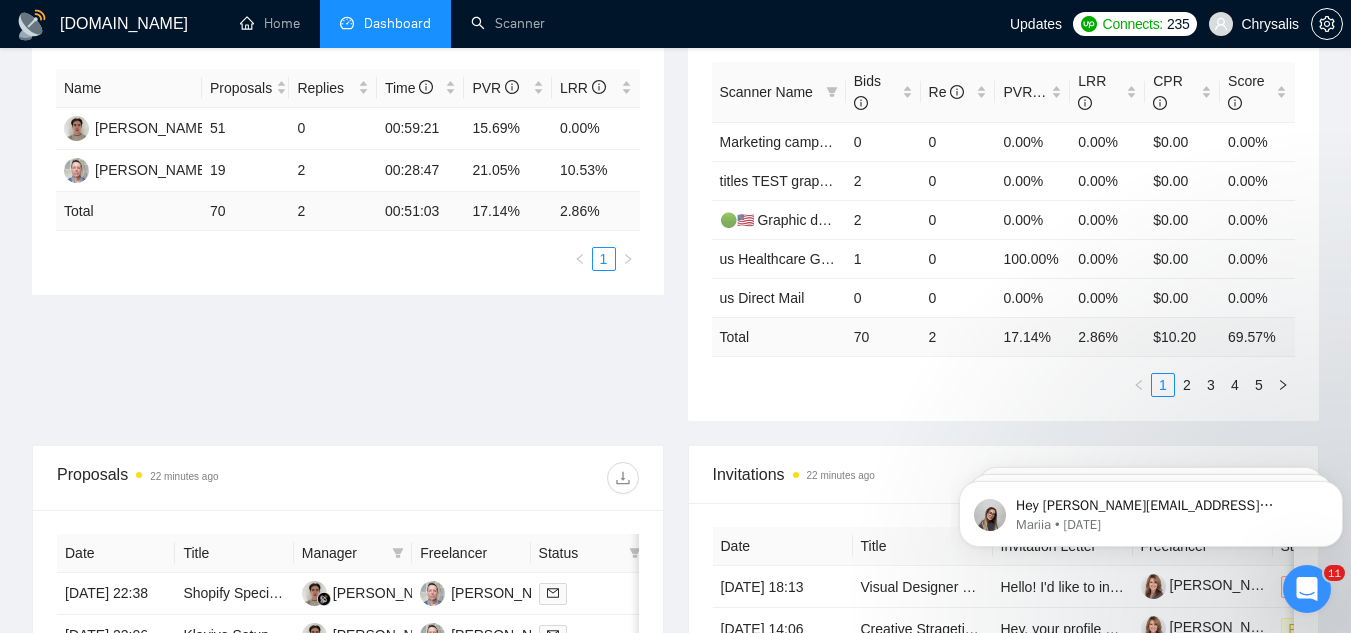 scroll, scrollTop: 0, scrollLeft: 0, axis: both 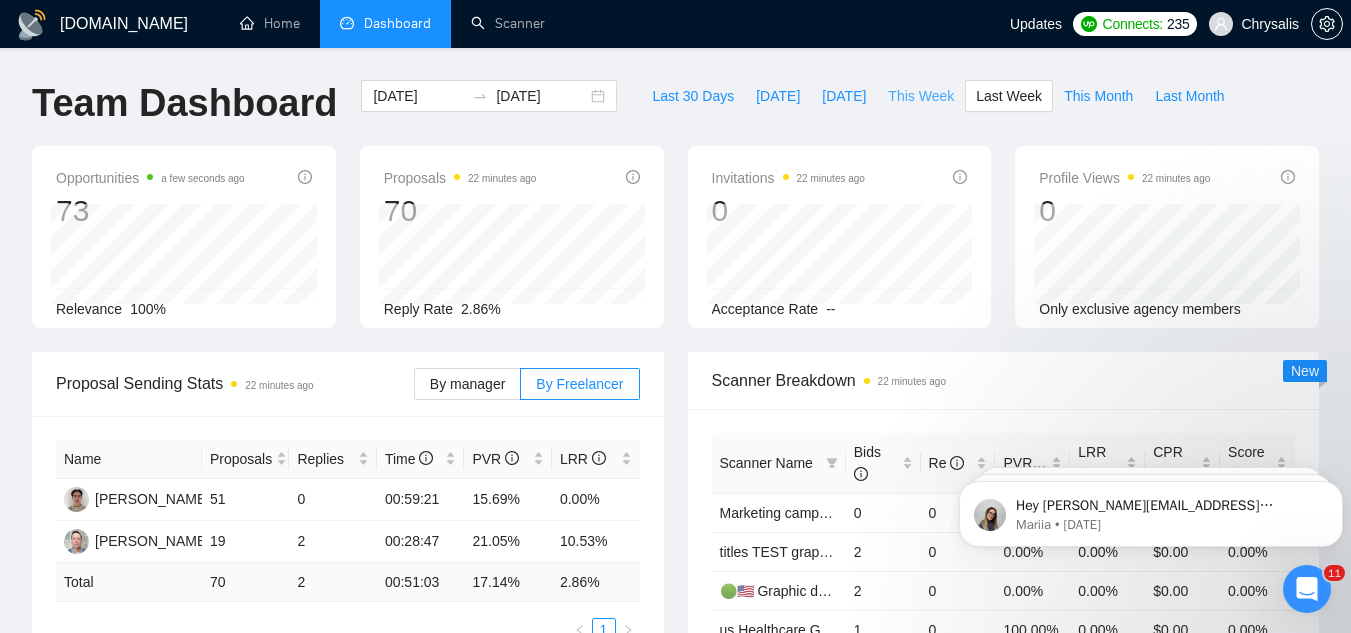 click on "This Week" at bounding box center (921, 96) 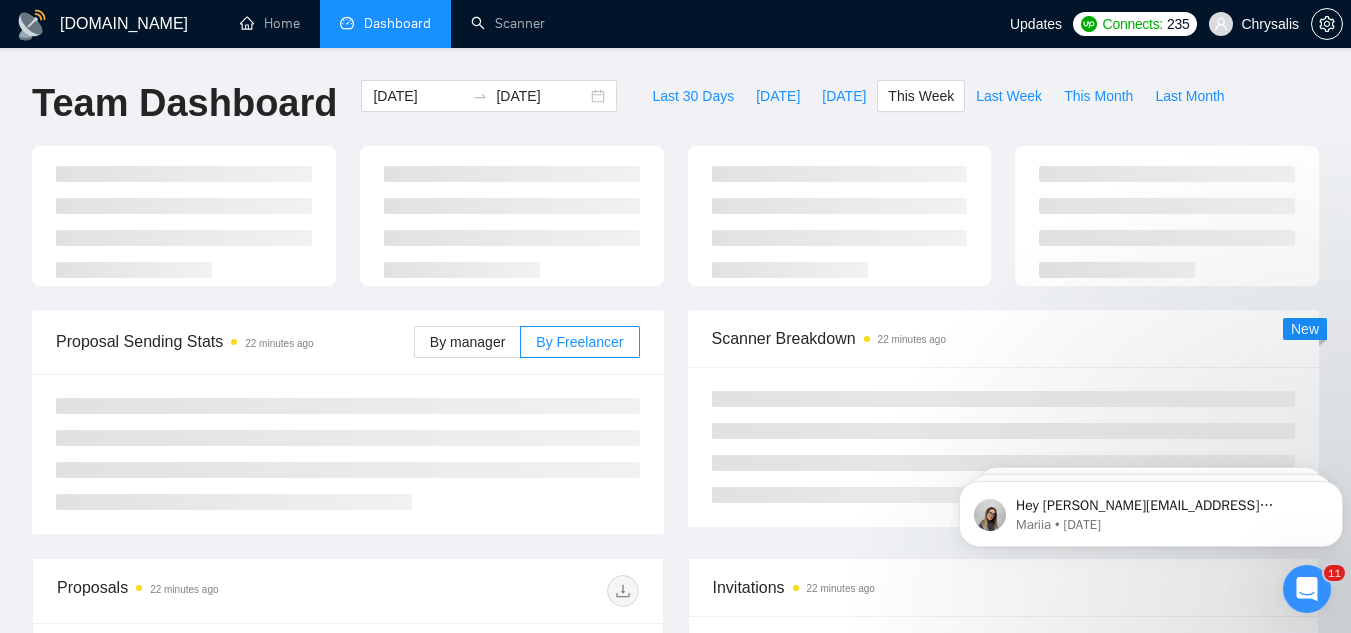 type on "[DATE]" 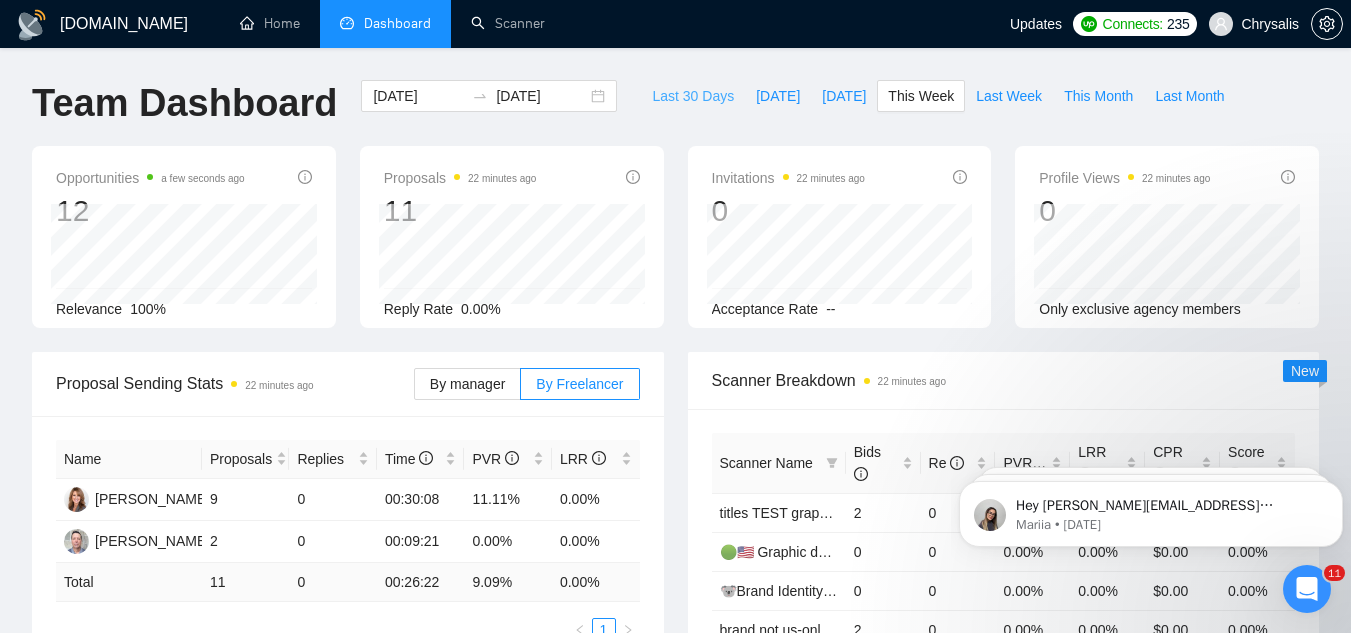 click on "Last 30 Days" at bounding box center (693, 96) 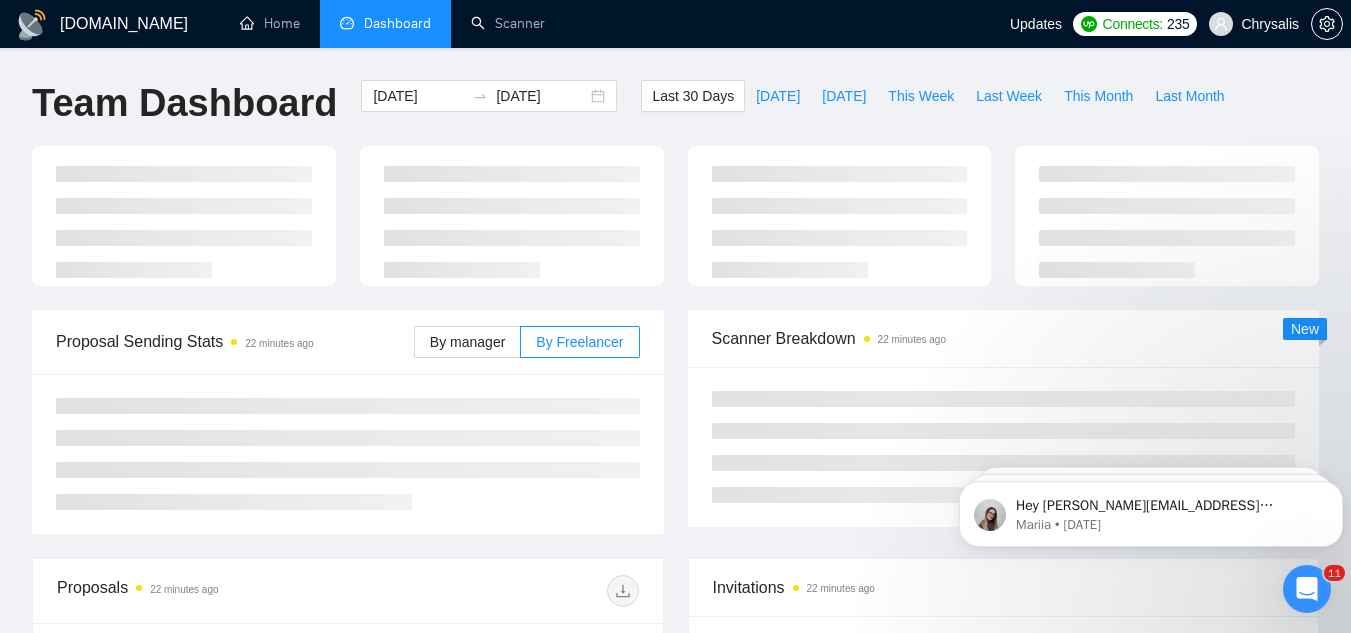 type on "[DATE]" 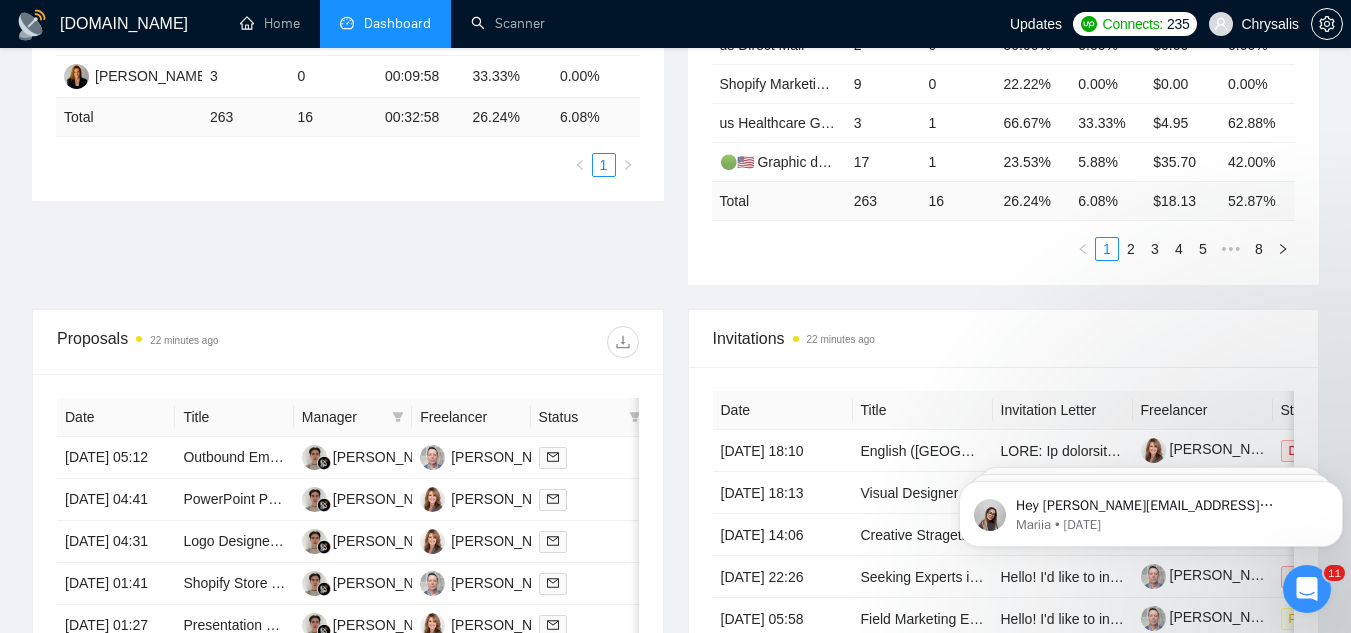 scroll, scrollTop: 600, scrollLeft: 0, axis: vertical 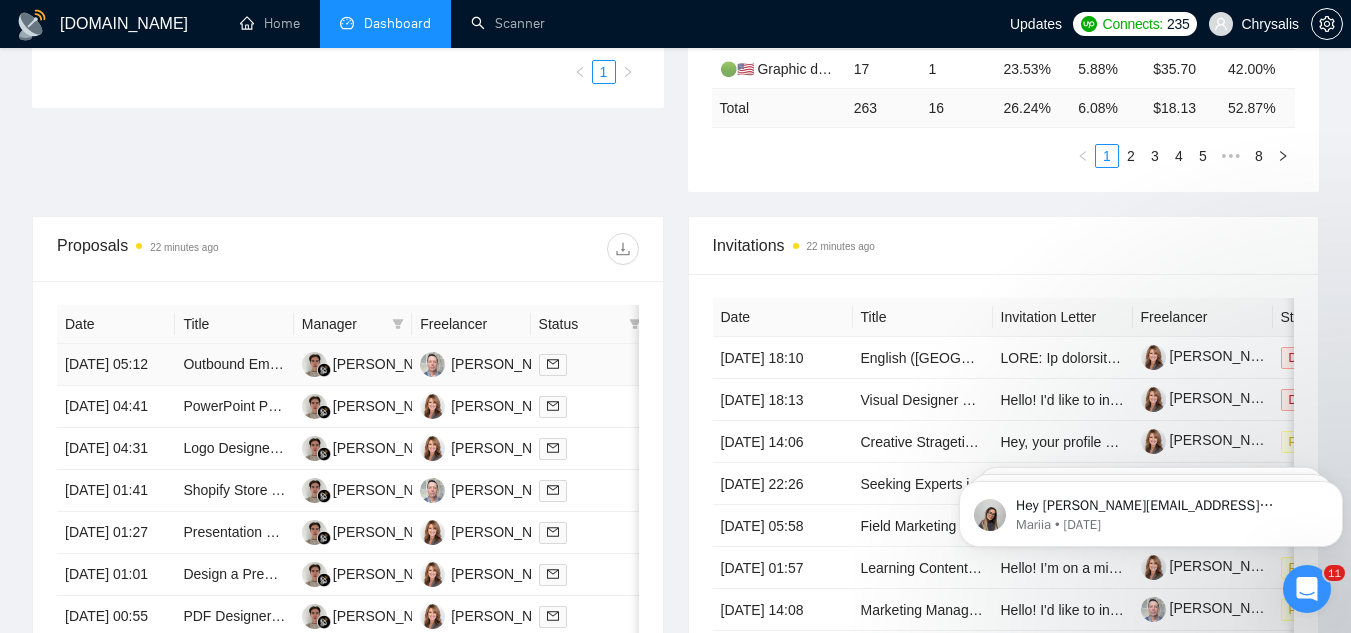 click on "Outbound Email Marketing Campaign Management" at bounding box center [234, 365] 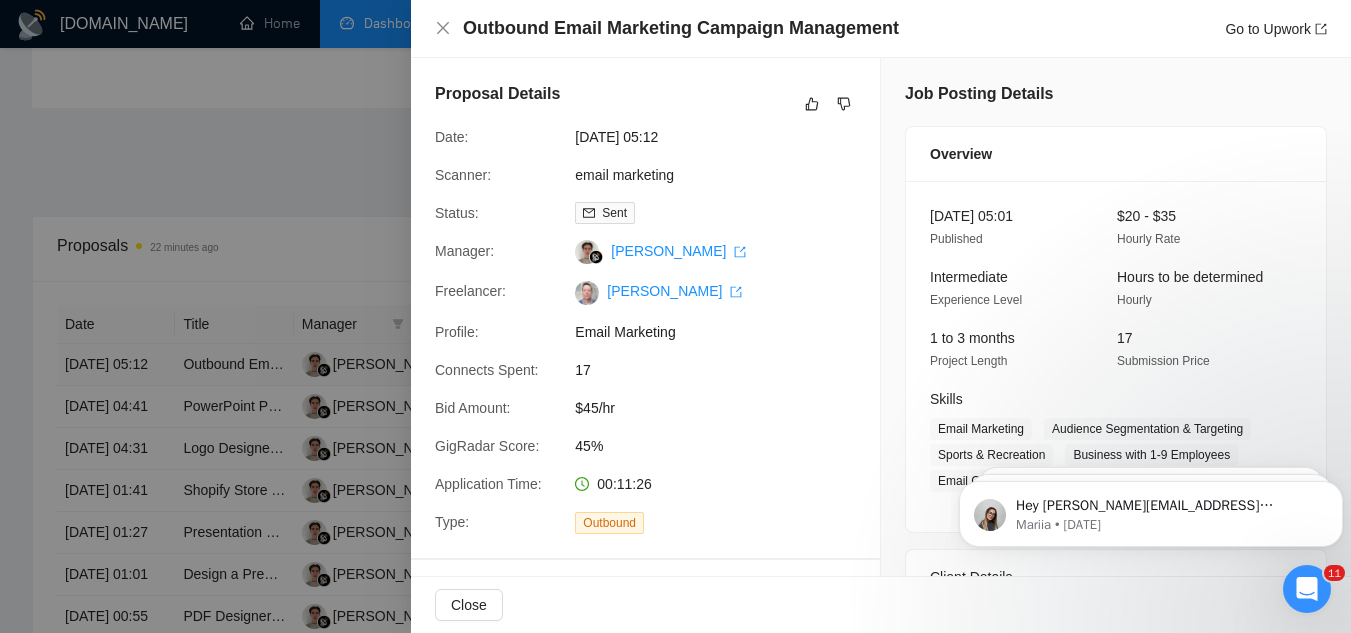 click at bounding box center [675, 316] 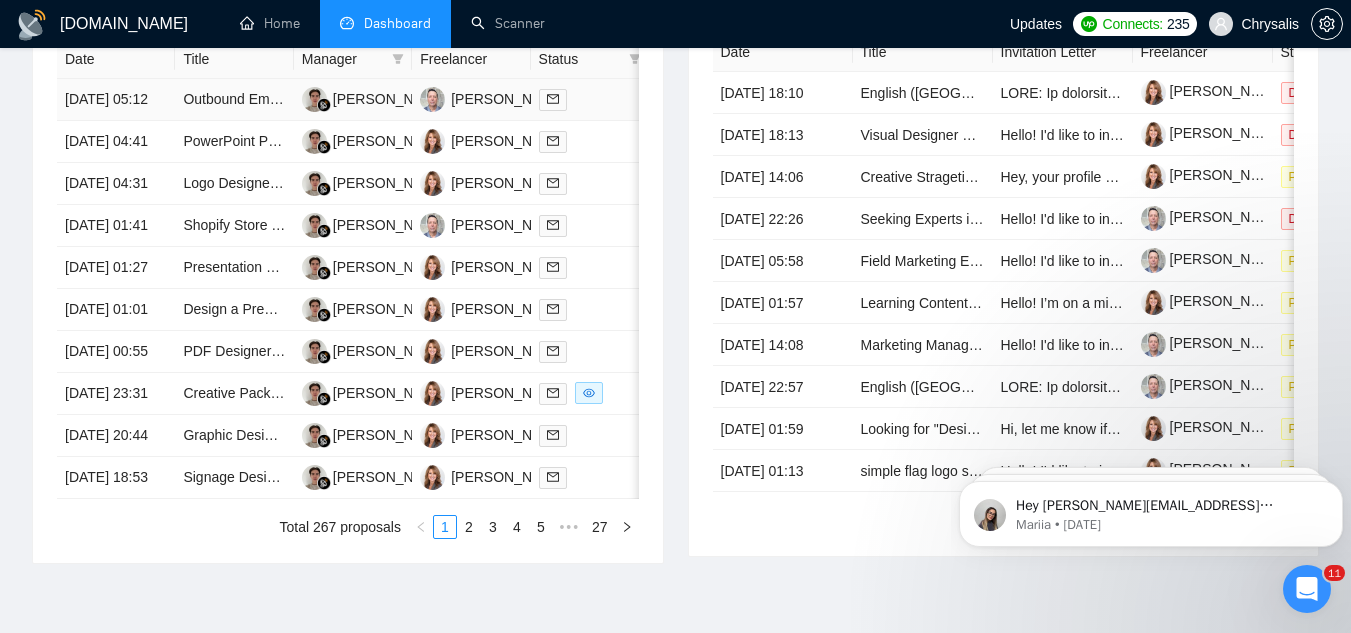 scroll, scrollTop: 900, scrollLeft: 0, axis: vertical 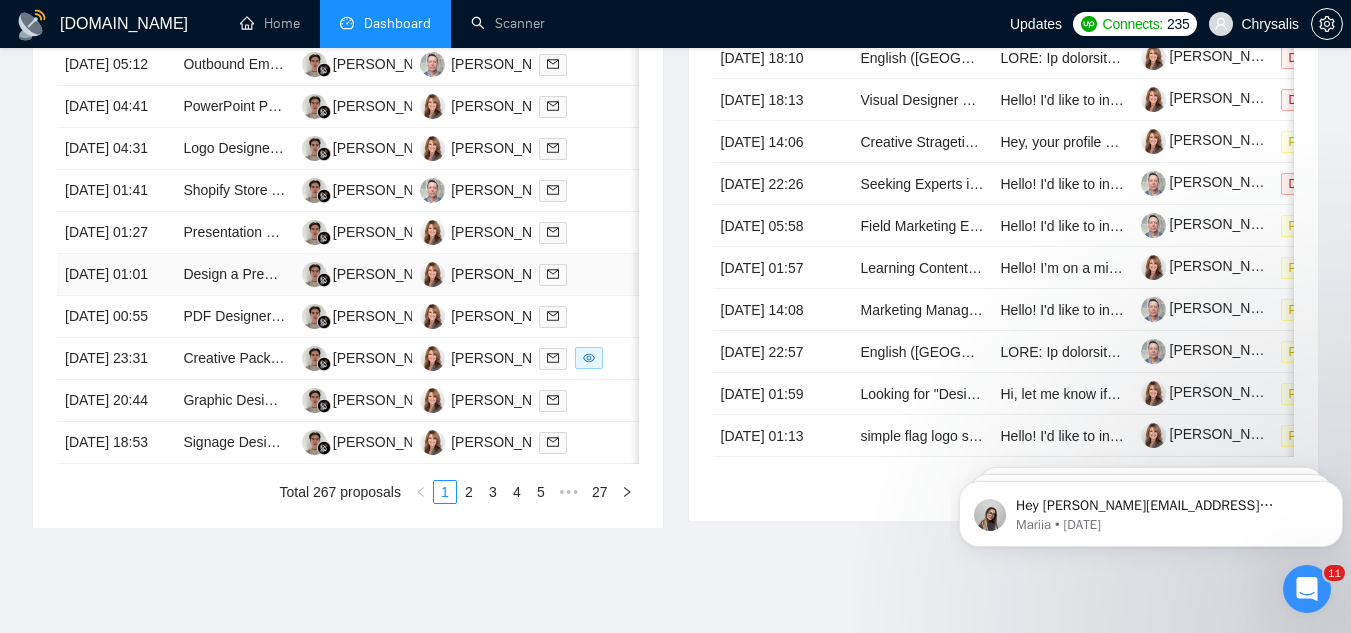 click at bounding box center [590, 275] 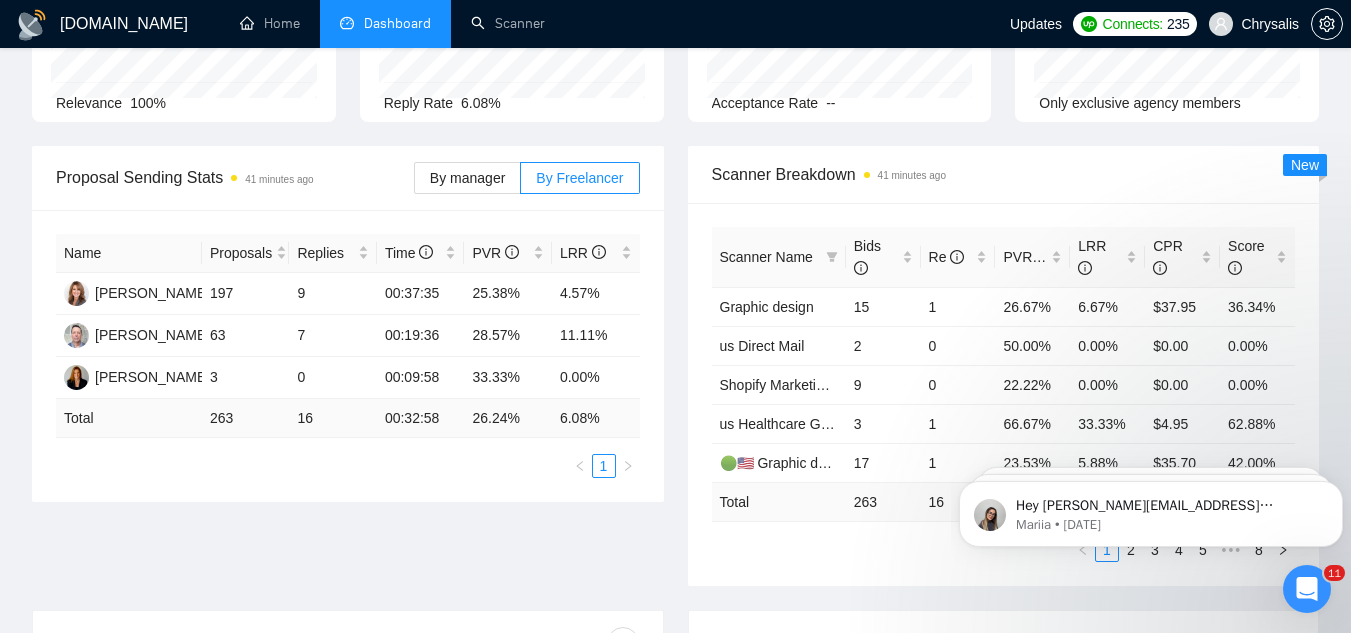 scroll, scrollTop: 200, scrollLeft: 0, axis: vertical 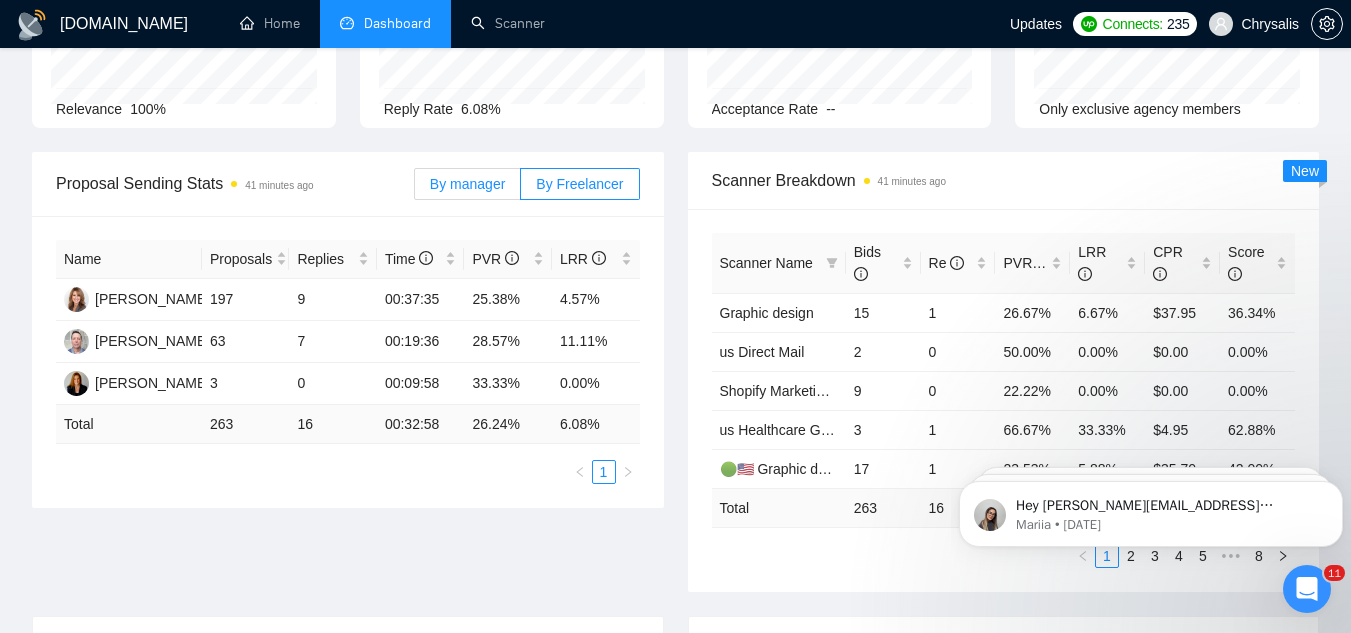 click on "By manager" at bounding box center (467, 184) 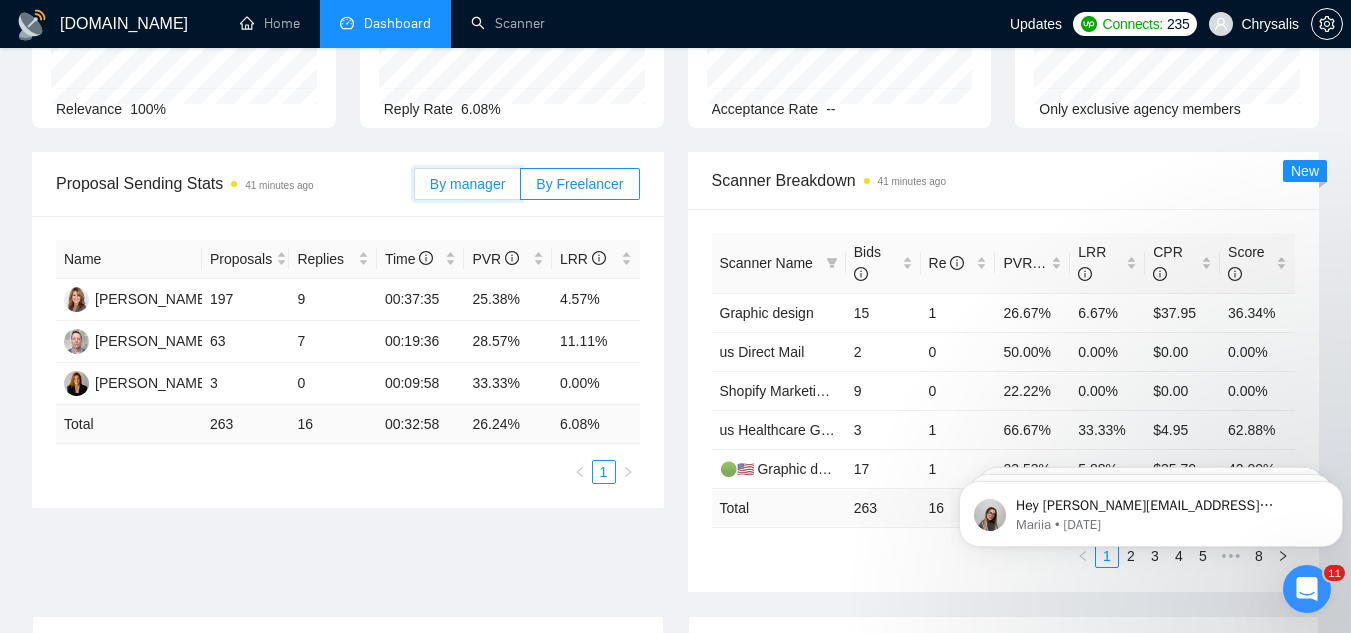 click on "By manager" at bounding box center (415, 189) 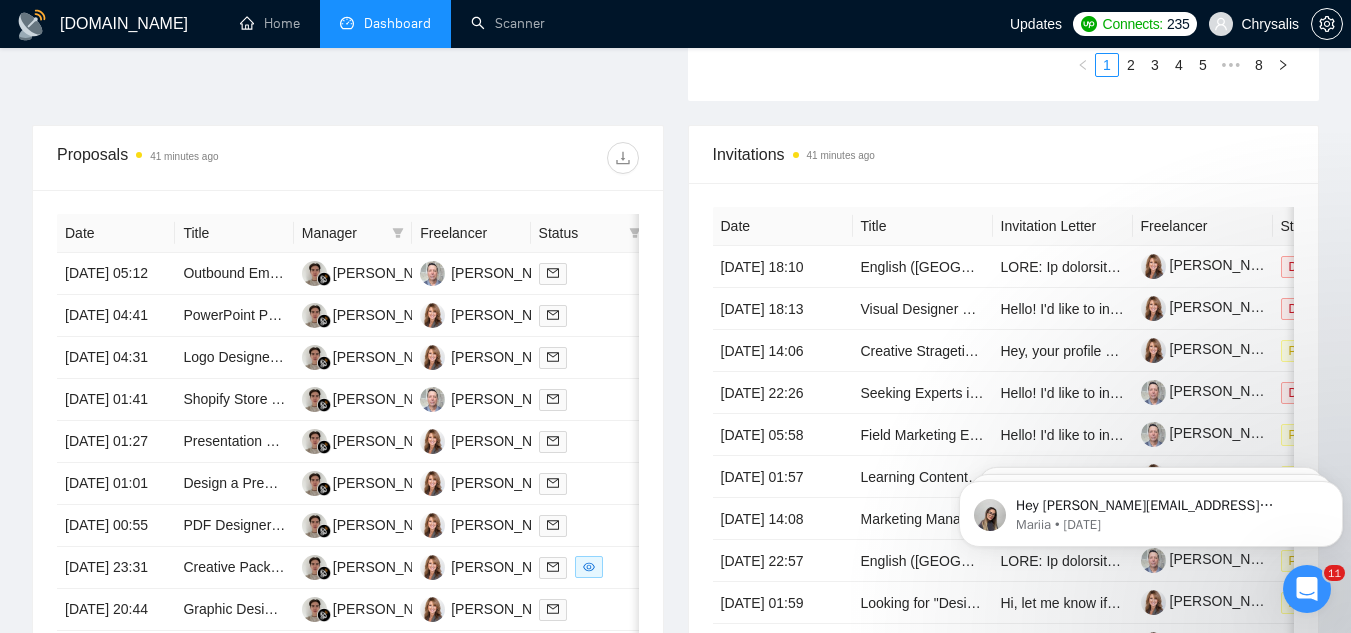 scroll, scrollTop: 700, scrollLeft: 0, axis: vertical 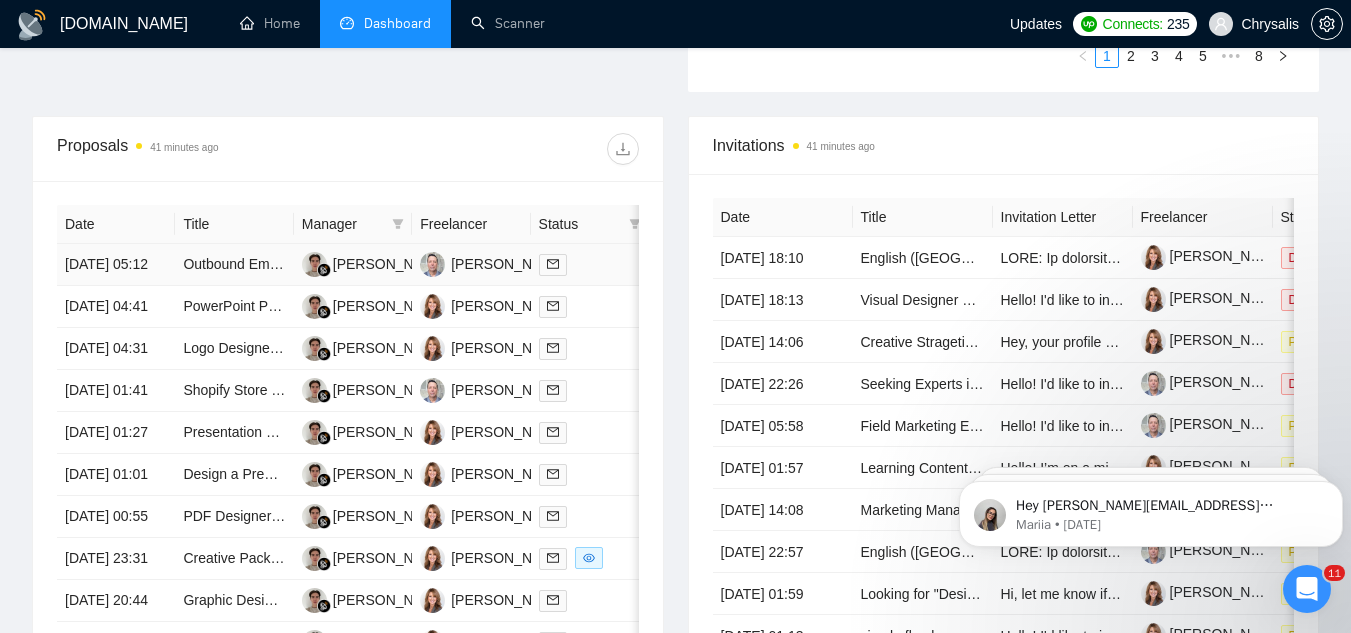 click on "Outbound Email Marketing Campaign Management" at bounding box center [234, 265] 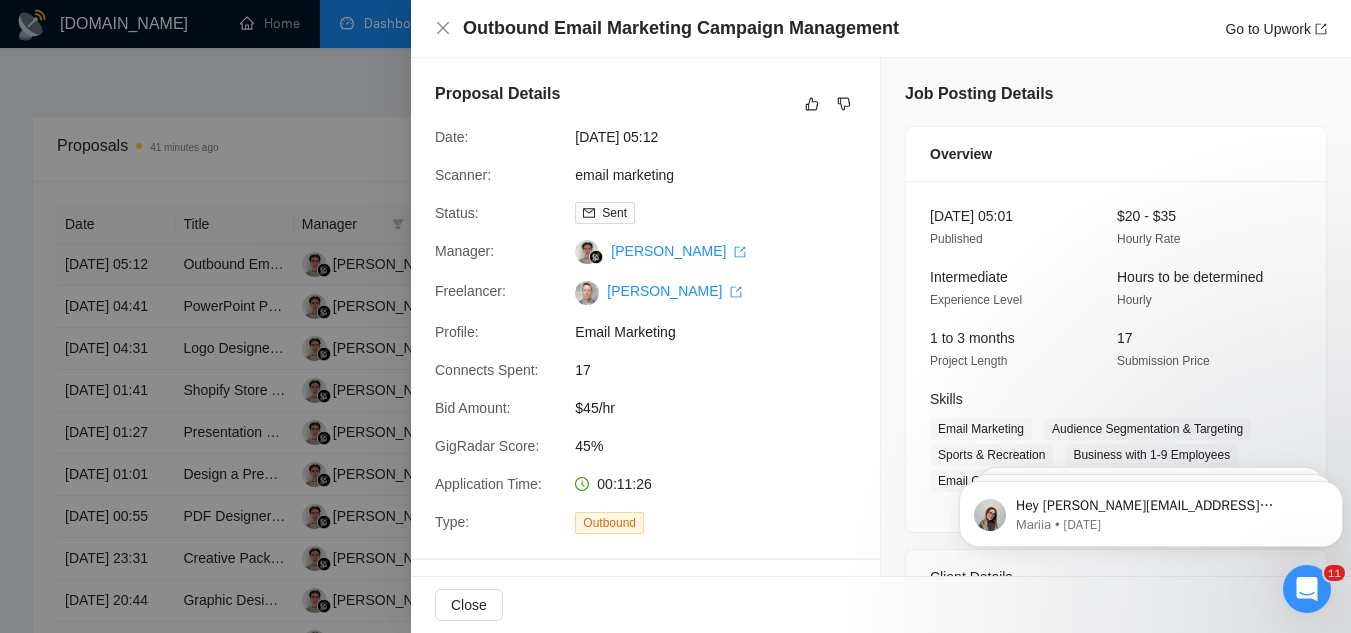 click at bounding box center (675, 316) 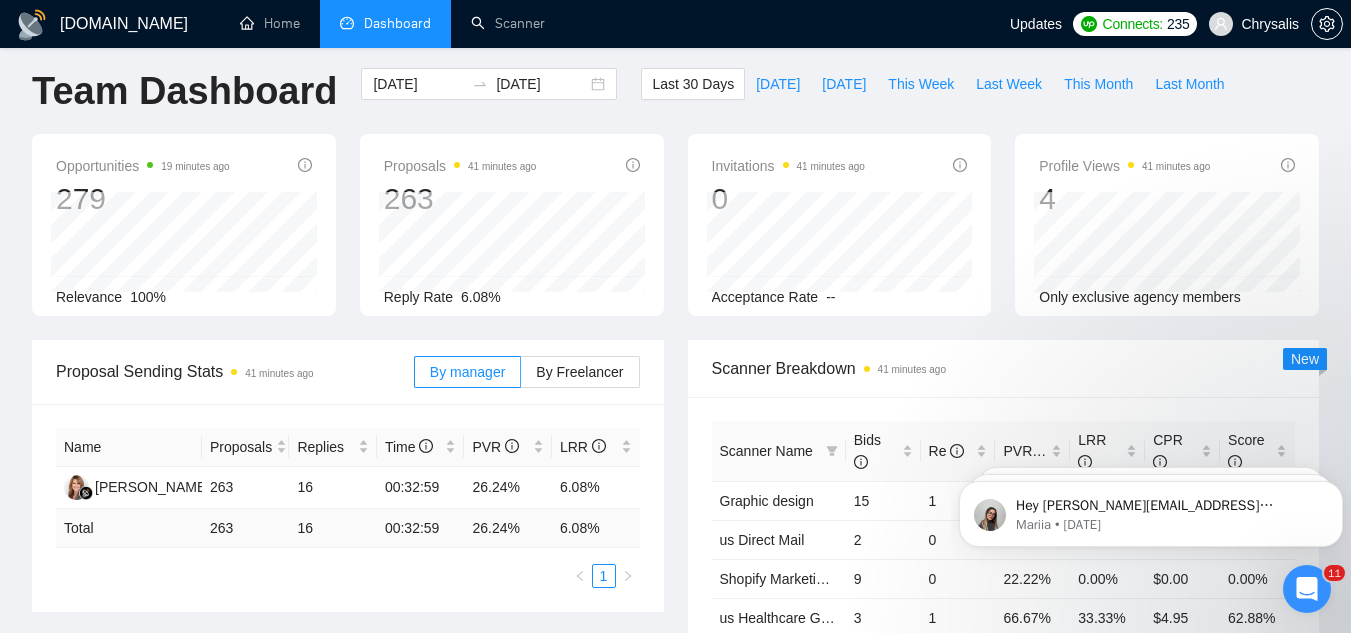 scroll, scrollTop: 0, scrollLeft: 0, axis: both 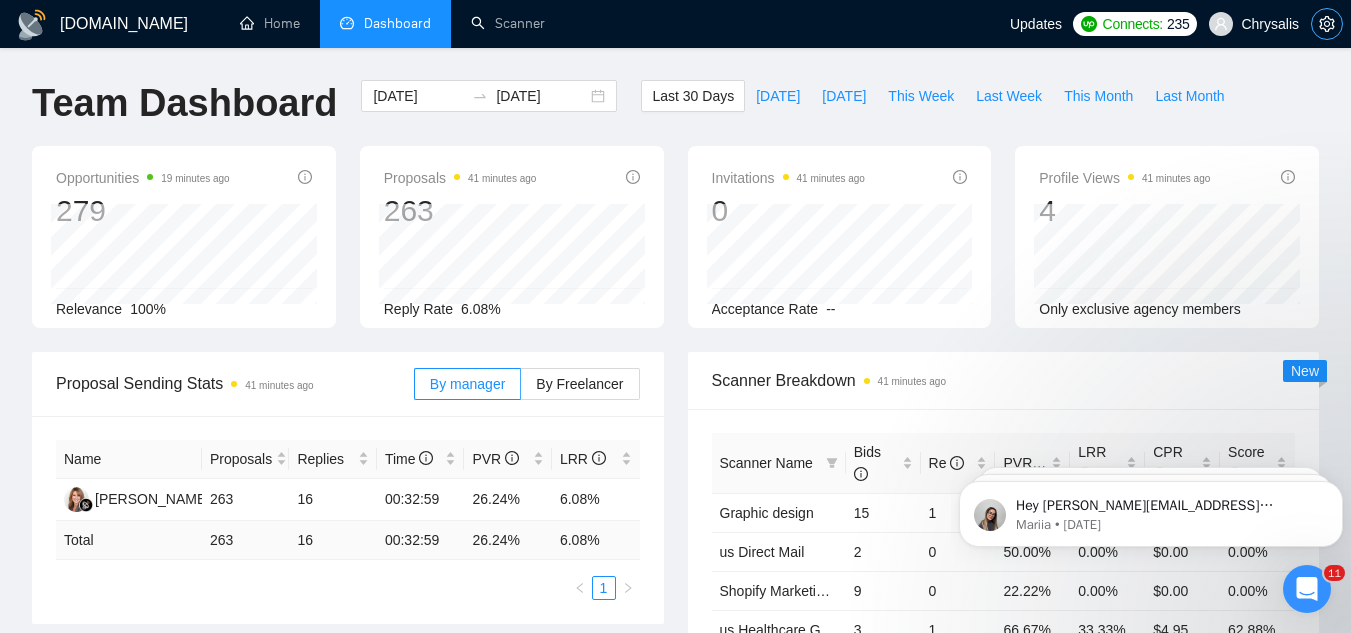 click 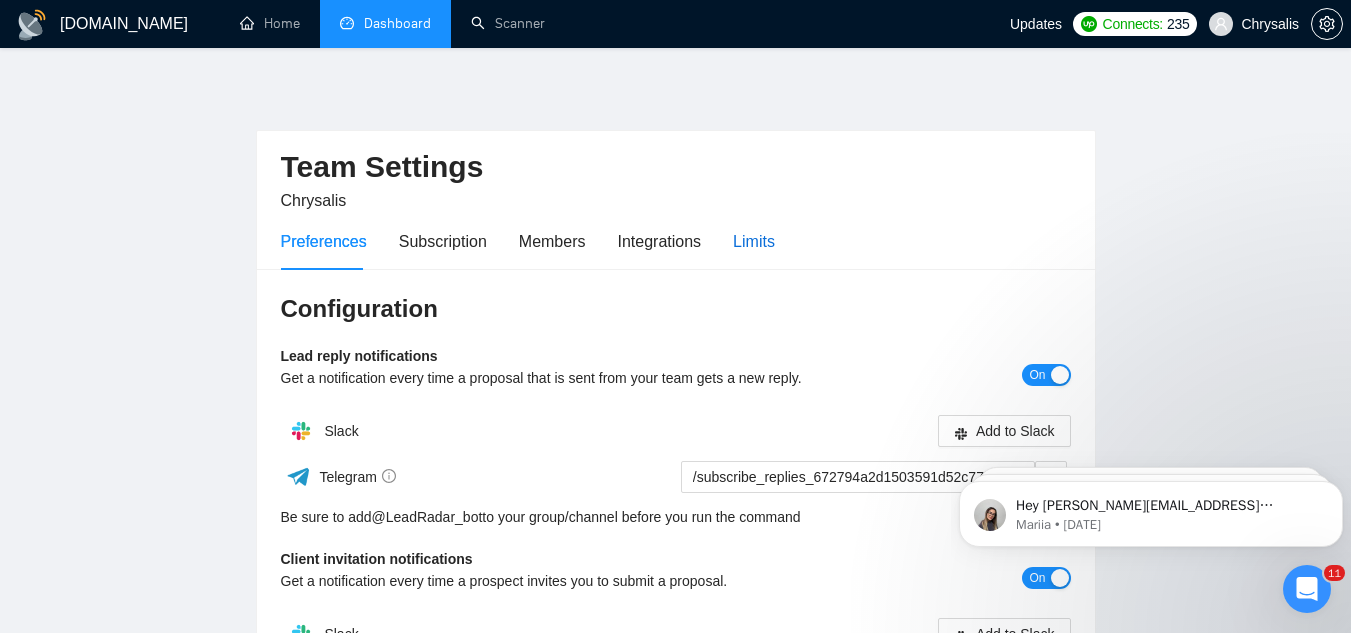 click on "Limits" at bounding box center [754, 241] 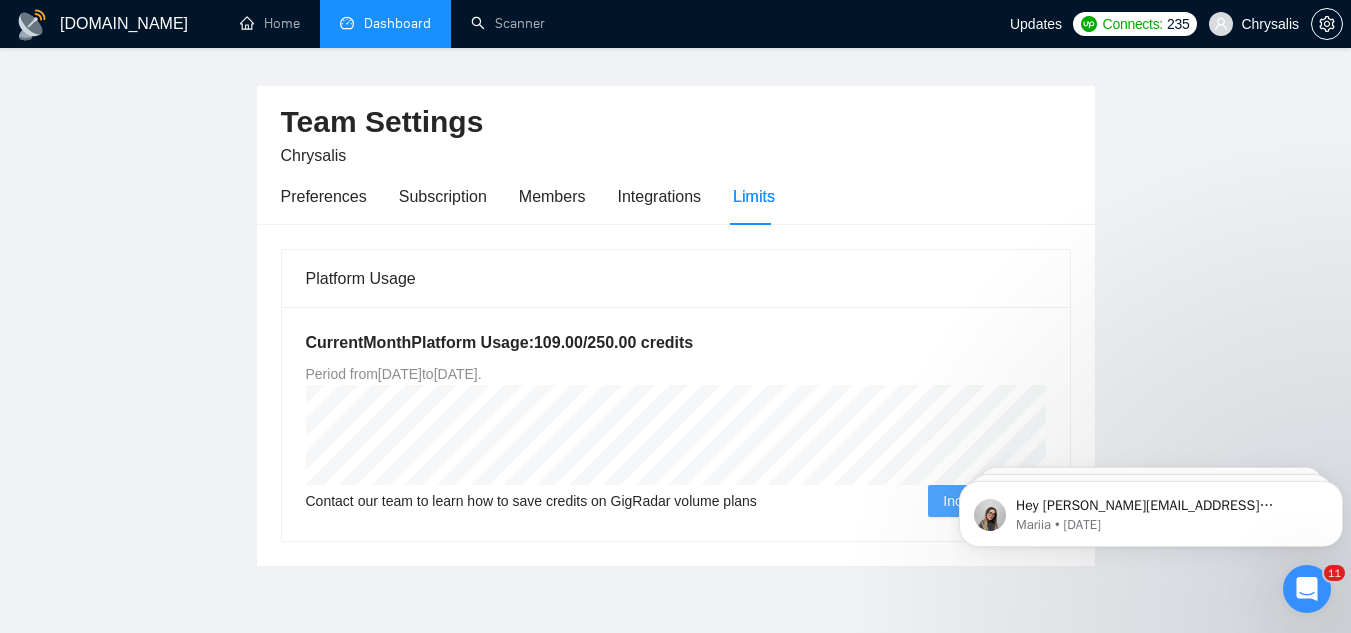 scroll, scrollTop: 67, scrollLeft: 0, axis: vertical 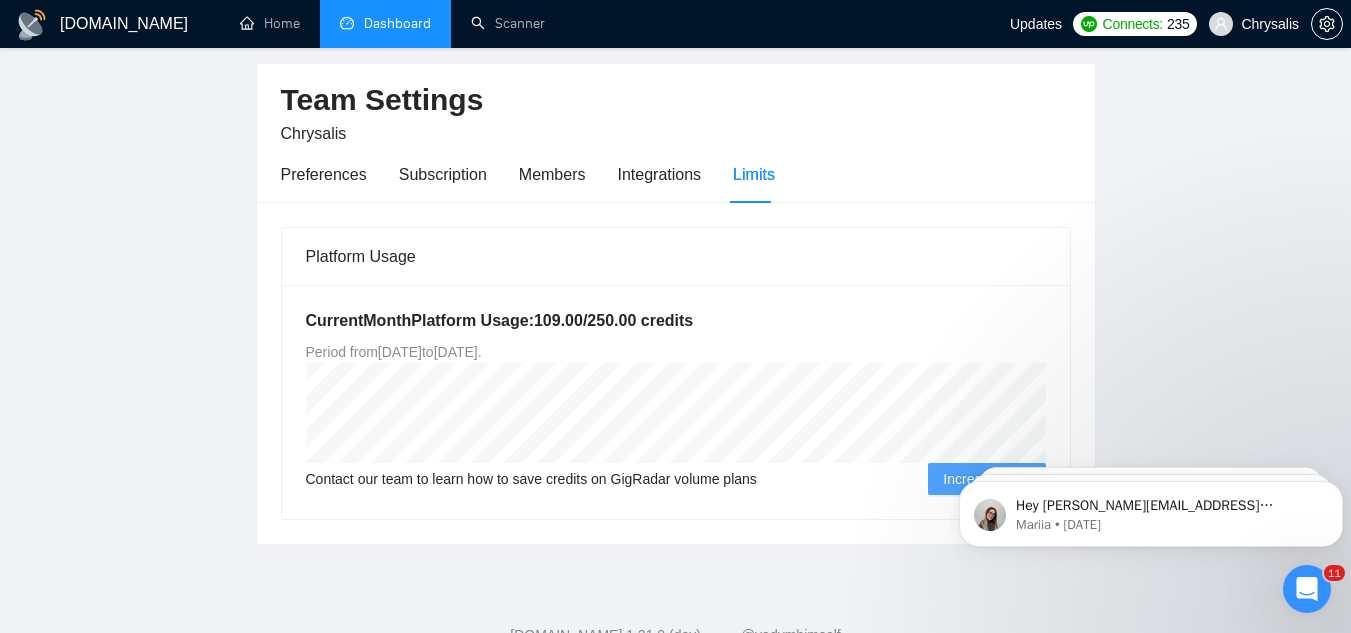 click on "Dashboard" at bounding box center [385, 23] 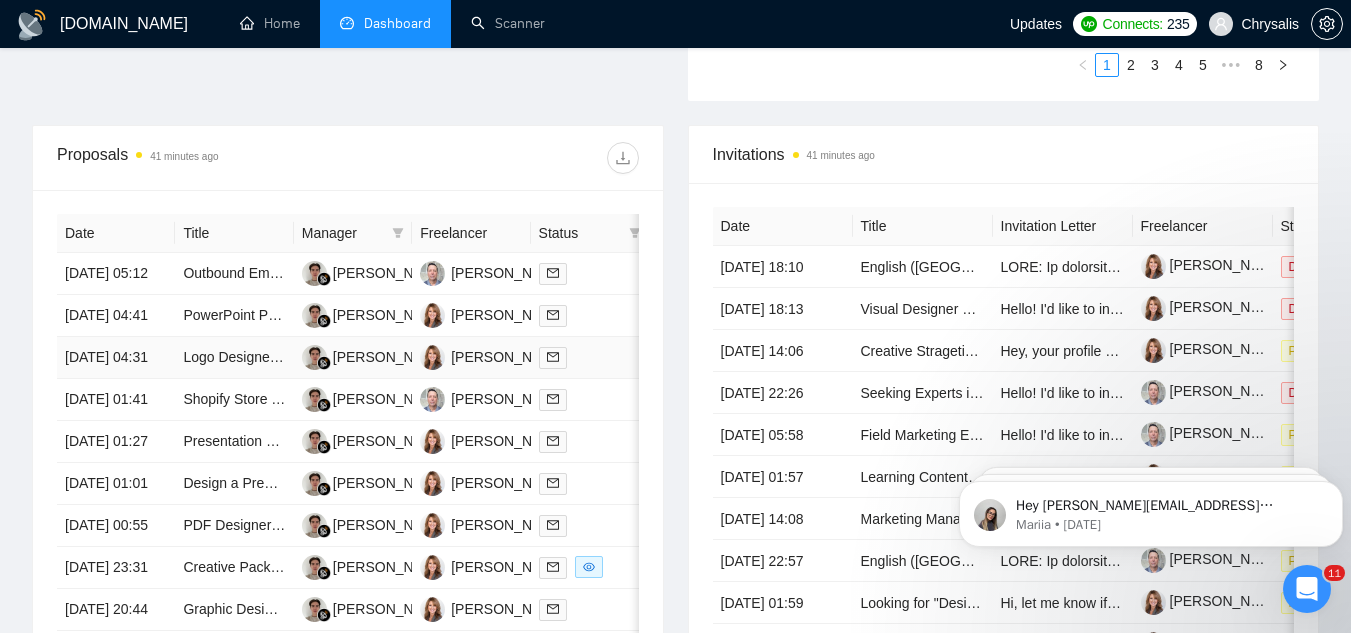 scroll, scrollTop: 667, scrollLeft: 0, axis: vertical 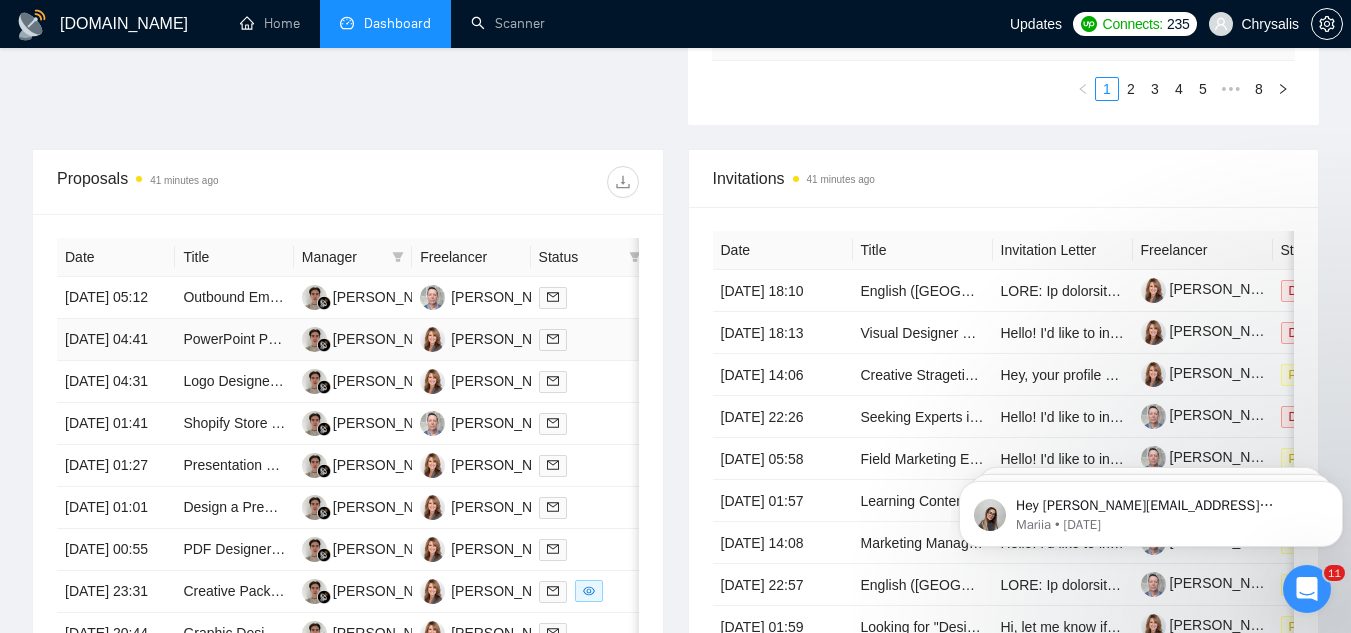 click on "PowerPoint Presentation Designer Needed" at bounding box center [234, 340] 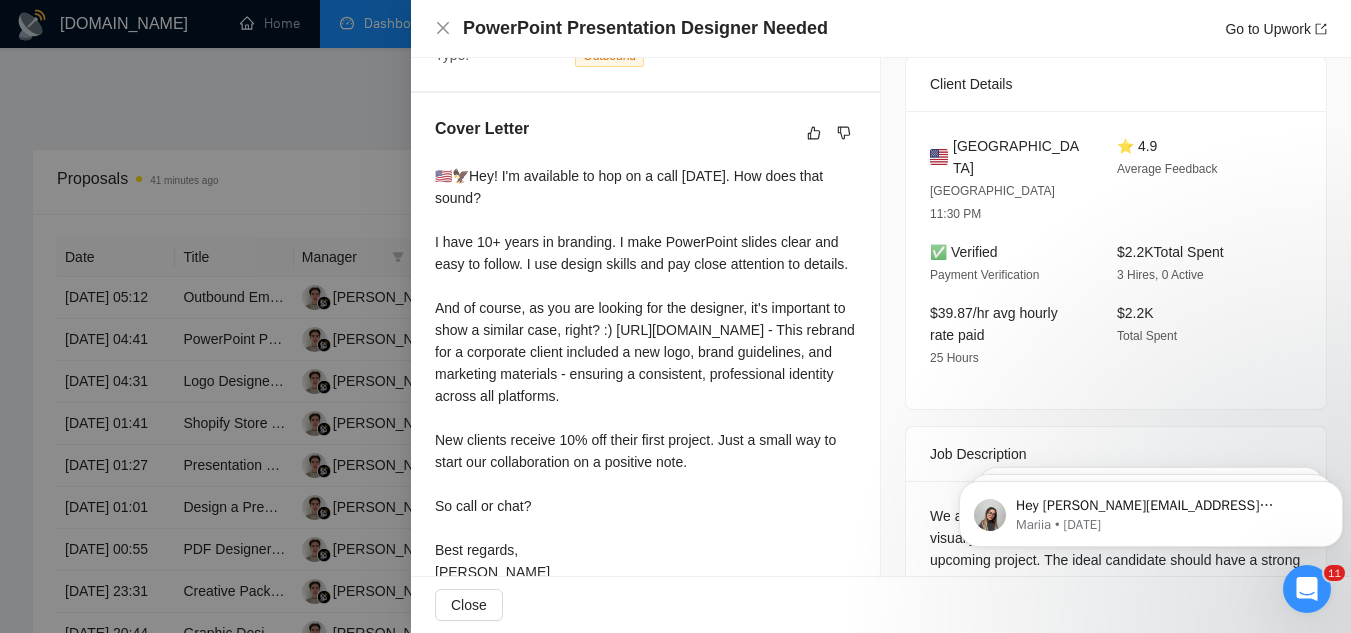 scroll, scrollTop: 500, scrollLeft: 0, axis: vertical 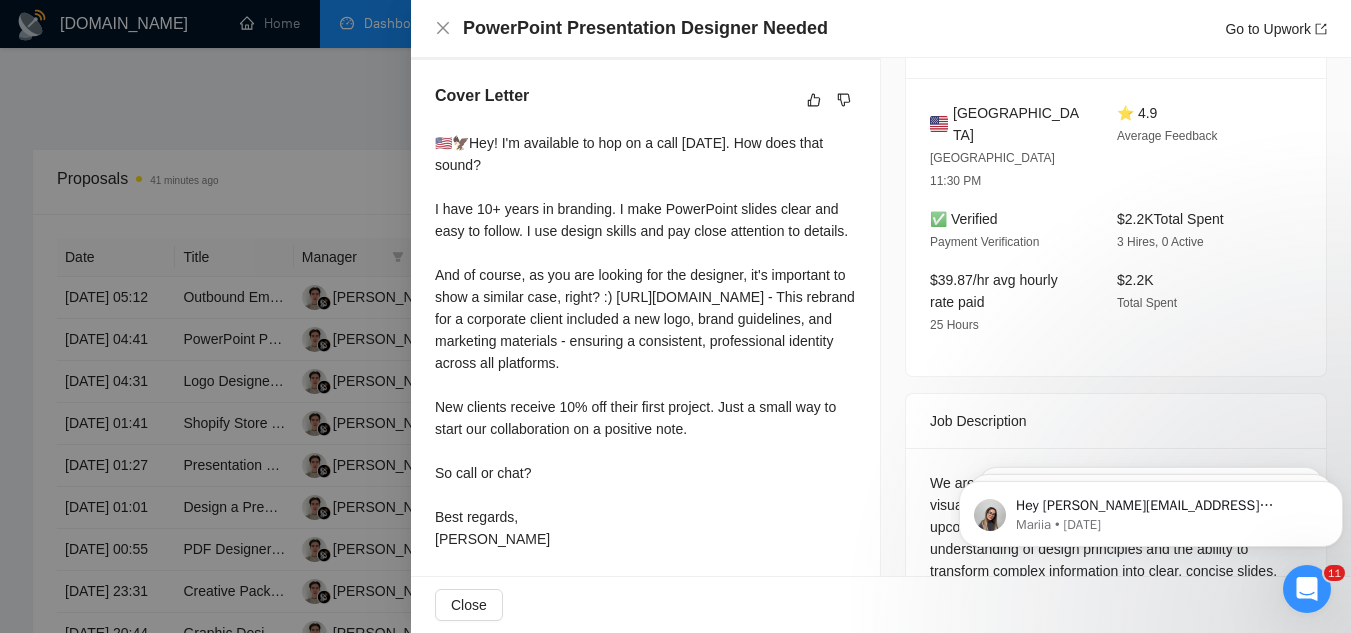 click at bounding box center [675, 316] 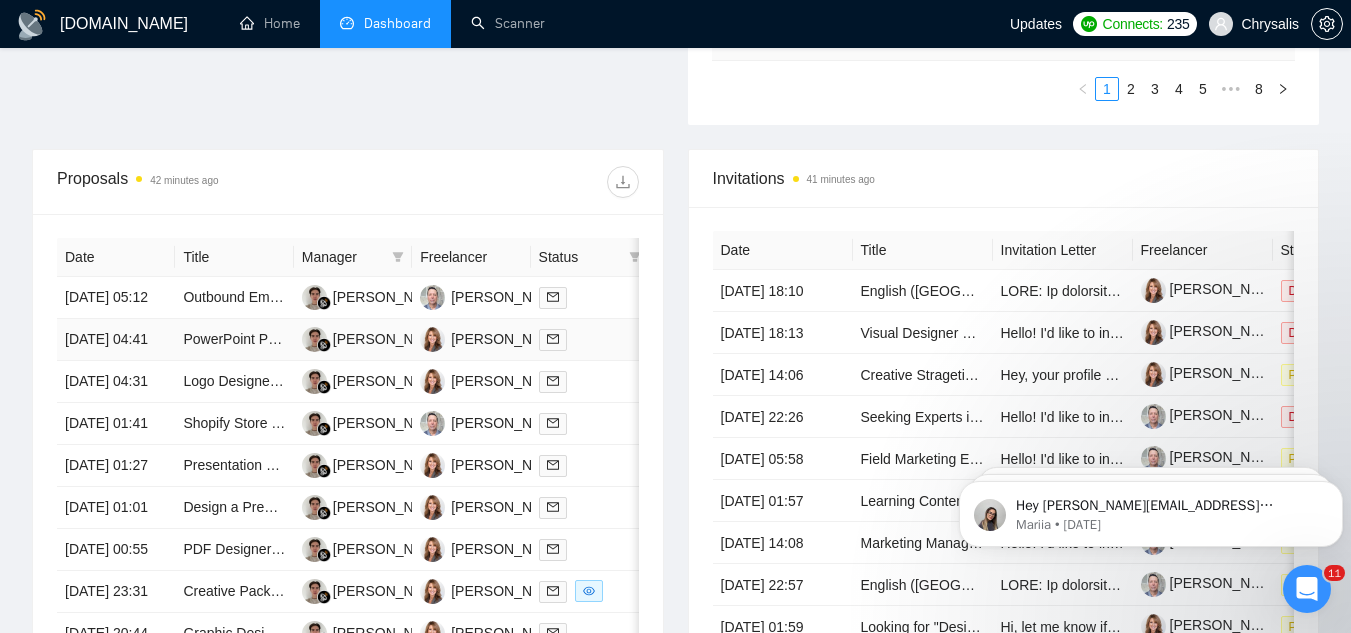 click on "PowerPoint Presentation Designer Needed" at bounding box center (234, 340) 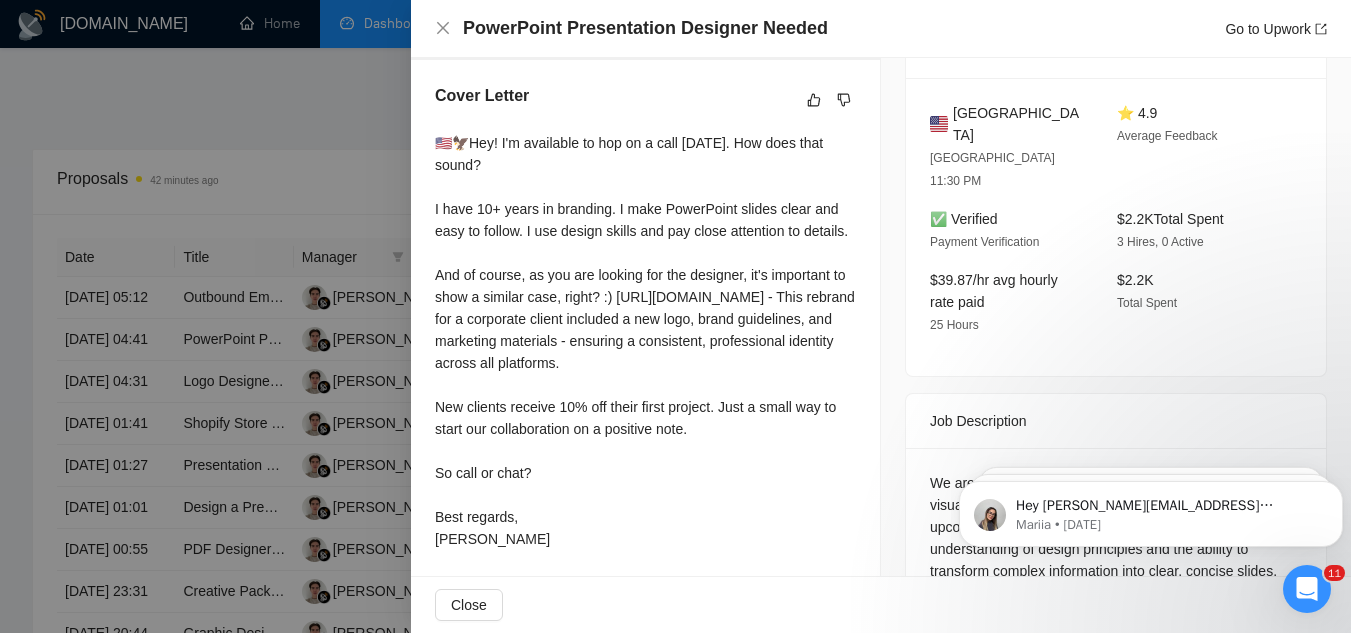 click at bounding box center [675, 316] 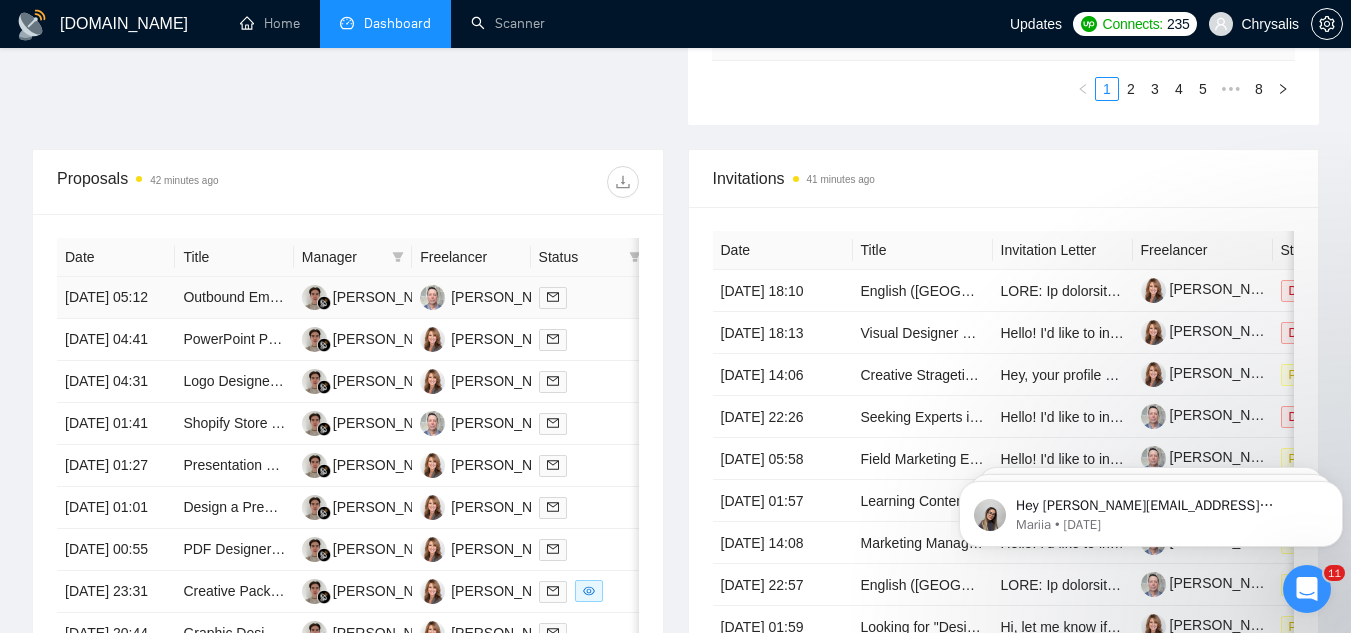 scroll, scrollTop: 767, scrollLeft: 0, axis: vertical 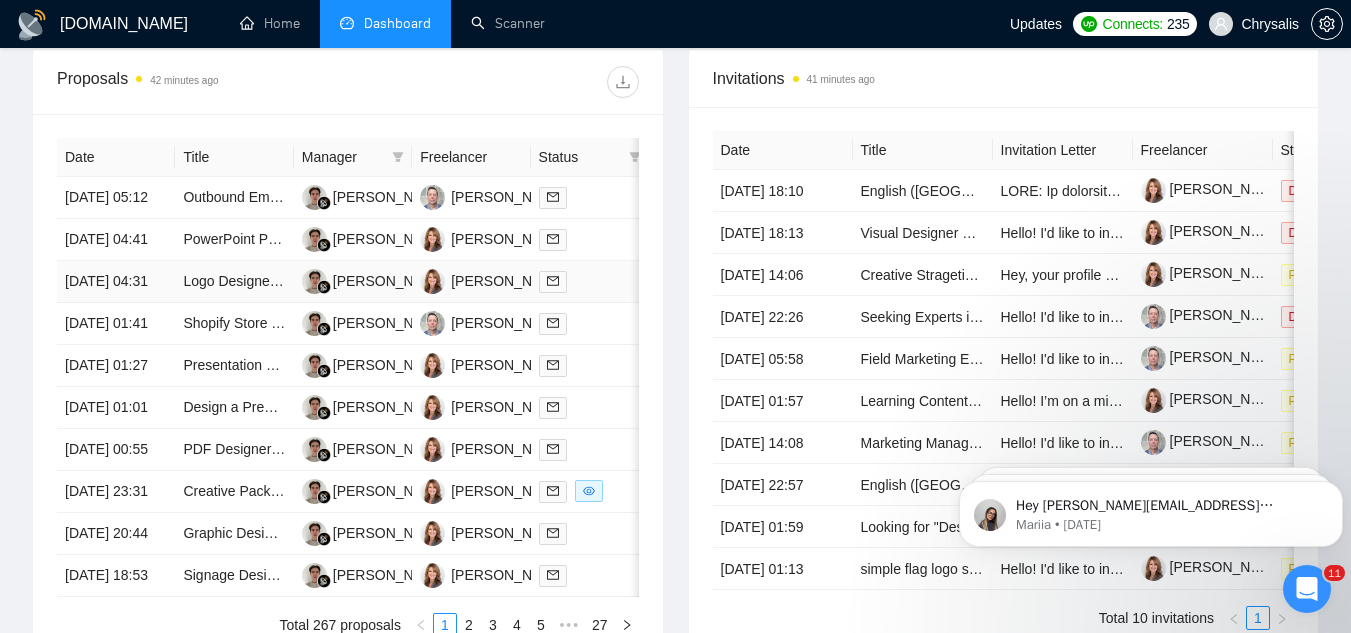 click on "Logo Designer Needed for Web3 Company" at bounding box center [234, 282] 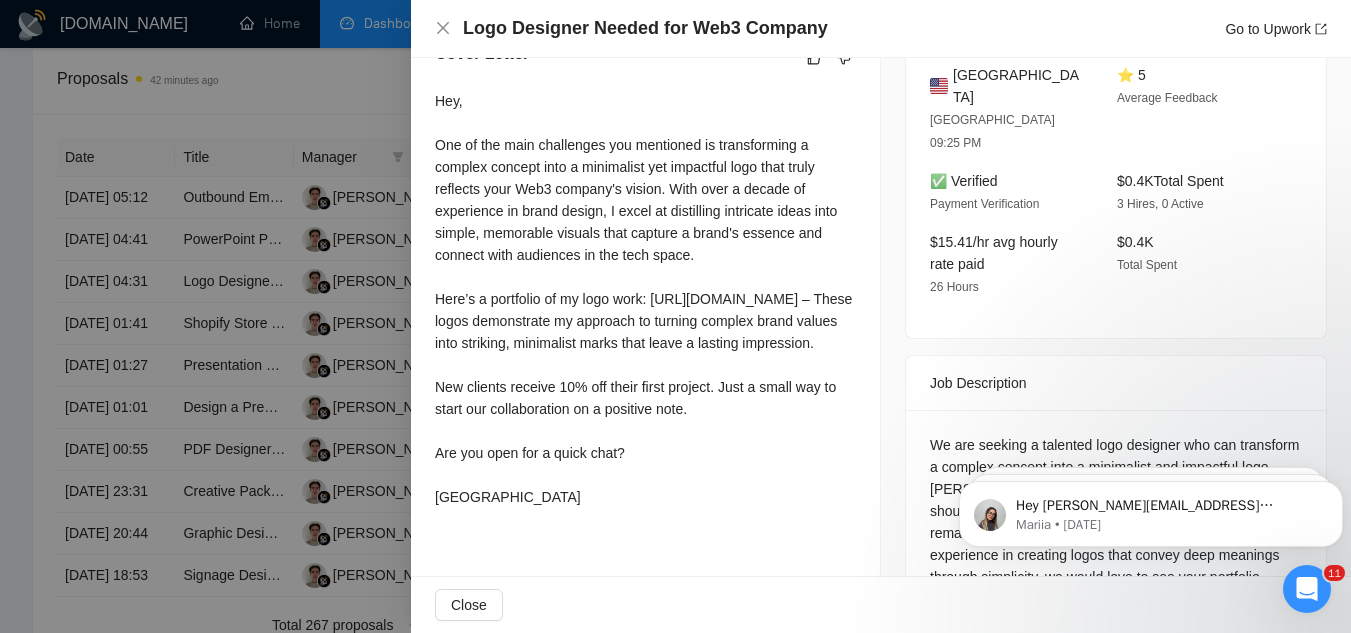 scroll, scrollTop: 600, scrollLeft: 0, axis: vertical 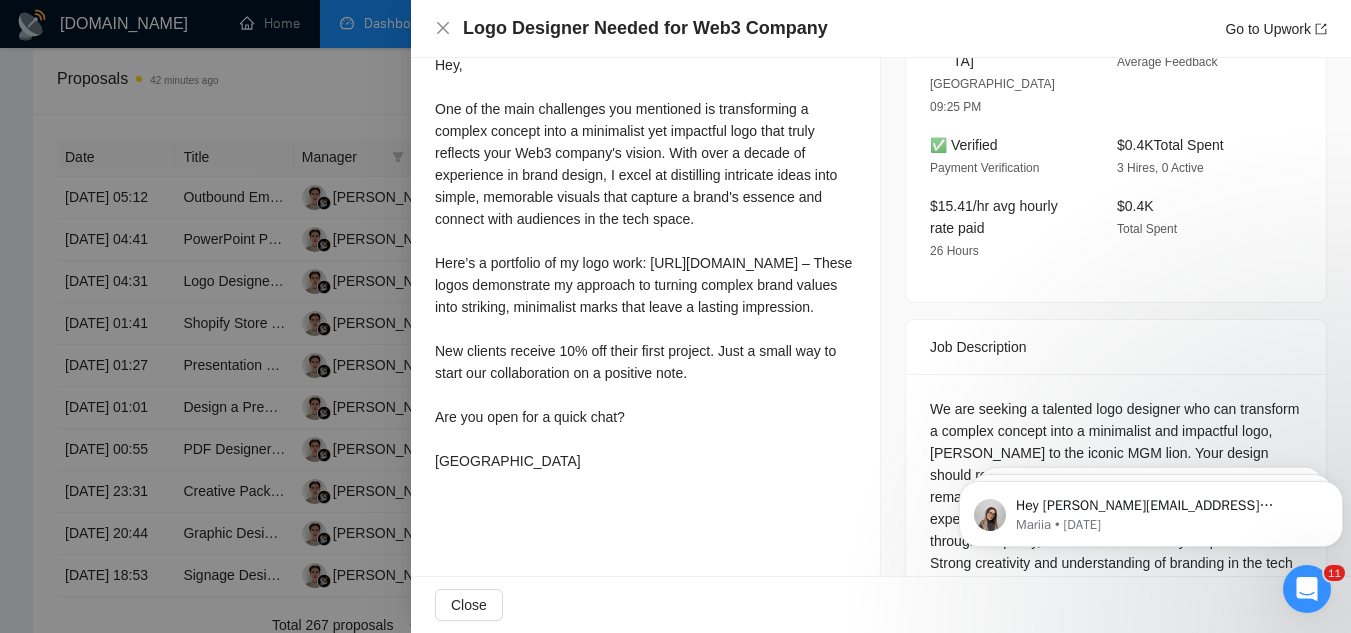click at bounding box center [675, 316] 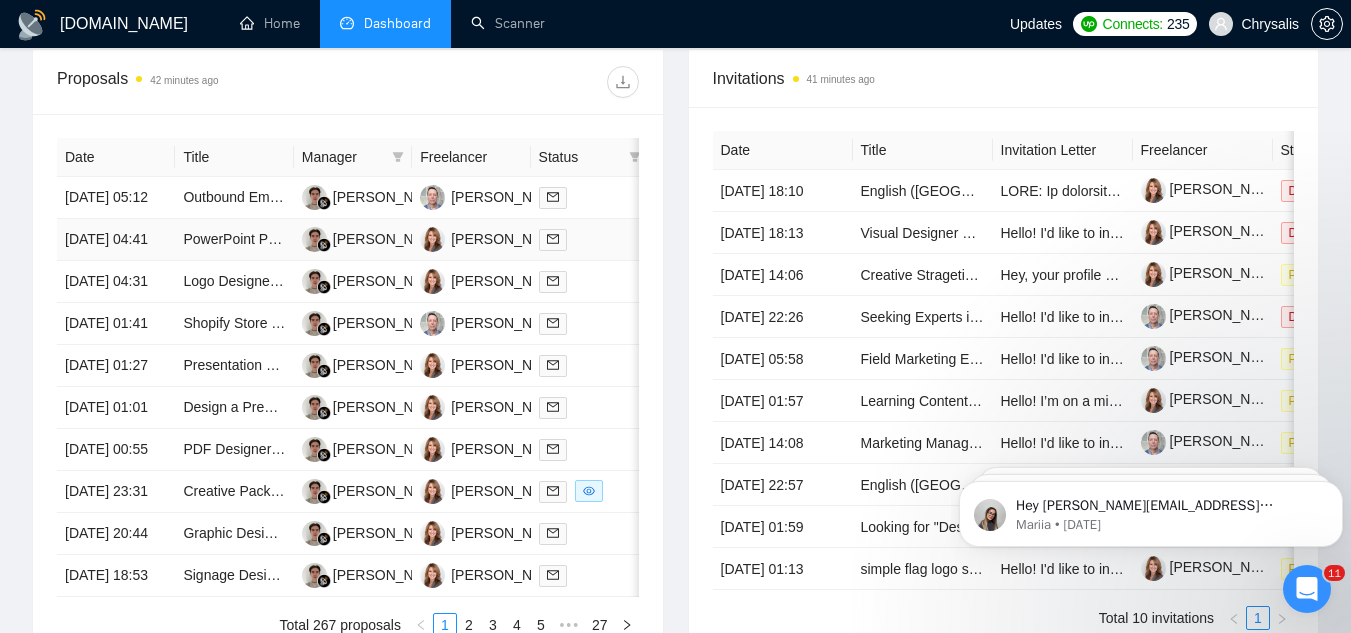 scroll, scrollTop: 867, scrollLeft: 0, axis: vertical 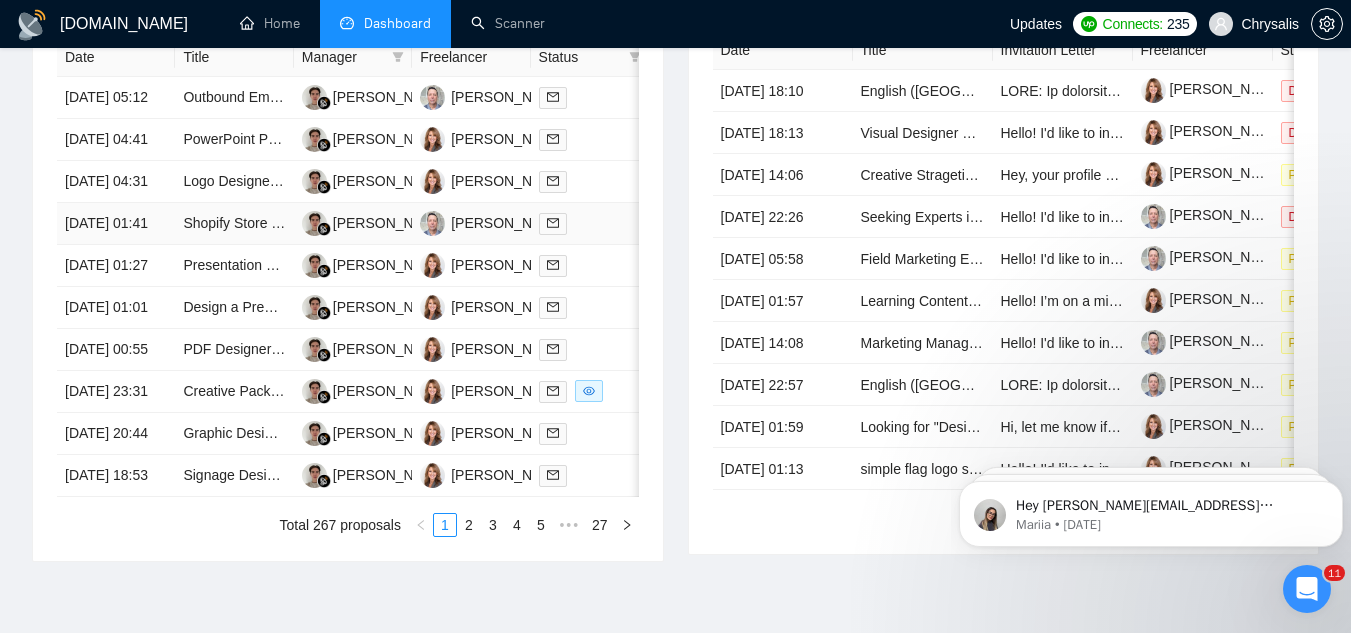 click on "Shopify Store Overhaul for Brand Alignment" at bounding box center [234, 224] 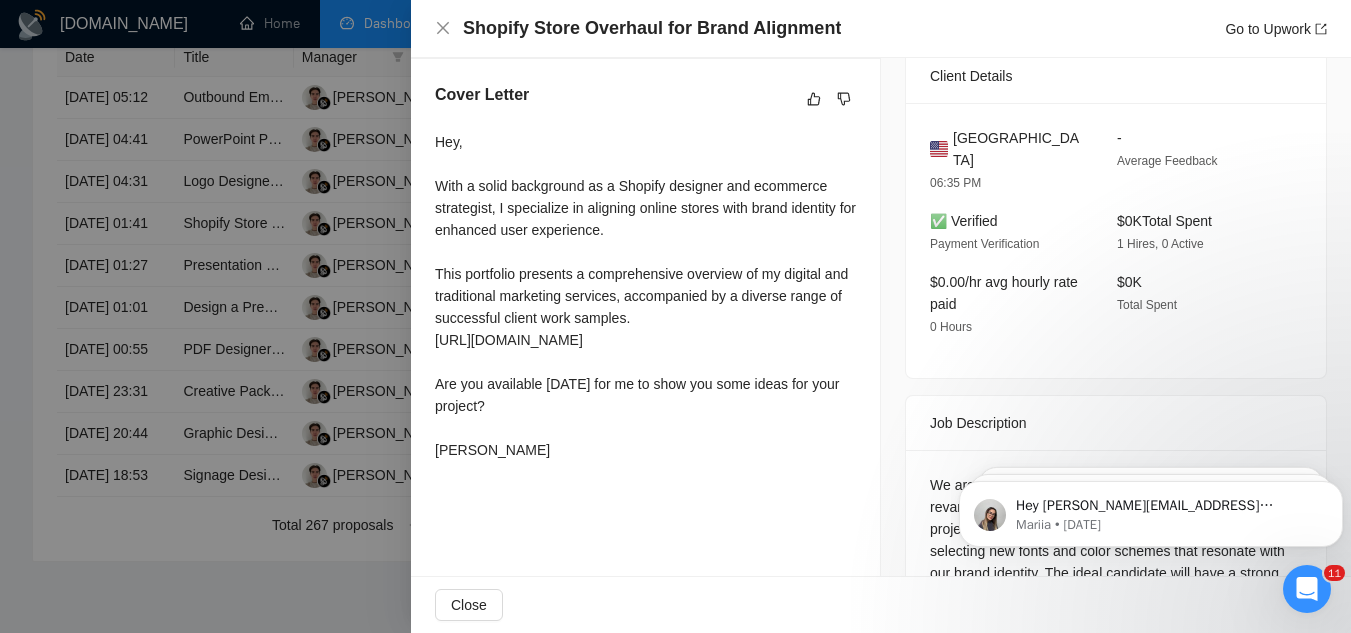scroll, scrollTop: 500, scrollLeft: 0, axis: vertical 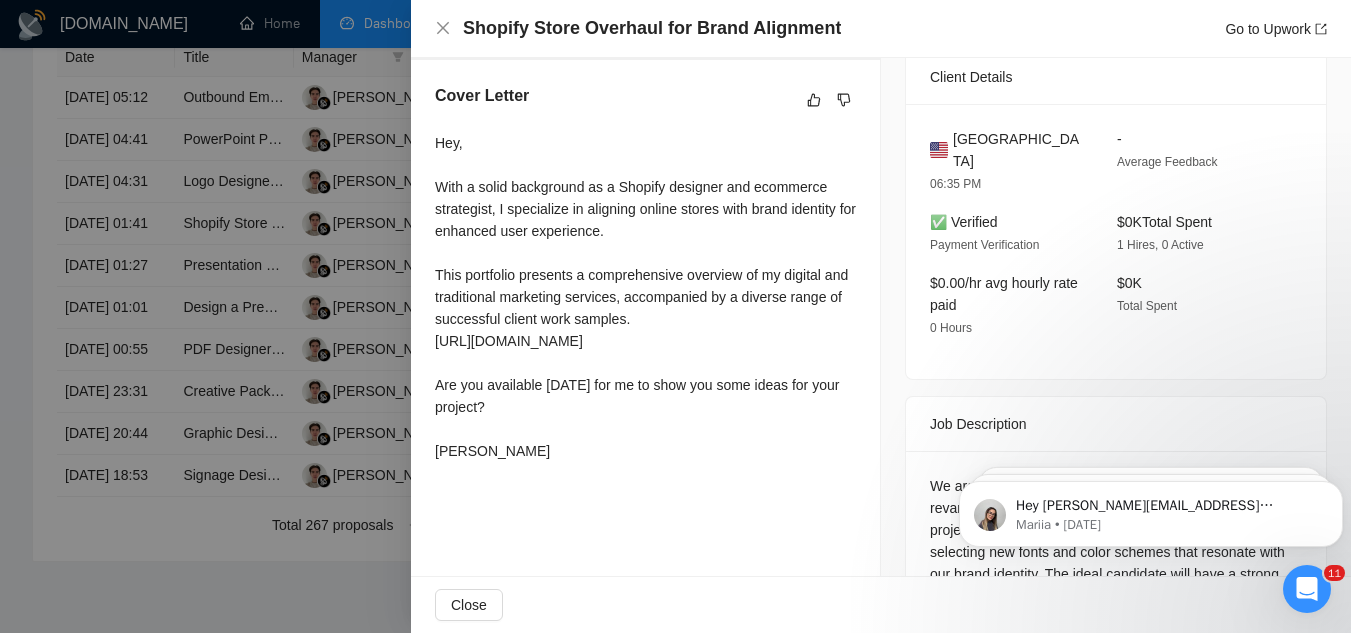 click at bounding box center [675, 316] 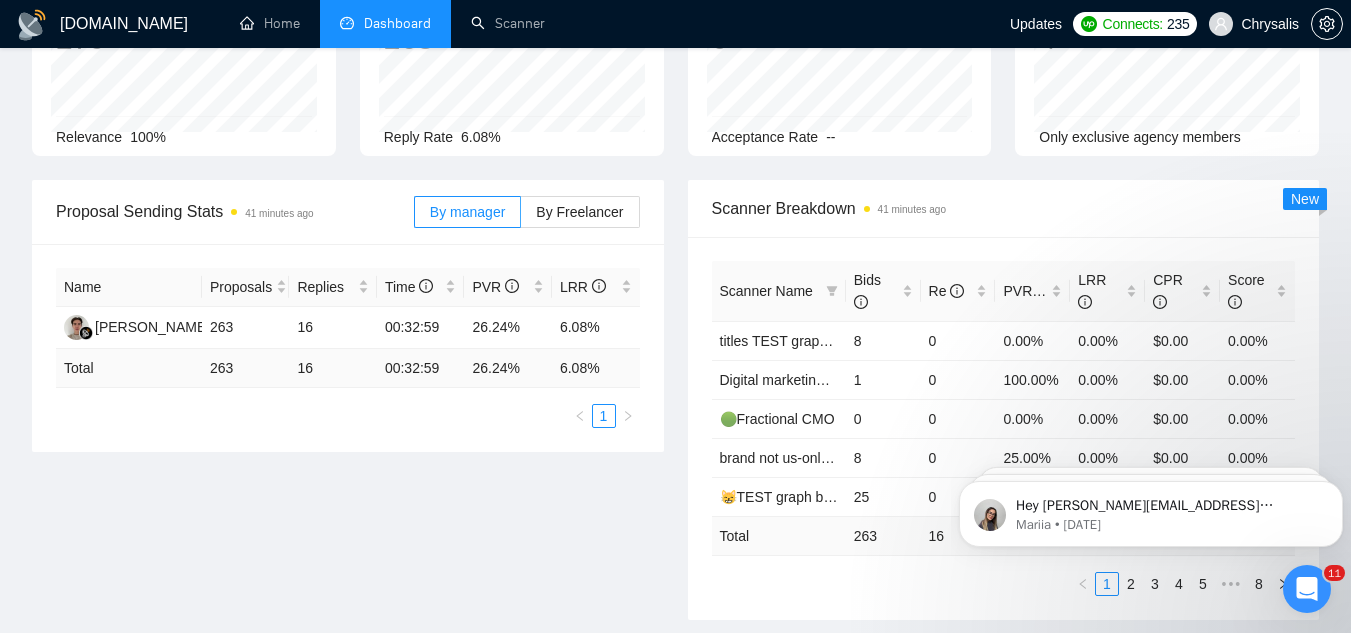 scroll, scrollTop: 167, scrollLeft: 0, axis: vertical 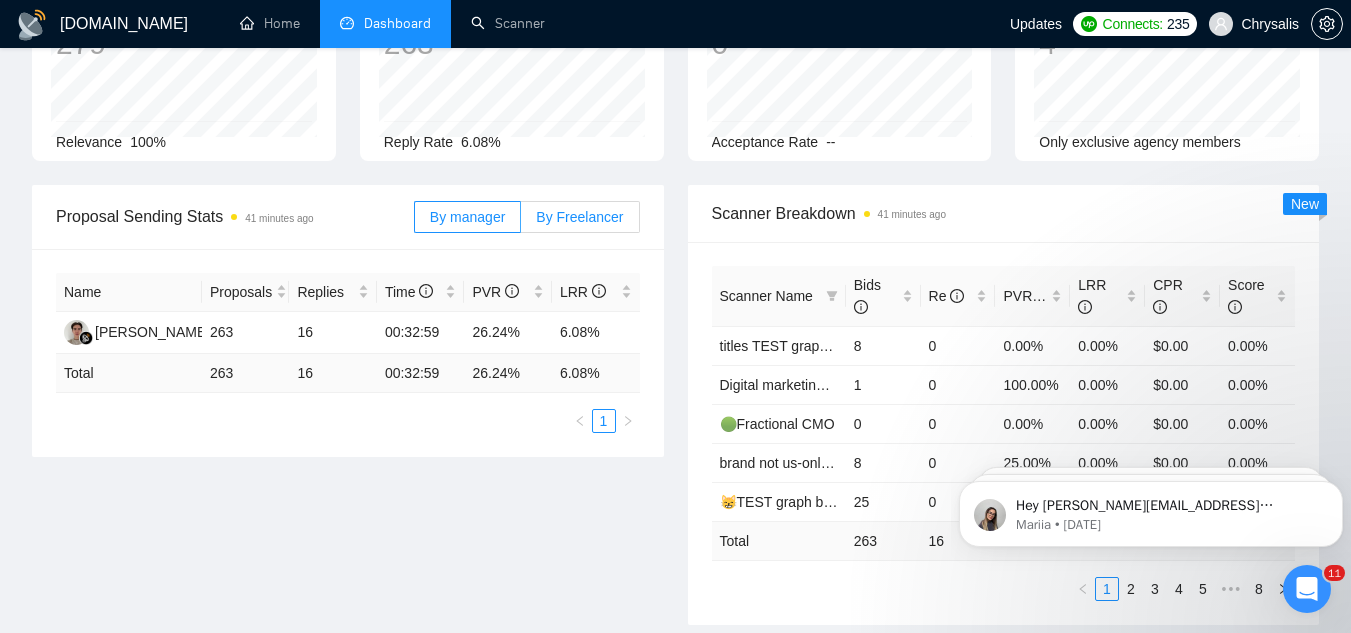 click on "By Freelancer" at bounding box center (579, 217) 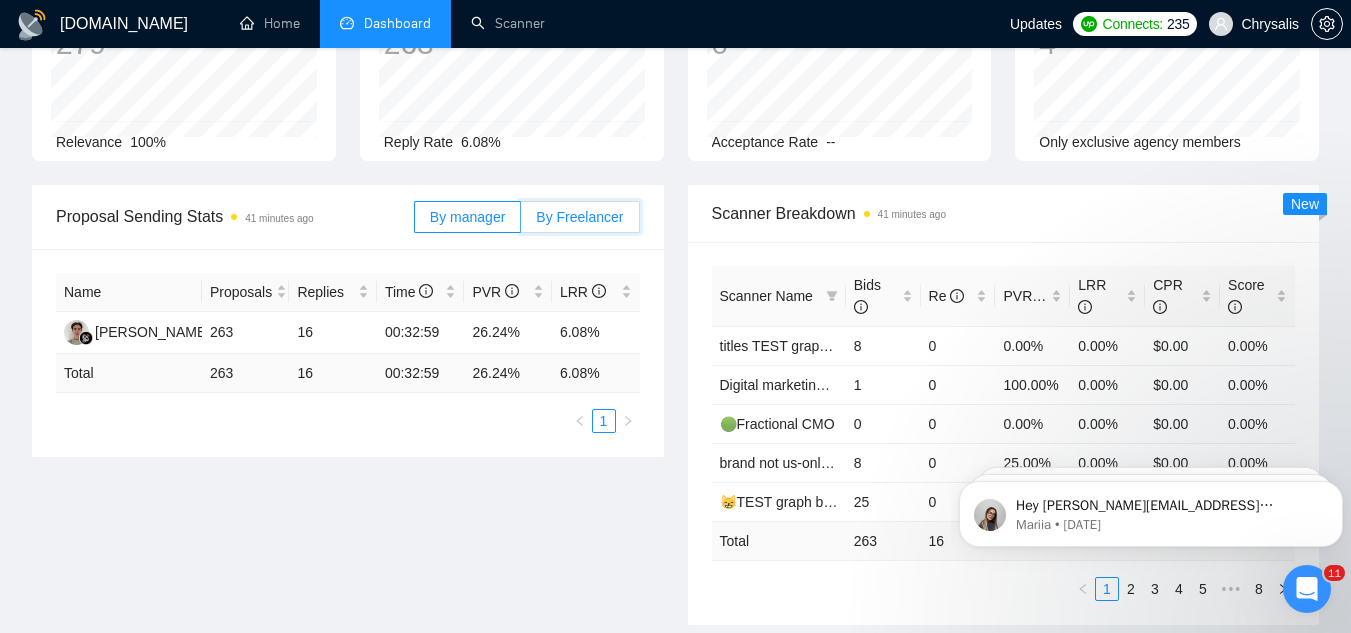click on "By Freelancer" at bounding box center [521, 222] 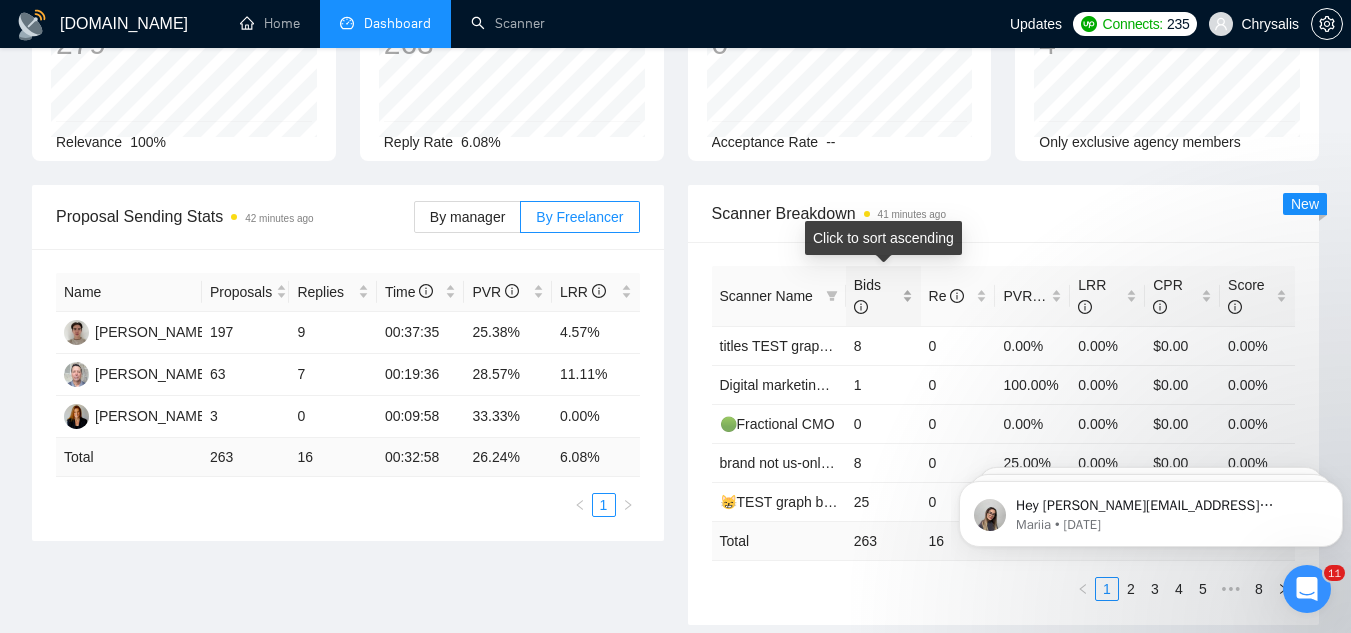 click on "Bids" at bounding box center [883, 296] 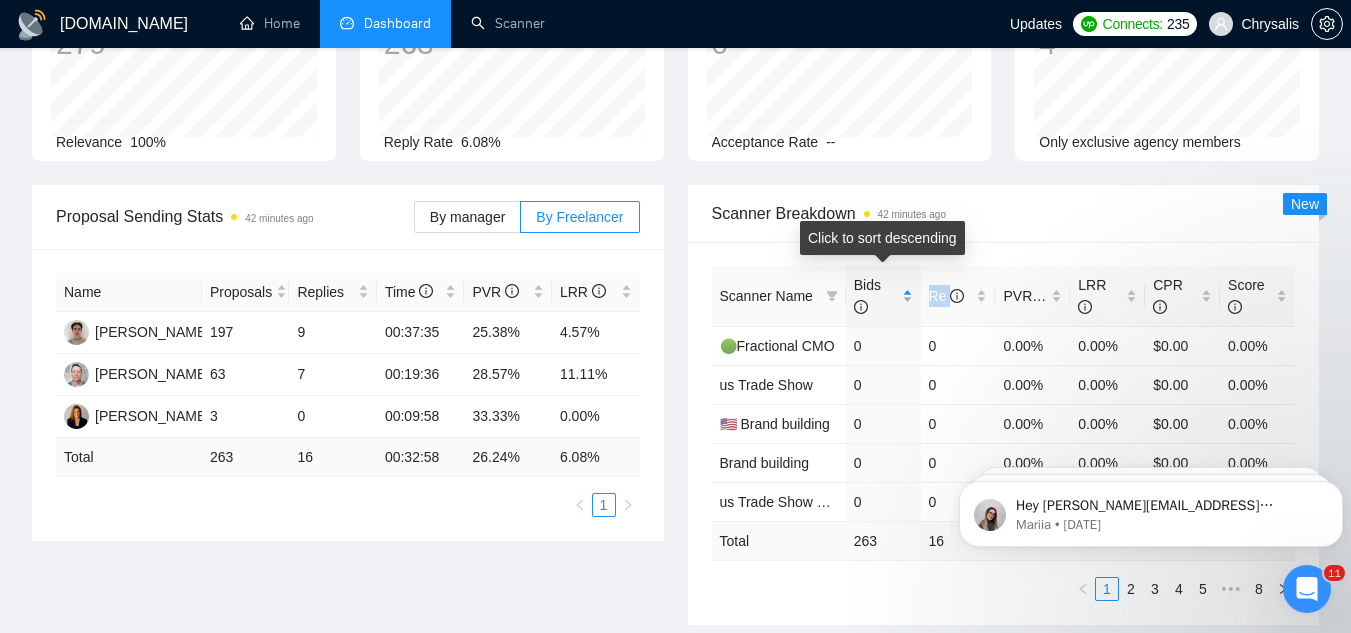 click on "Bids" at bounding box center [883, 296] 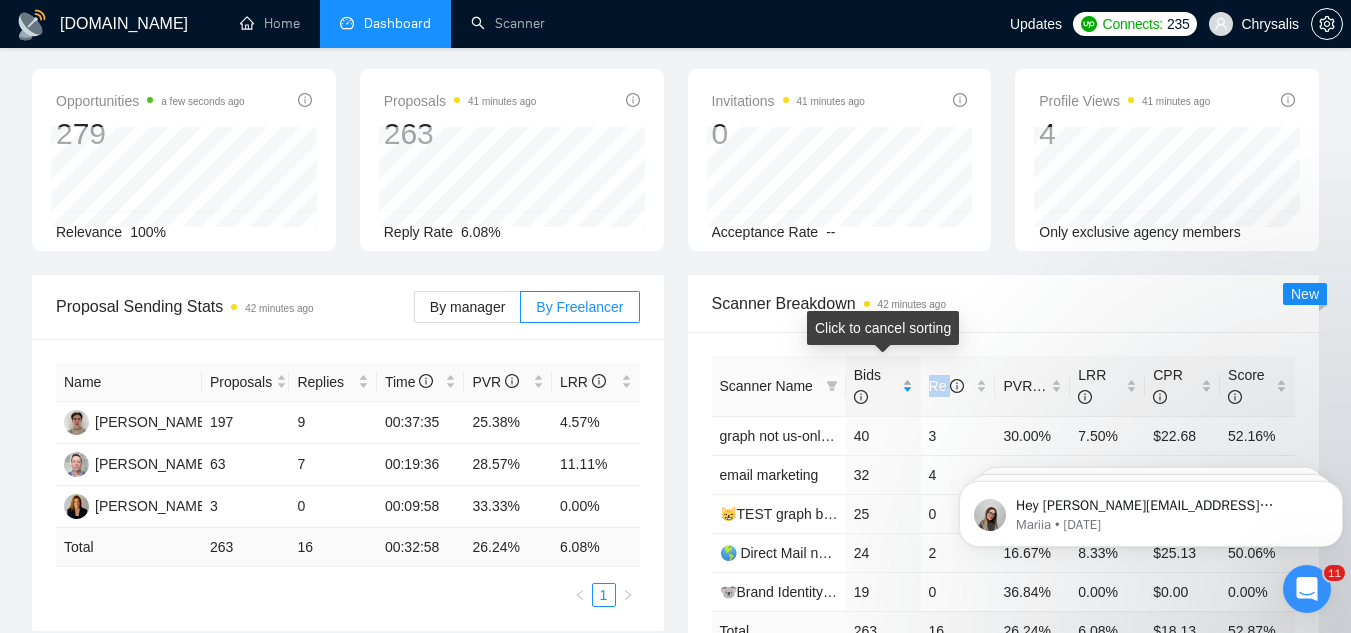 scroll, scrollTop: 0, scrollLeft: 0, axis: both 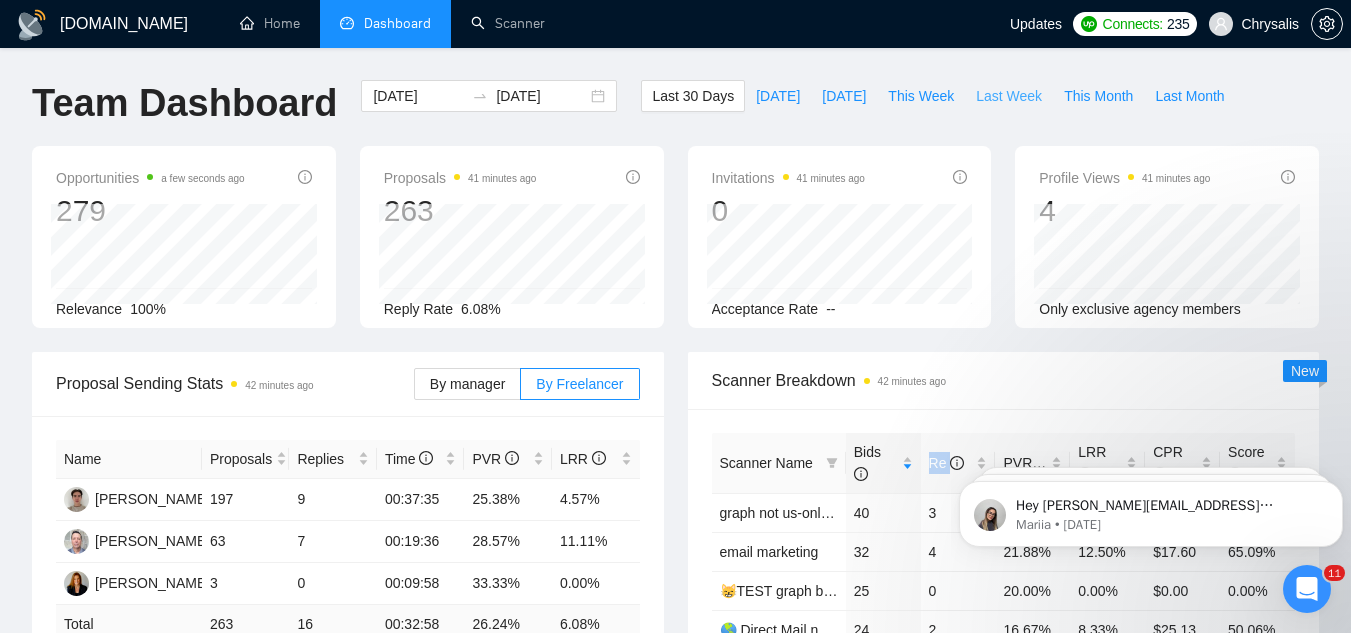 click on "Last Week" at bounding box center [1009, 96] 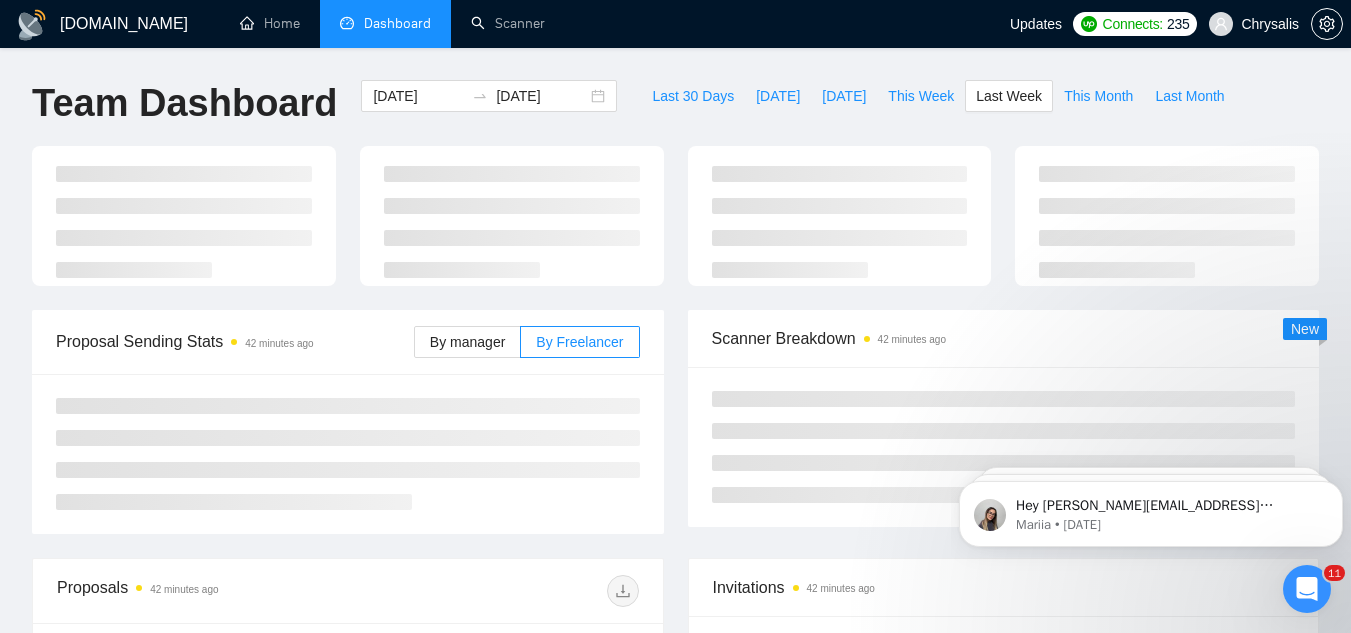 type on "[DATE]" 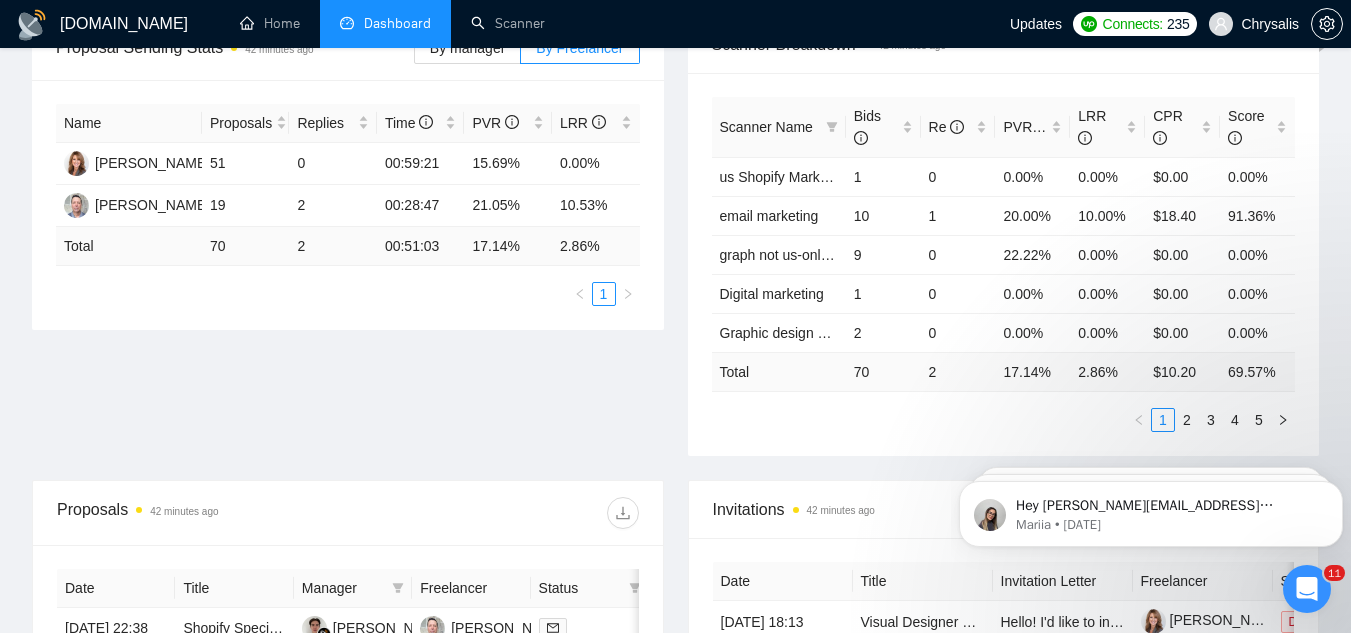 scroll, scrollTop: 300, scrollLeft: 0, axis: vertical 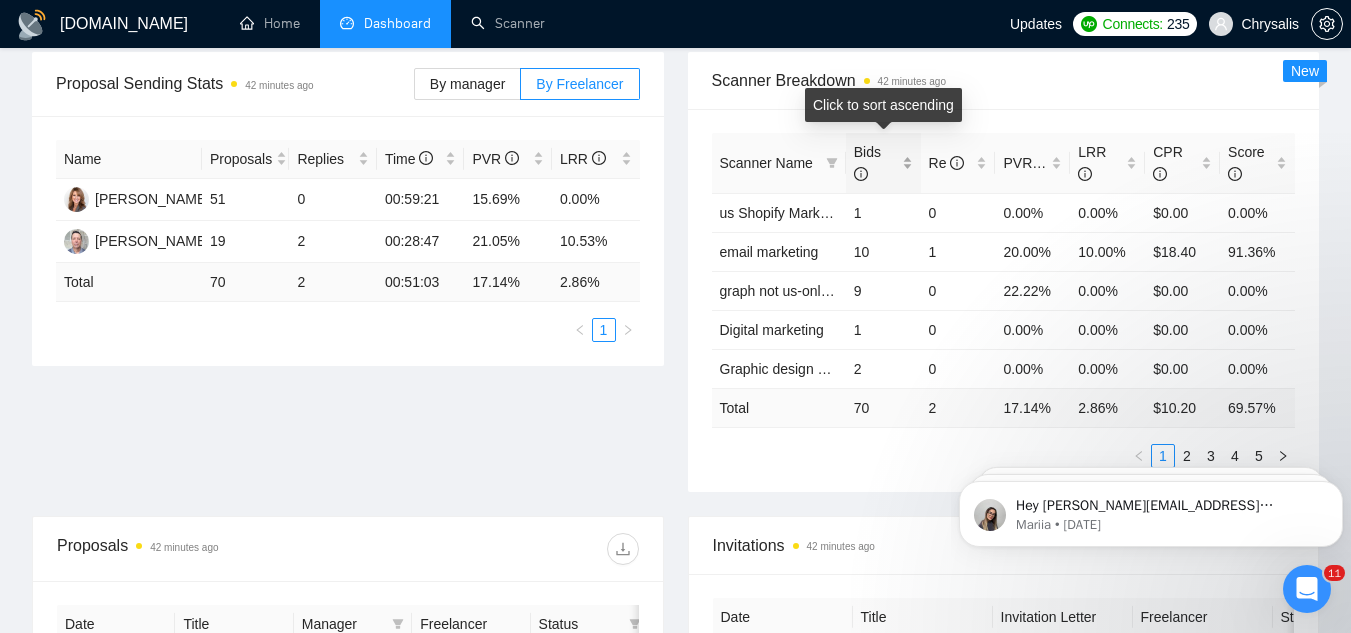 click on "Bids" at bounding box center [883, 163] 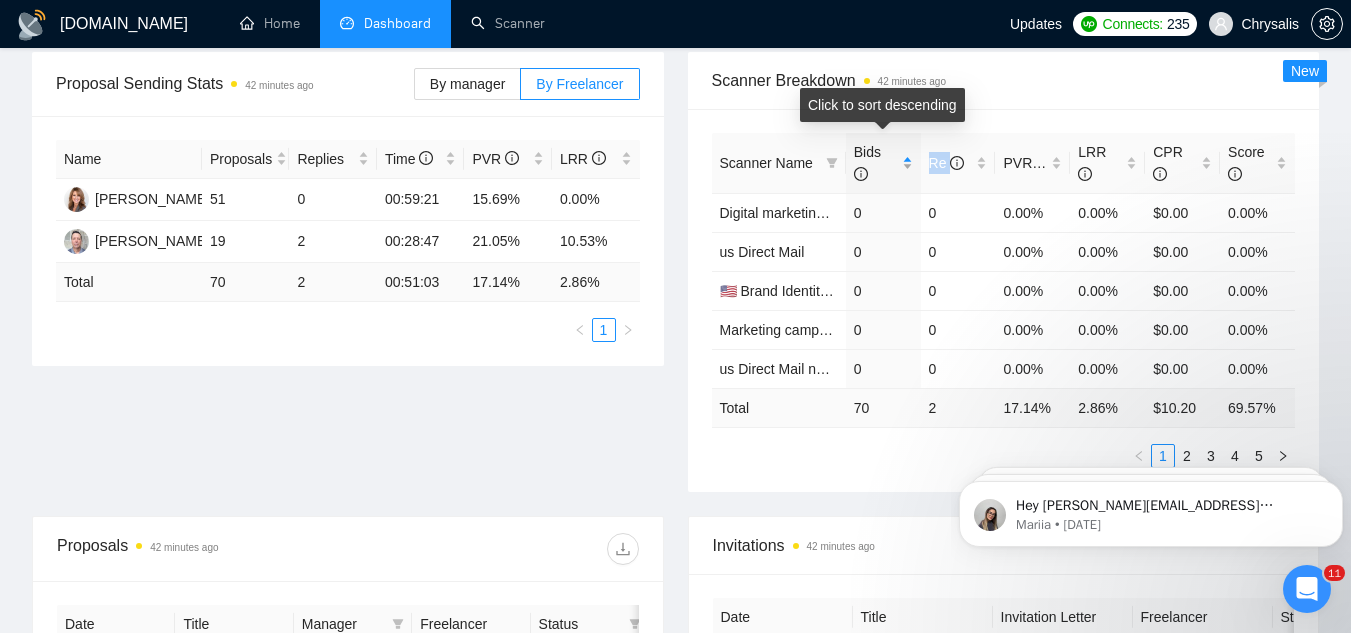 click on "Bids" at bounding box center [883, 163] 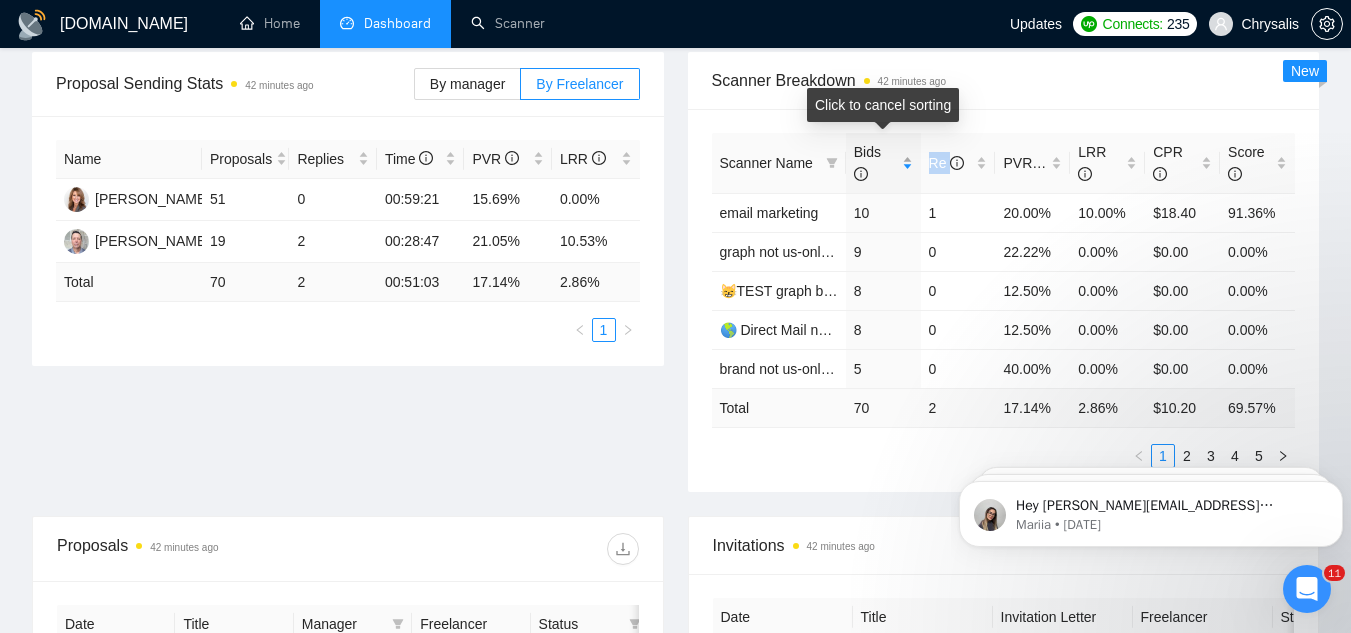click on "Bids" at bounding box center [883, 163] 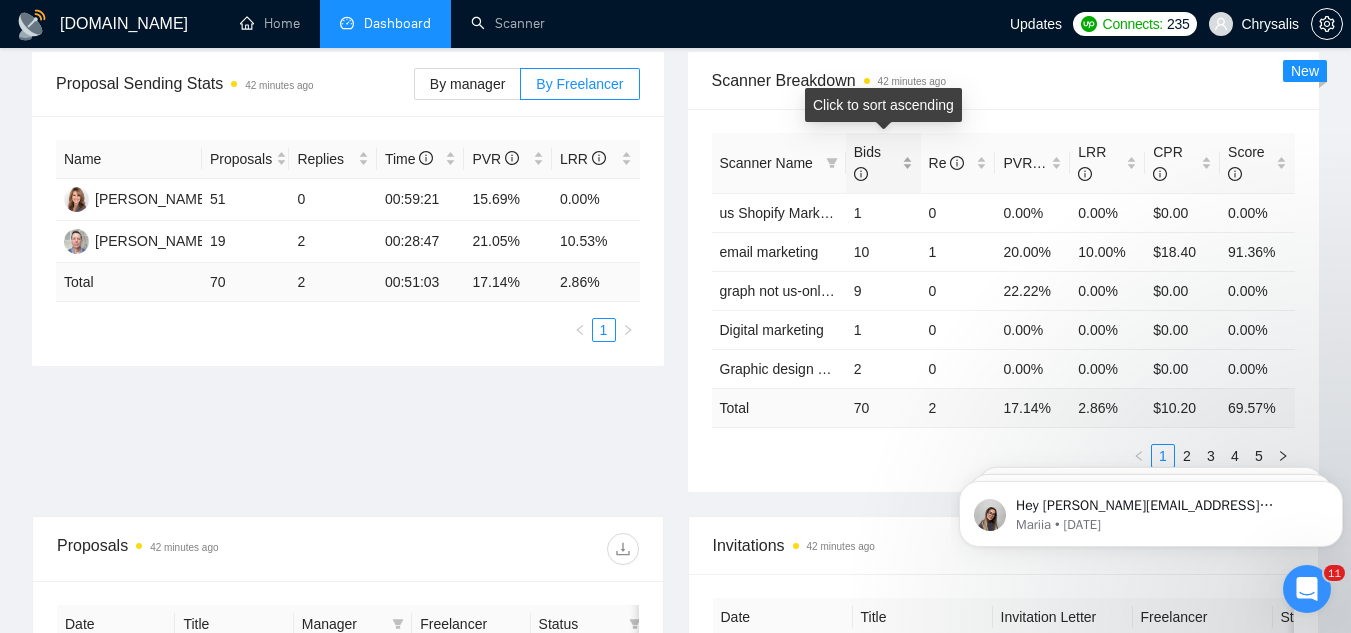 click on "Bids" at bounding box center (883, 163) 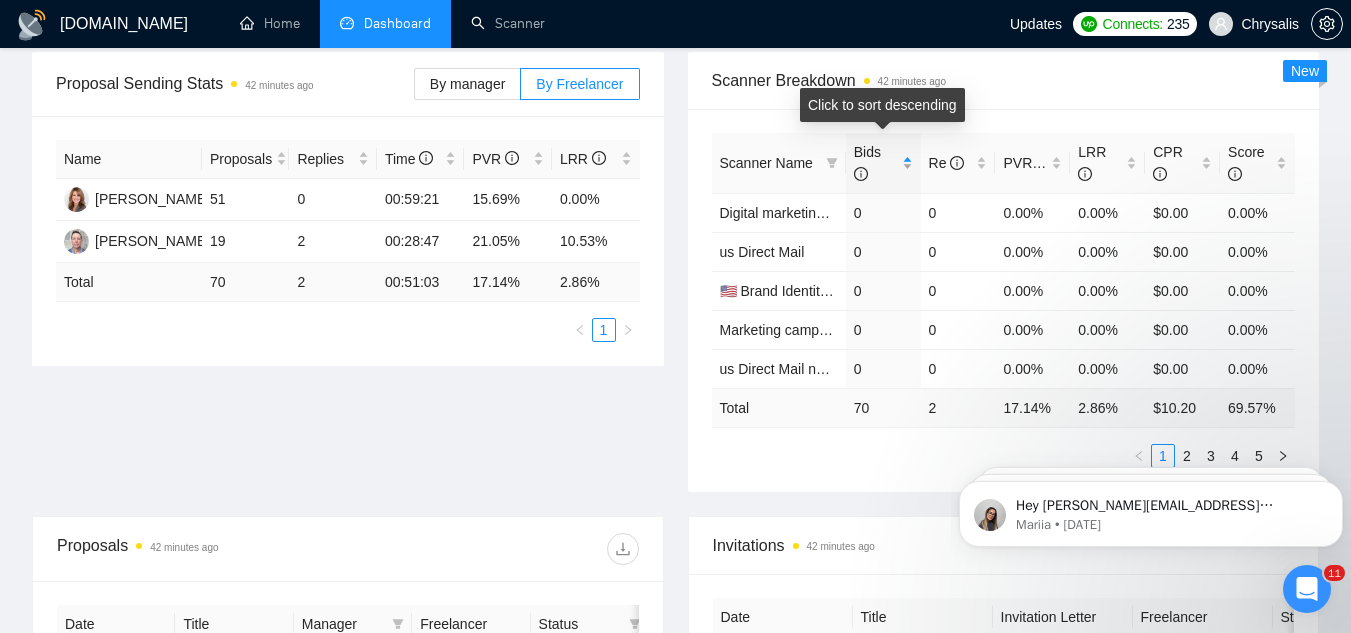 click on "Bids" at bounding box center (883, 163) 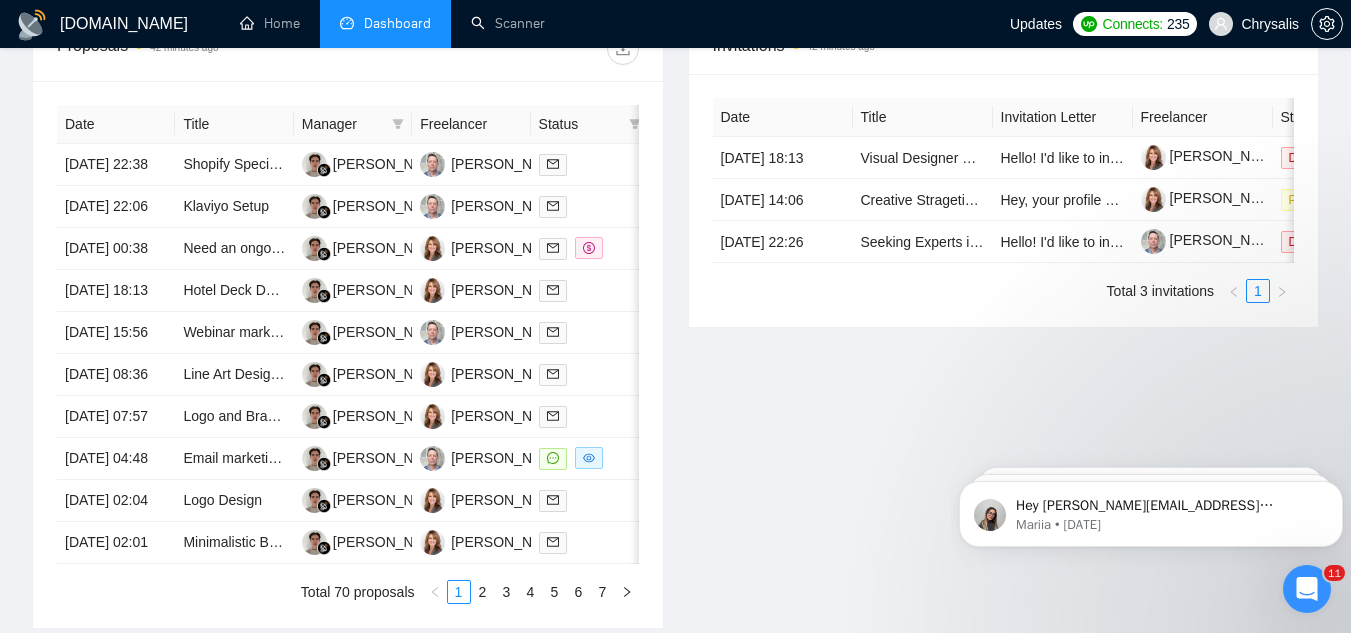 scroll, scrollTop: 900, scrollLeft: 0, axis: vertical 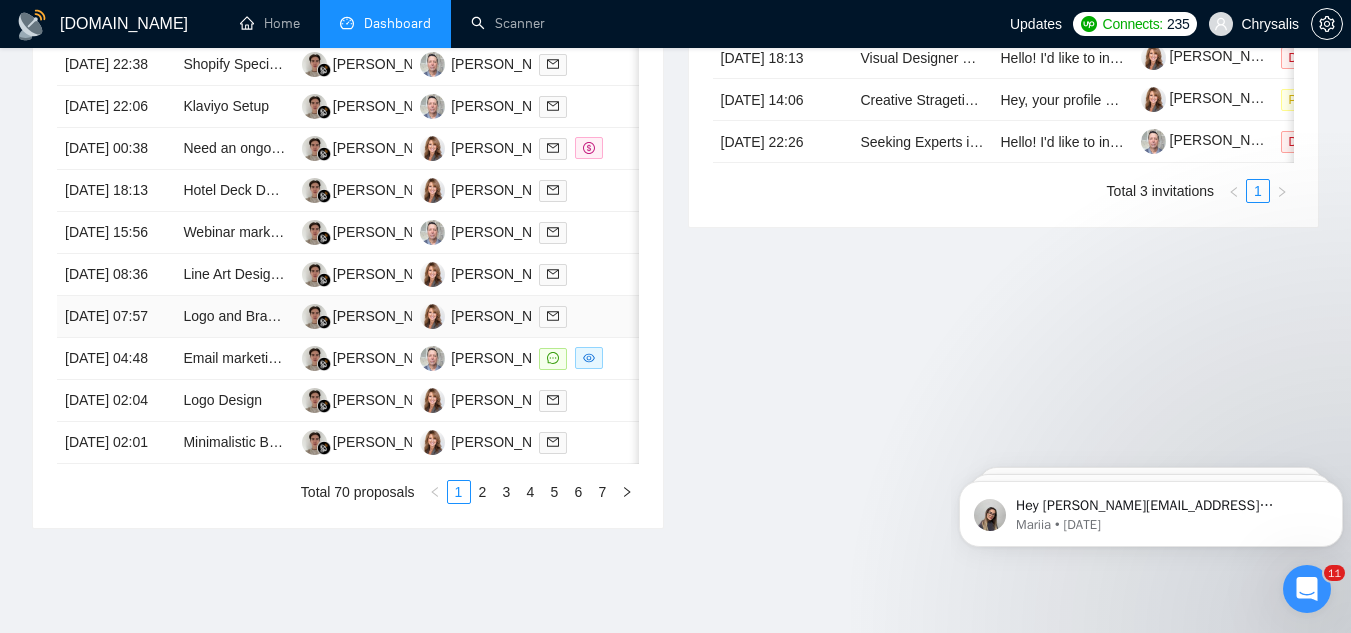 click on "Logo and Branding Design for Theater Venue" at bounding box center [234, 317] 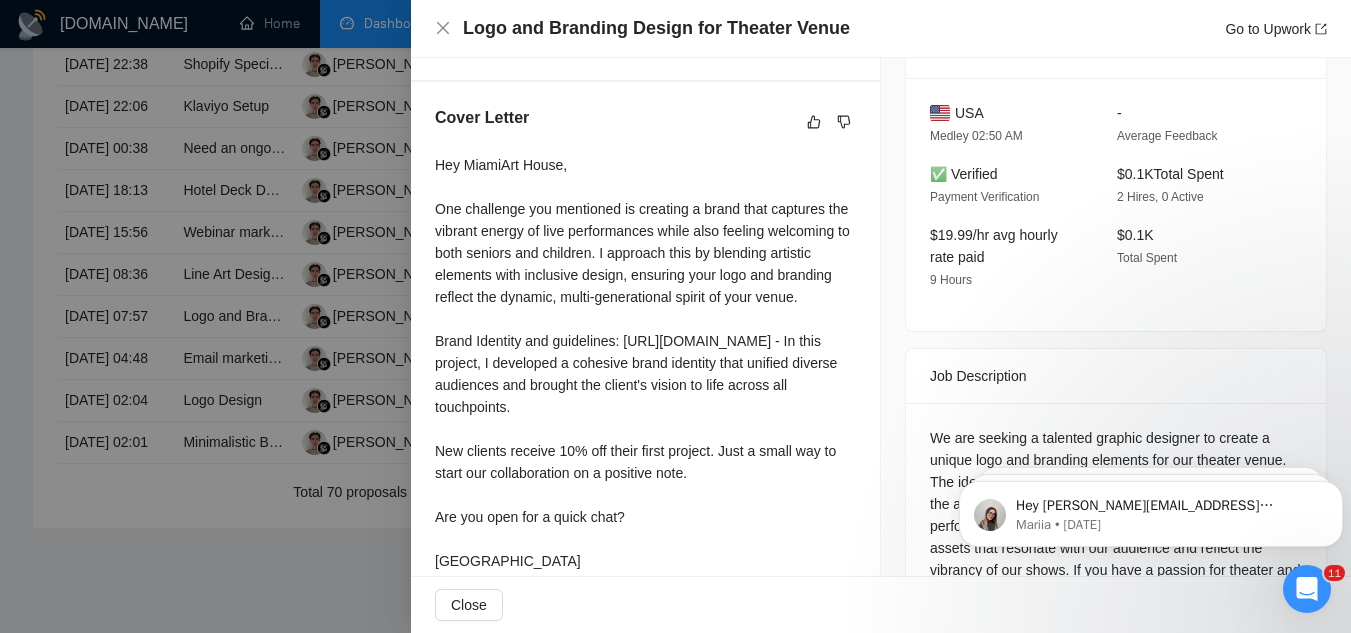 click at bounding box center [675, 316] 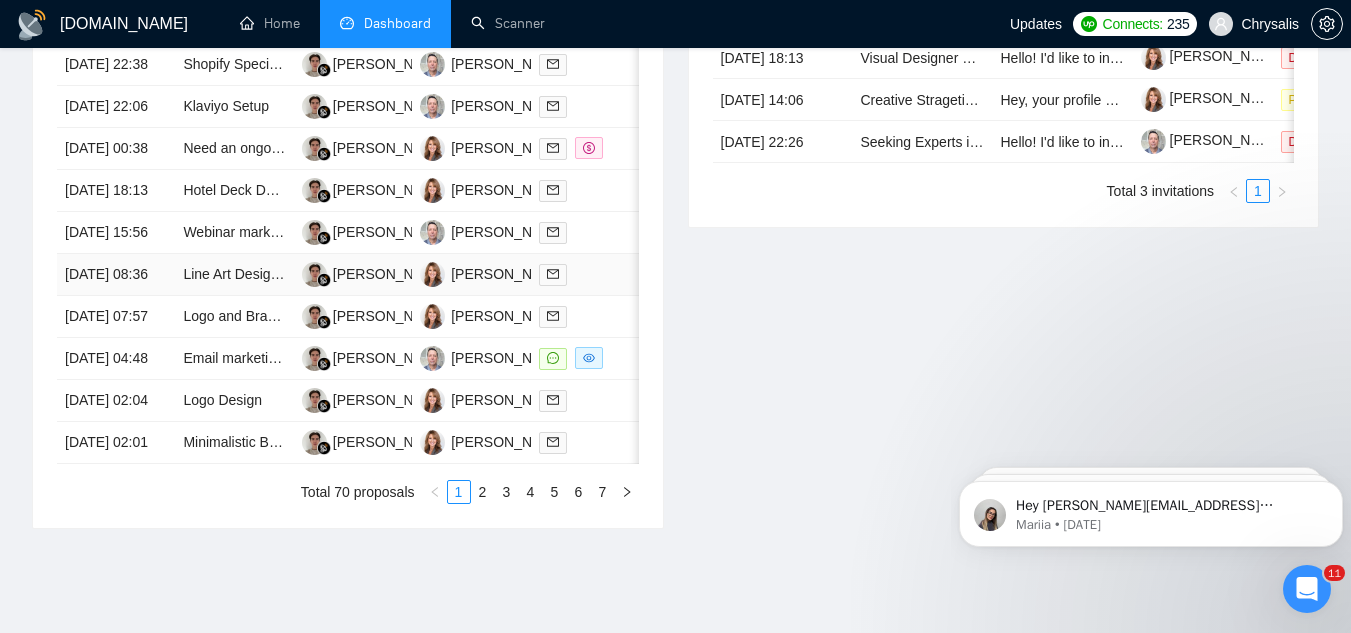 click on "Line Art Designer for Embroidery Graphics" at bounding box center (234, 275) 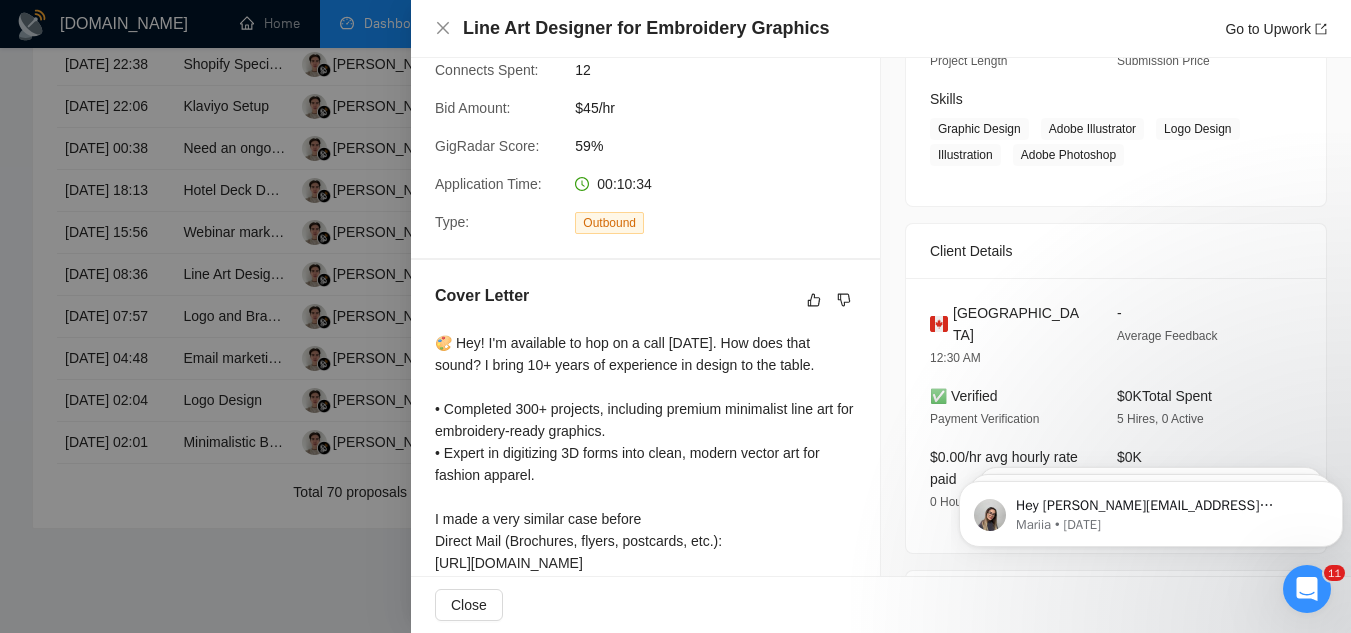 scroll, scrollTop: 200, scrollLeft: 0, axis: vertical 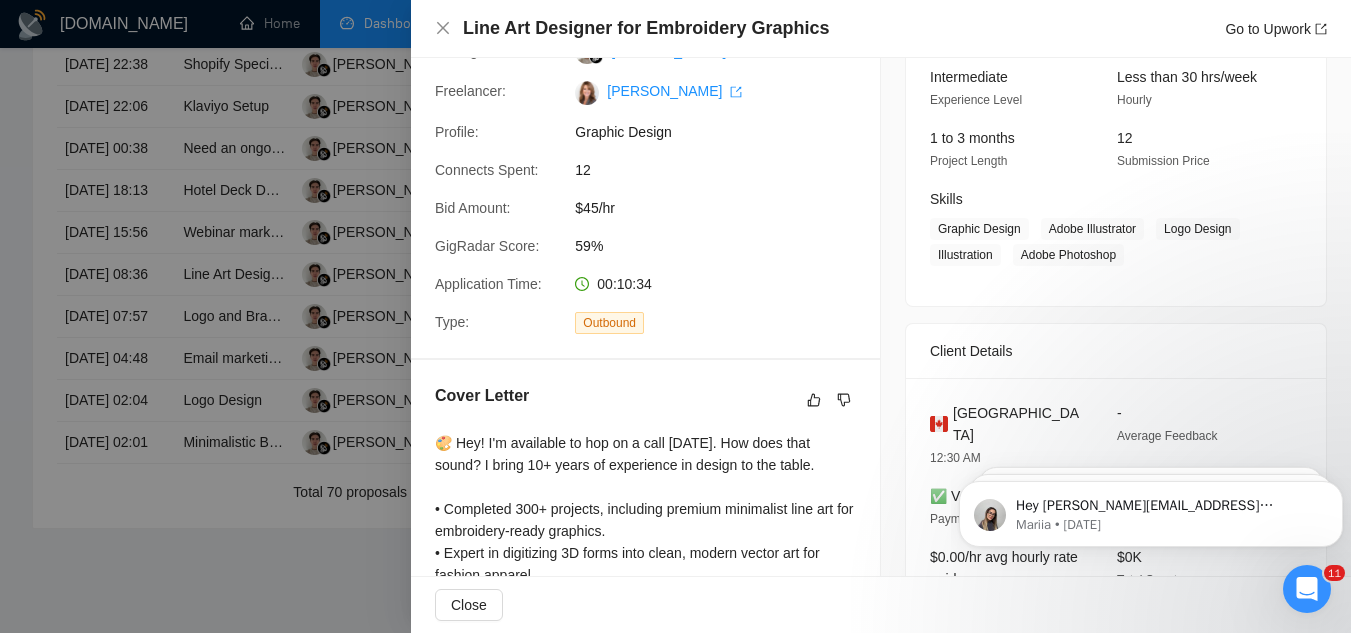 click at bounding box center (675, 316) 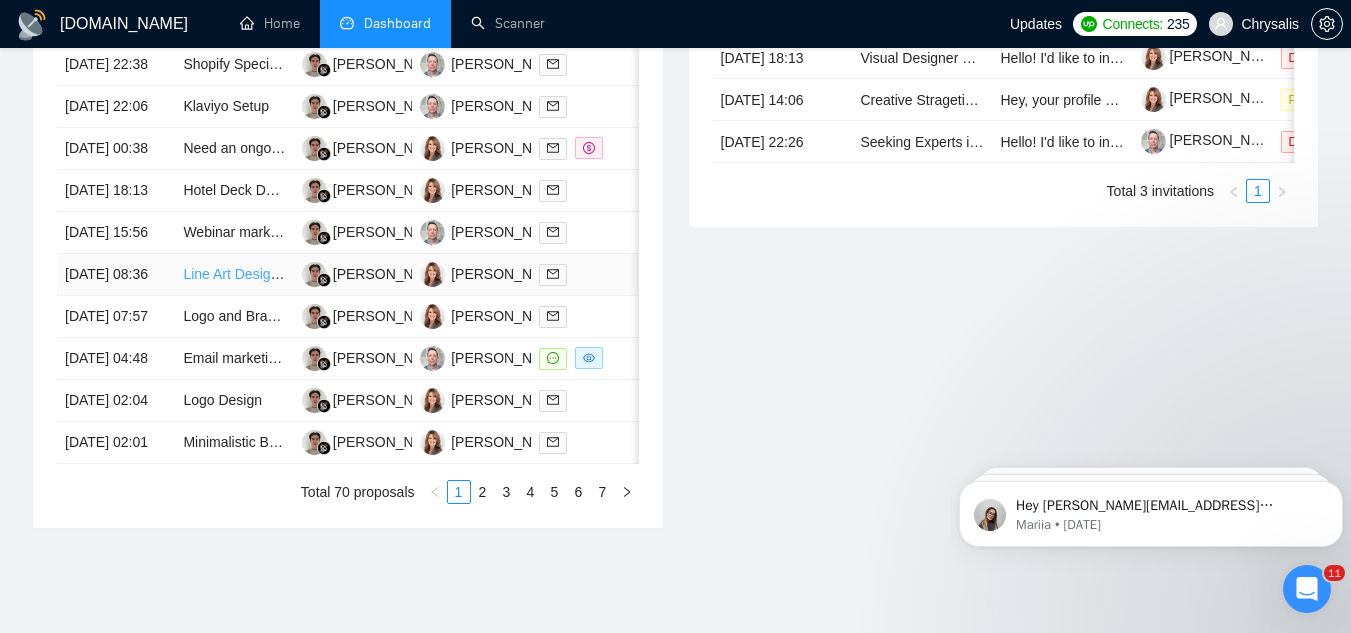 click on "Line Art Designer for Embroidery Graphics" at bounding box center [314, 274] 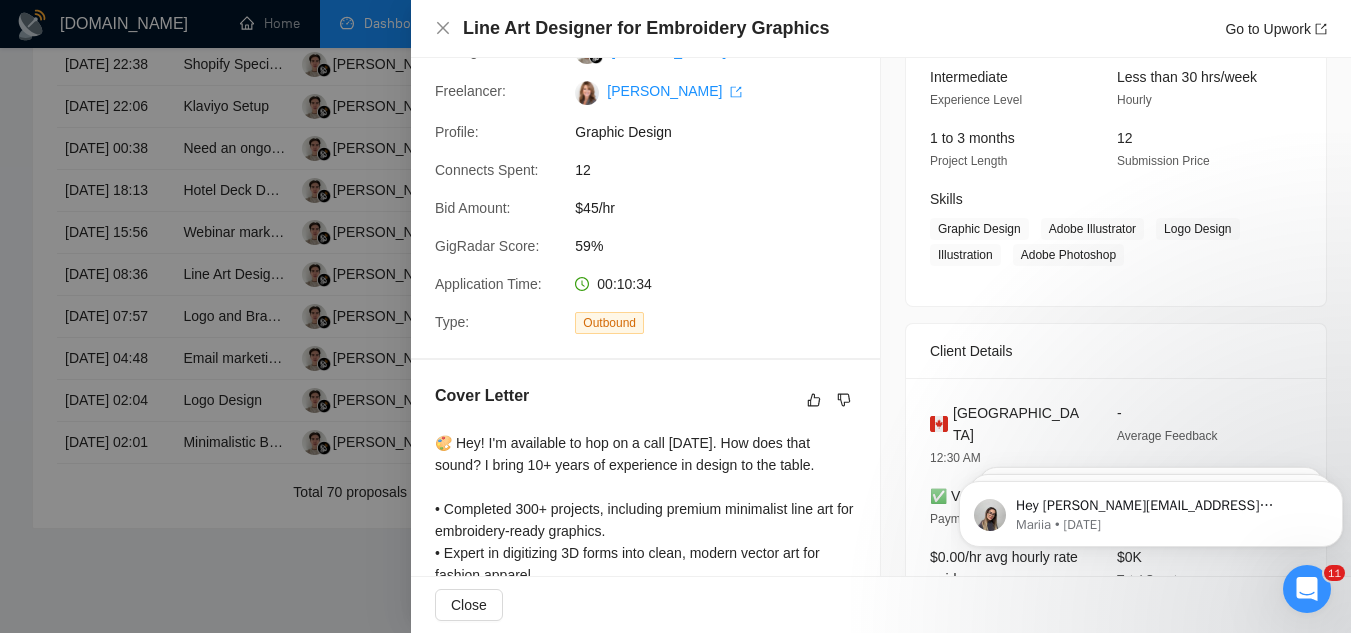 click at bounding box center (675, 316) 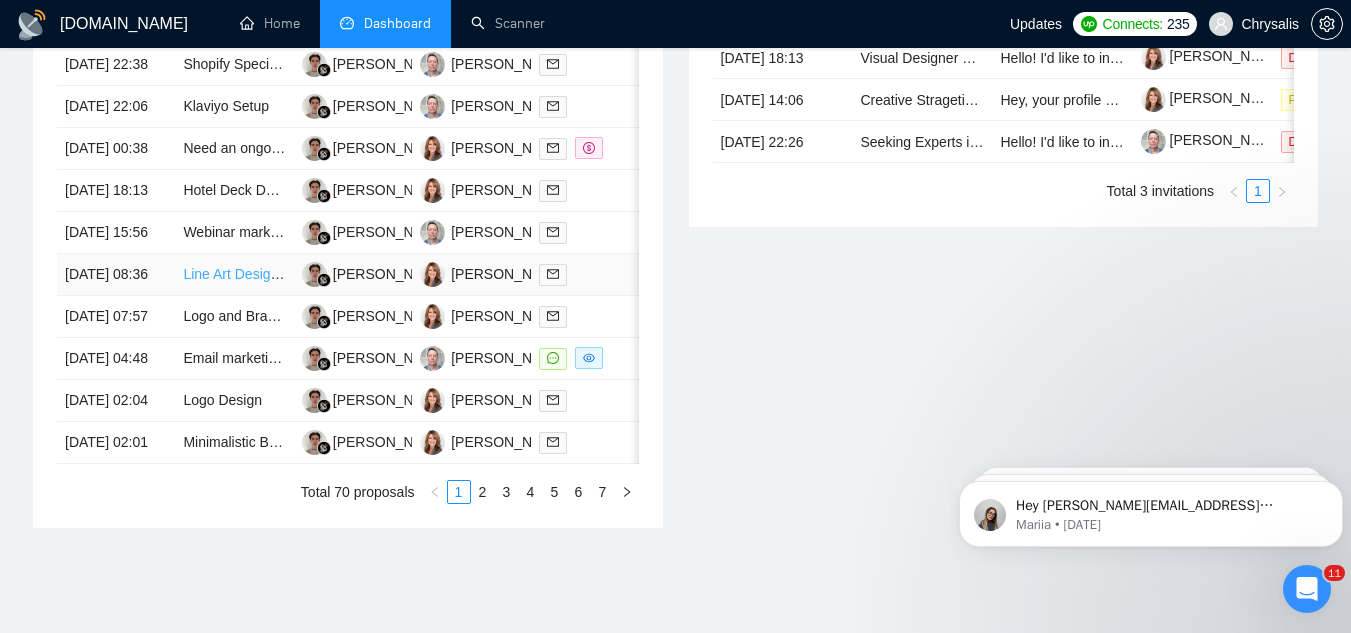 click on "Line Art Designer for Embroidery Graphics" at bounding box center [314, 274] 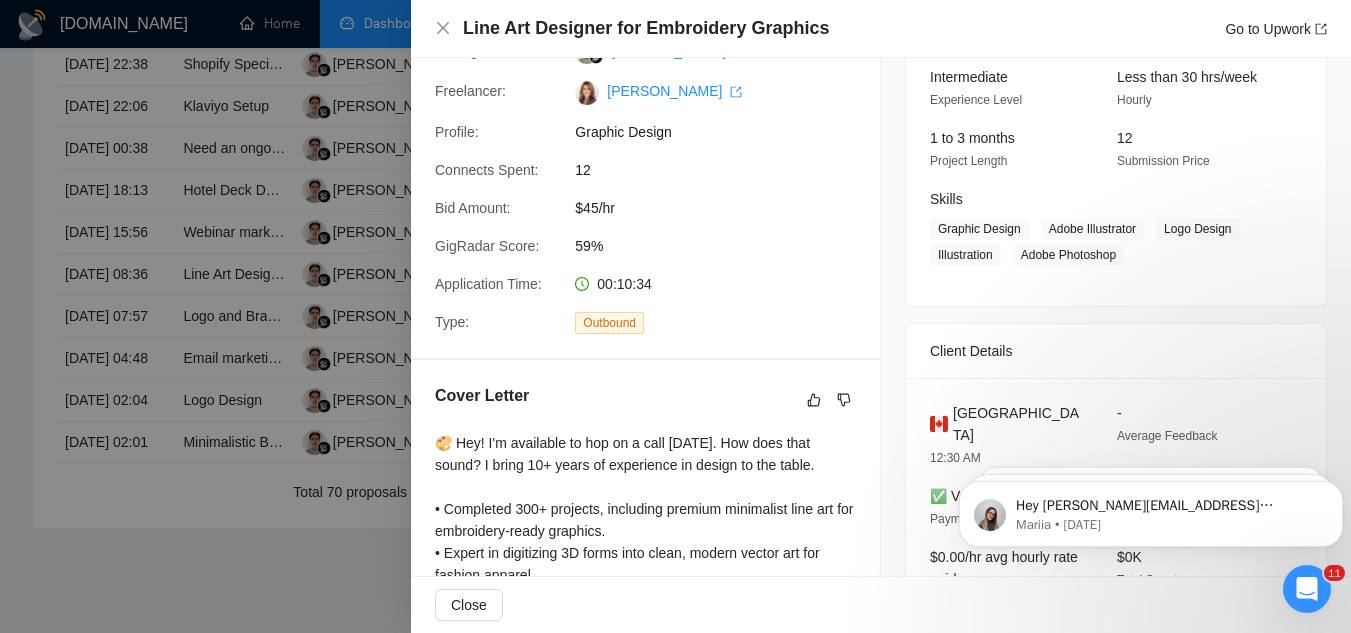 click at bounding box center (675, 316) 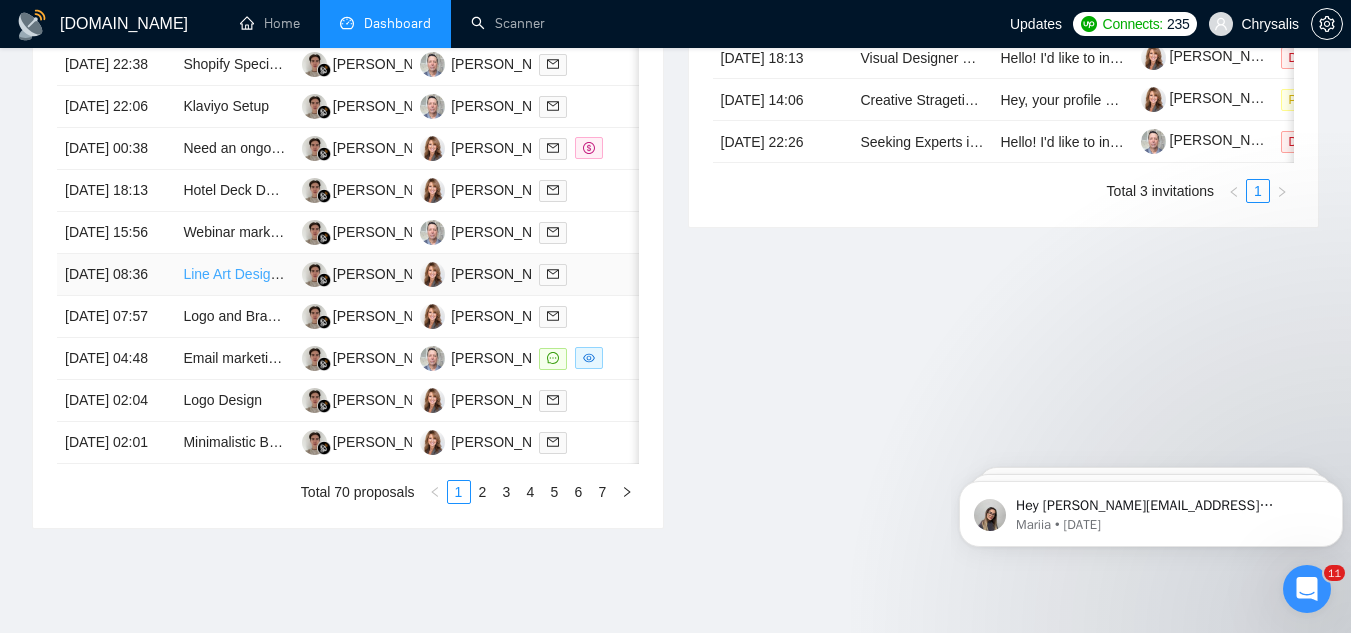 click on "Line Art Designer for Embroidery Graphics" at bounding box center [314, 274] 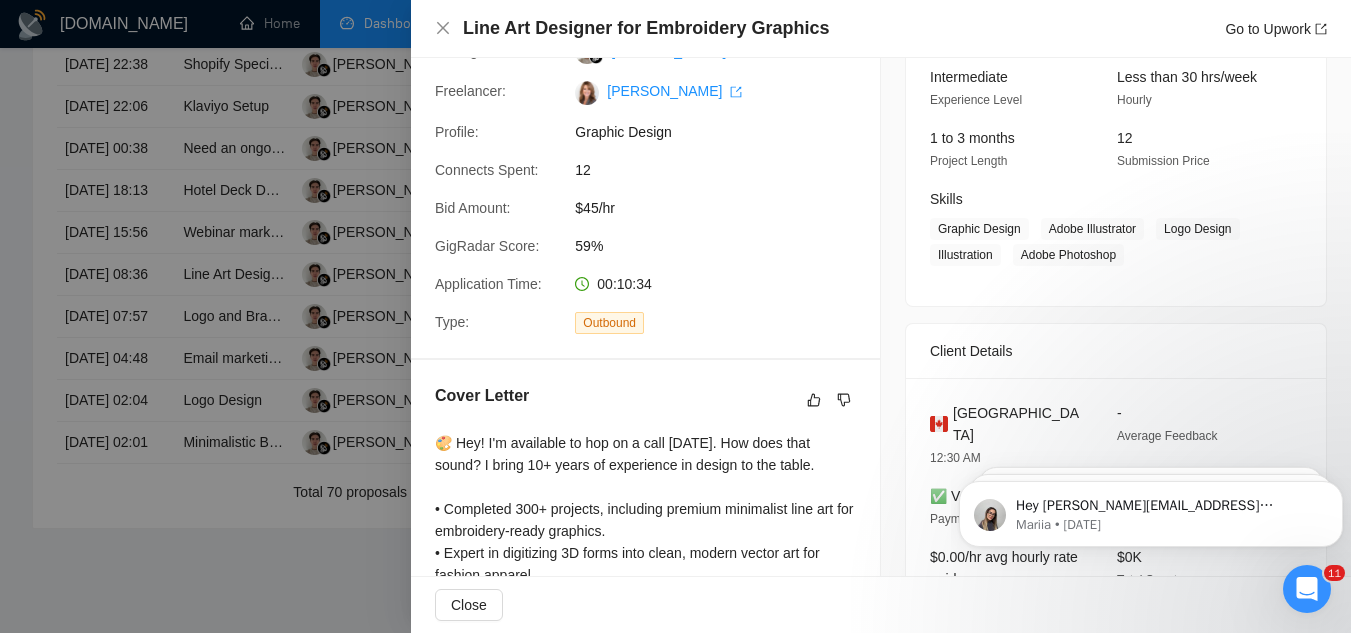 click at bounding box center [675, 316] 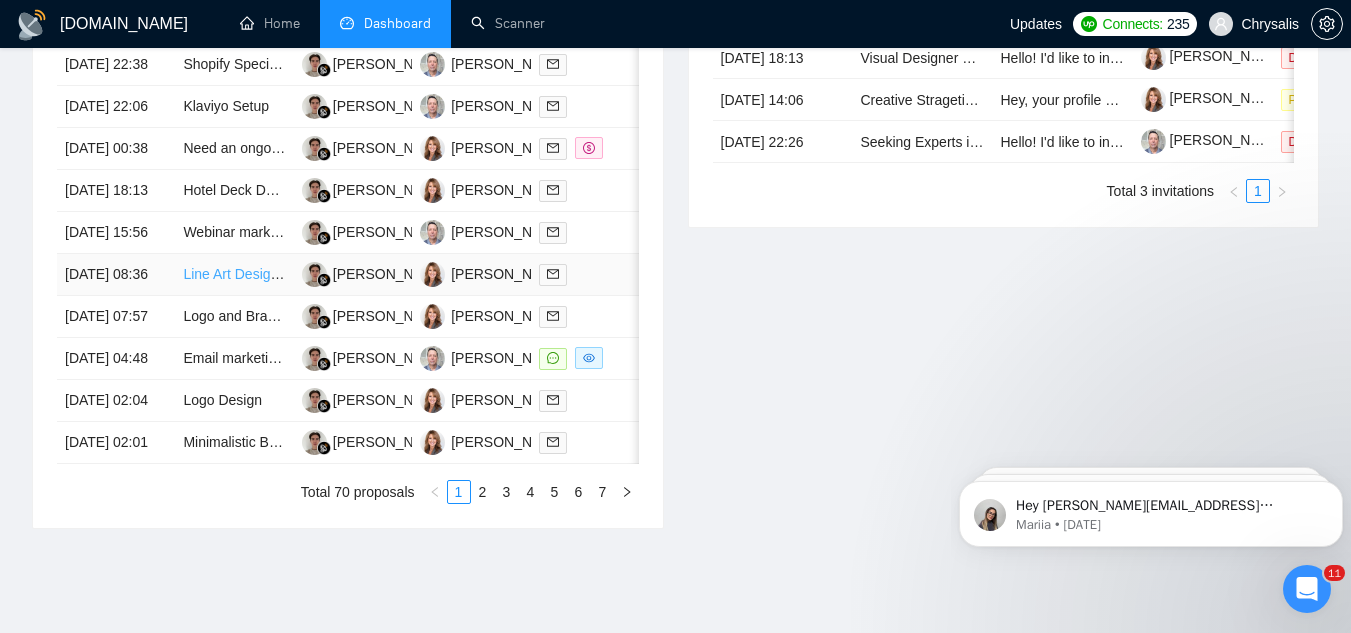 click on "Line Art Designer for Embroidery Graphics" at bounding box center [314, 274] 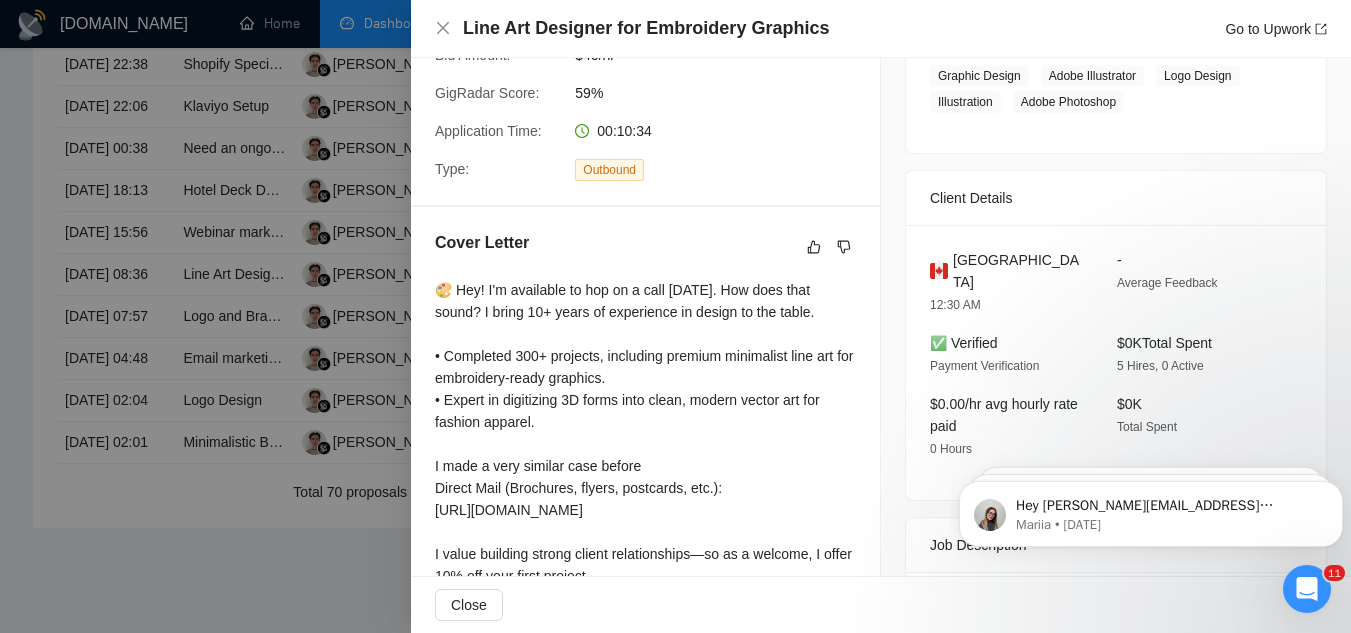 scroll, scrollTop: 400, scrollLeft: 0, axis: vertical 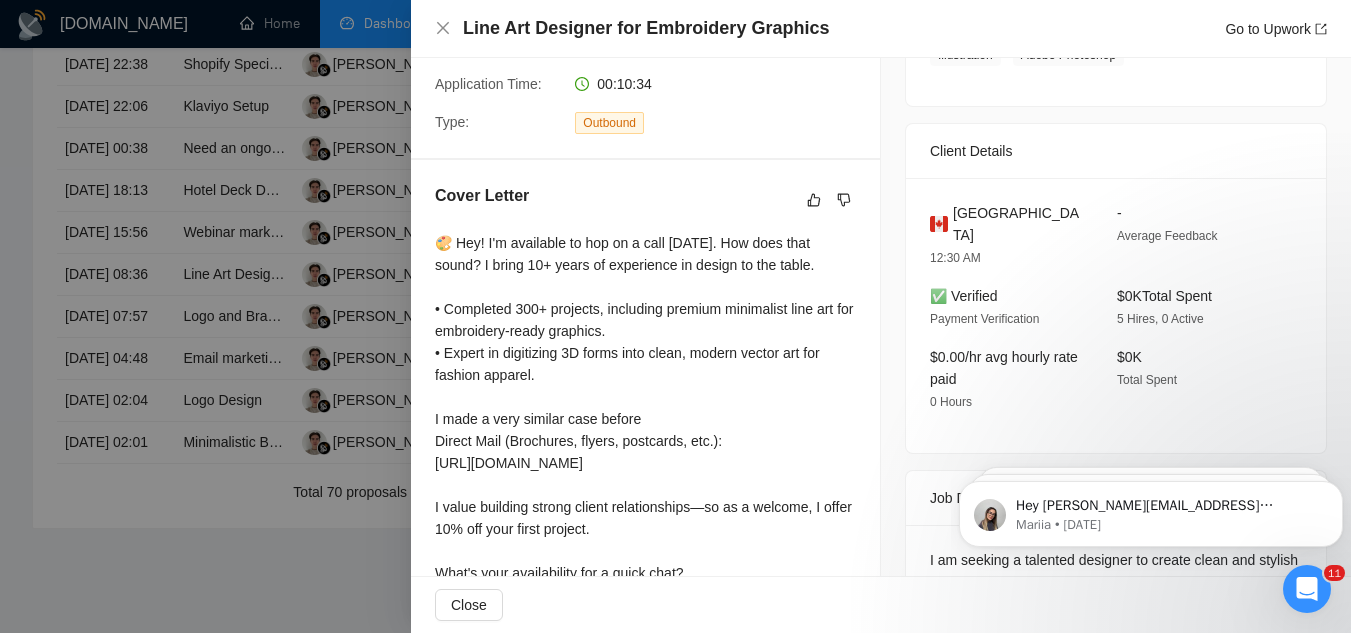 click at bounding box center [675, 316] 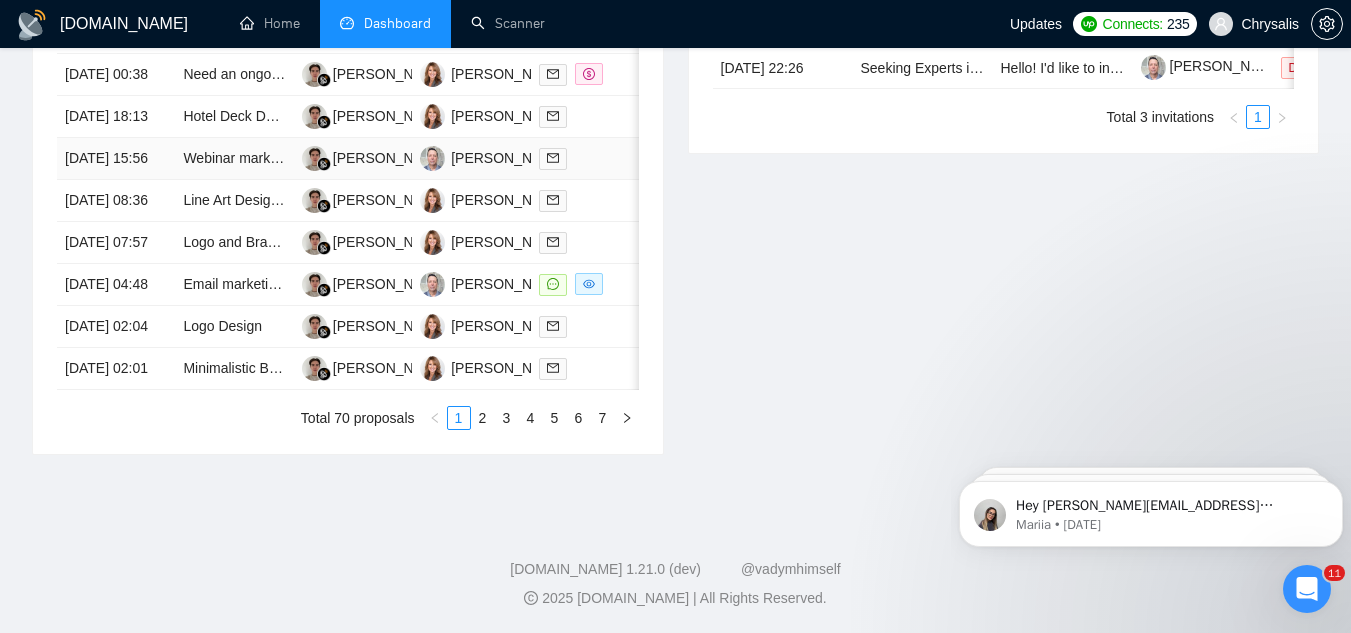 scroll, scrollTop: 1000, scrollLeft: 0, axis: vertical 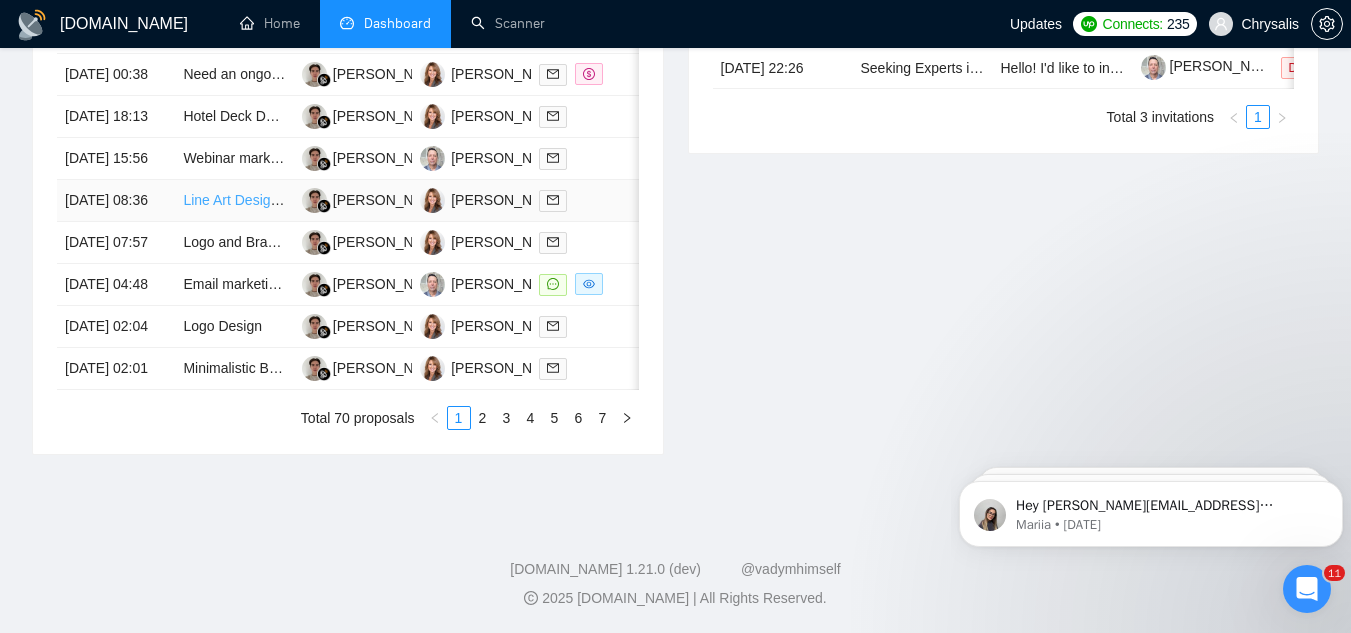 click on "Line Art Designer for Embroidery Graphics" at bounding box center (314, 200) 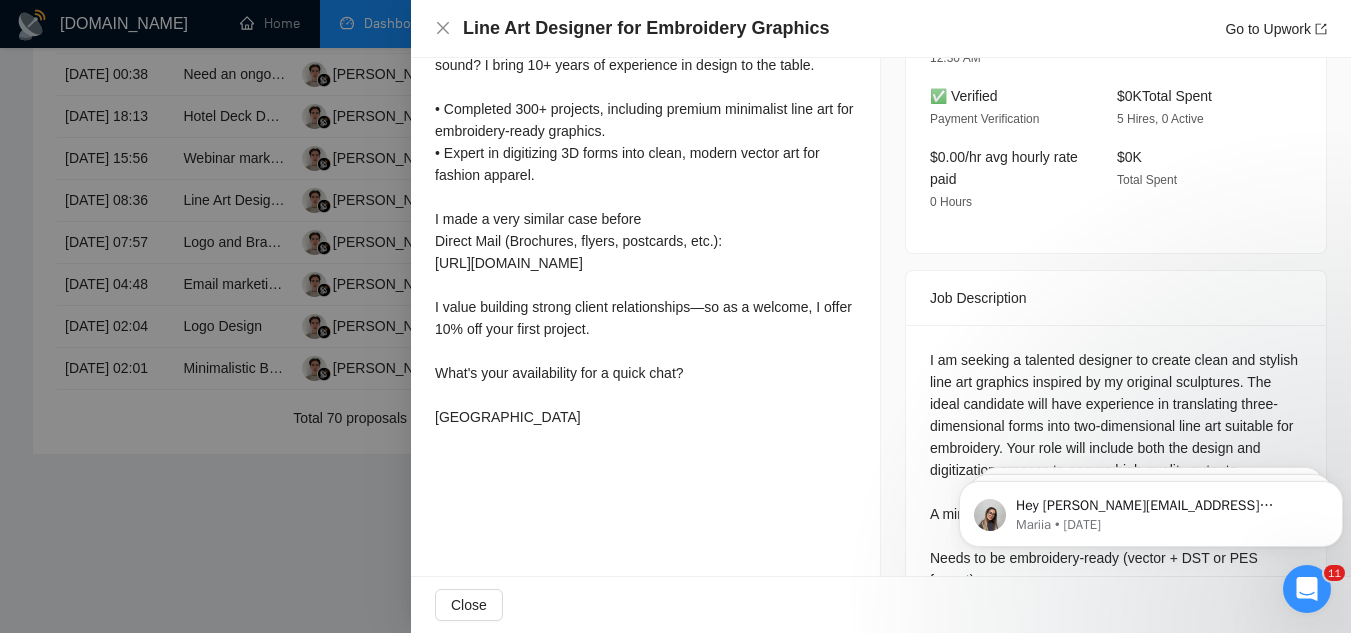 scroll, scrollTop: 700, scrollLeft: 0, axis: vertical 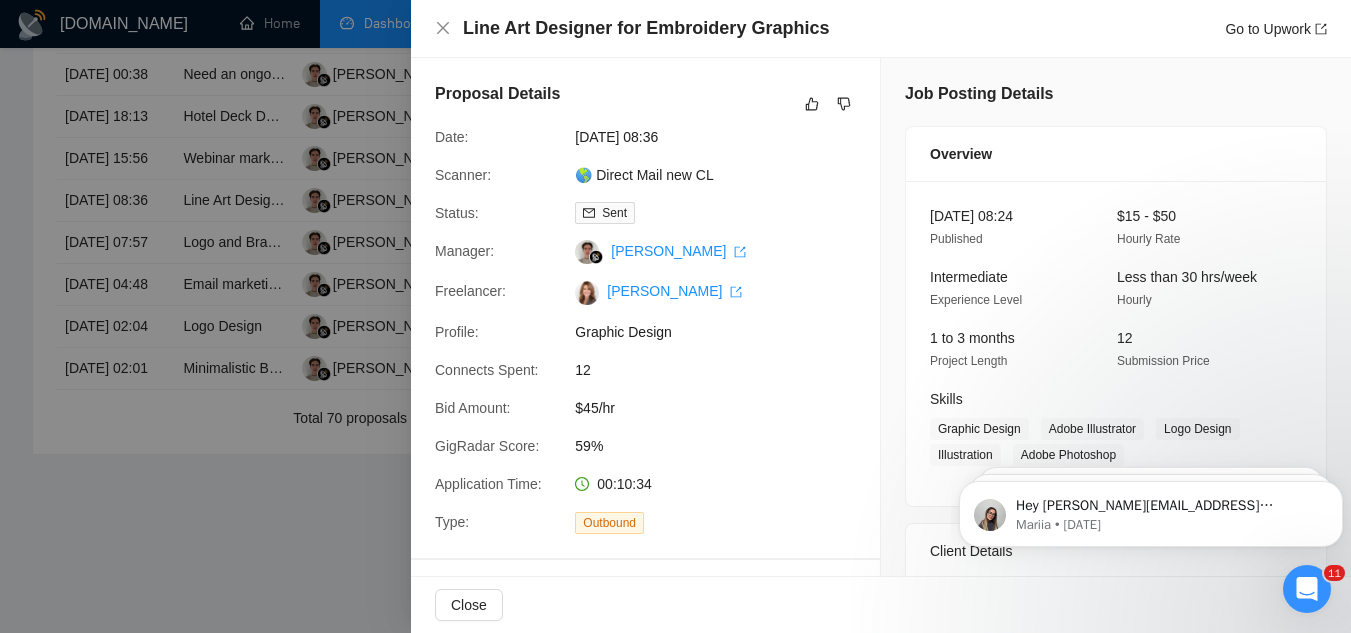 click on "Line Art Designer for Embroidery Graphics" at bounding box center (646, 28) 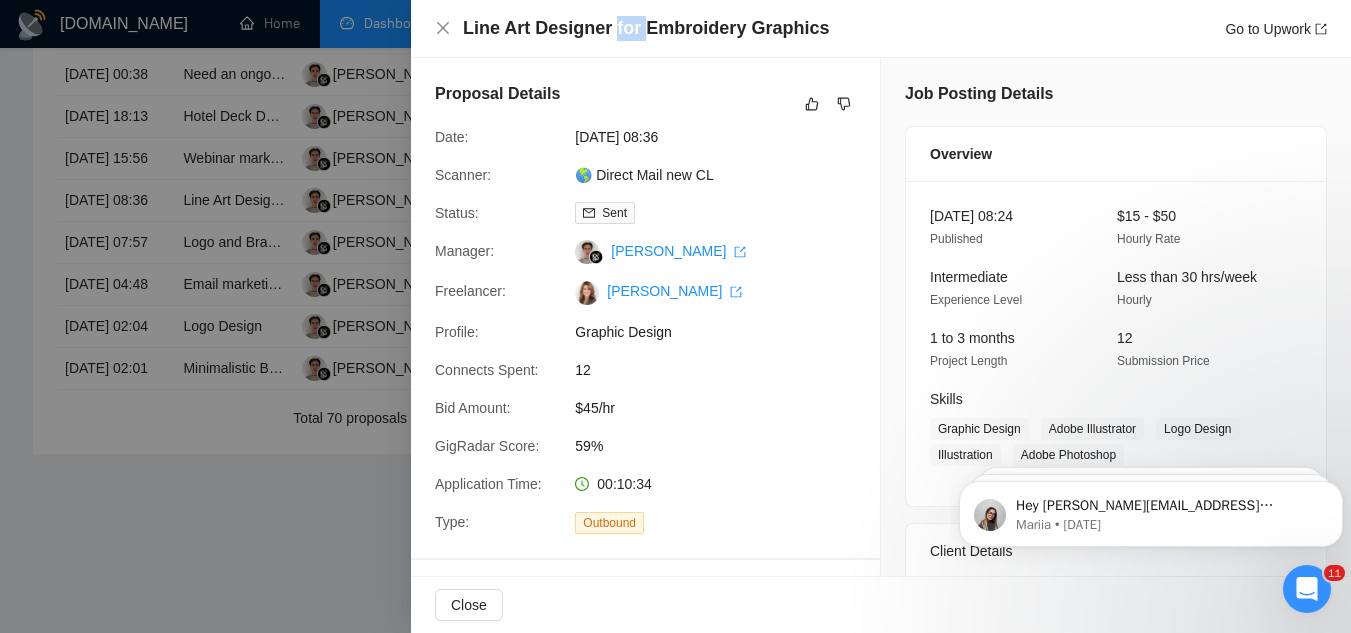 click on "Line Art Designer for Embroidery Graphics" at bounding box center [646, 28] 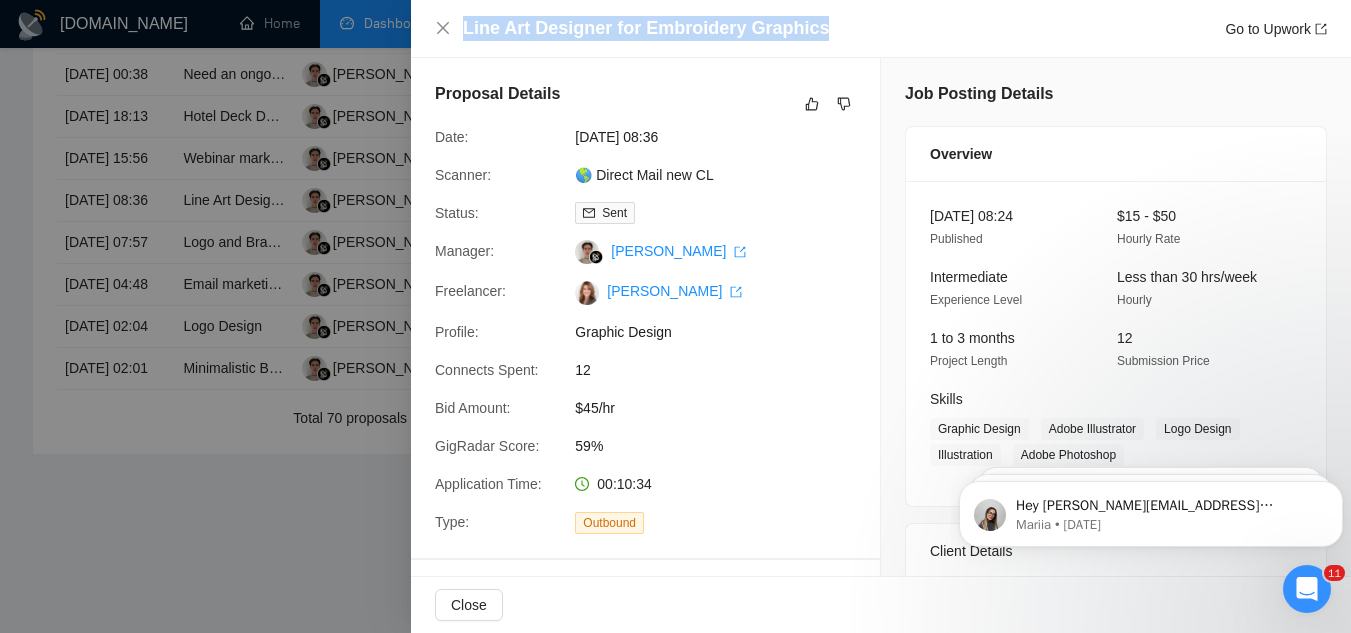 click on "Line Art Designer for Embroidery Graphics" at bounding box center (646, 28) 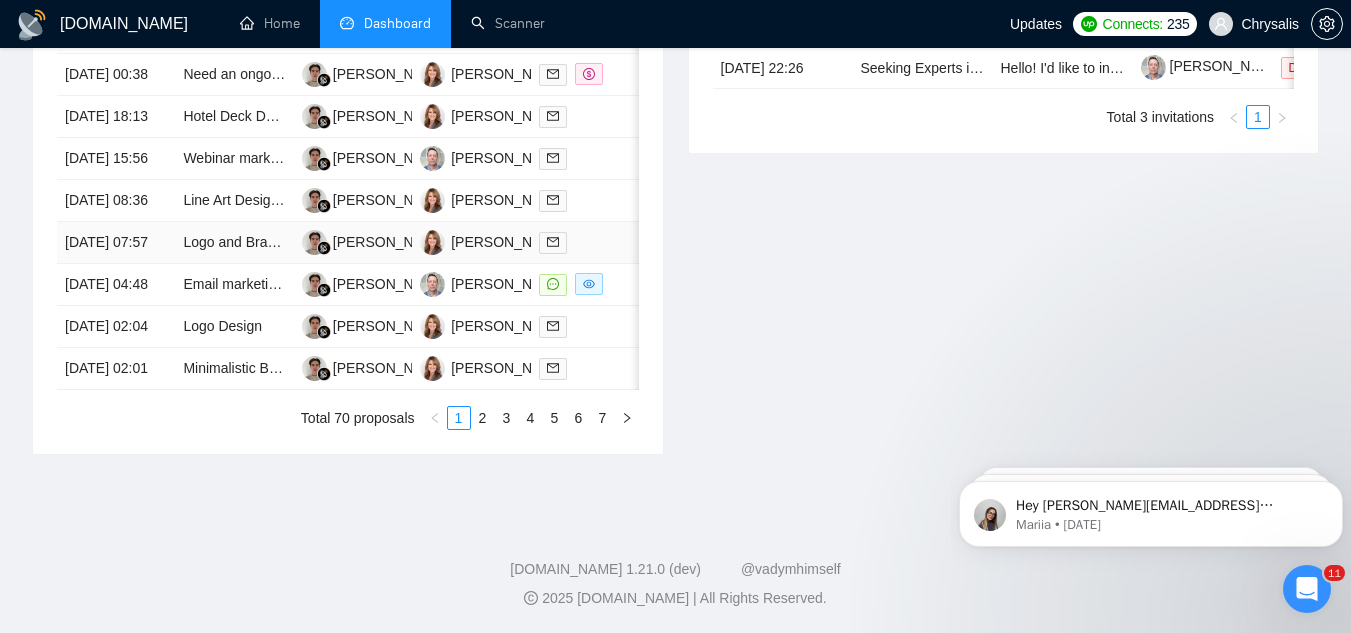 click on "Logo and Branding Design for Theater Venue" at bounding box center (234, 243) 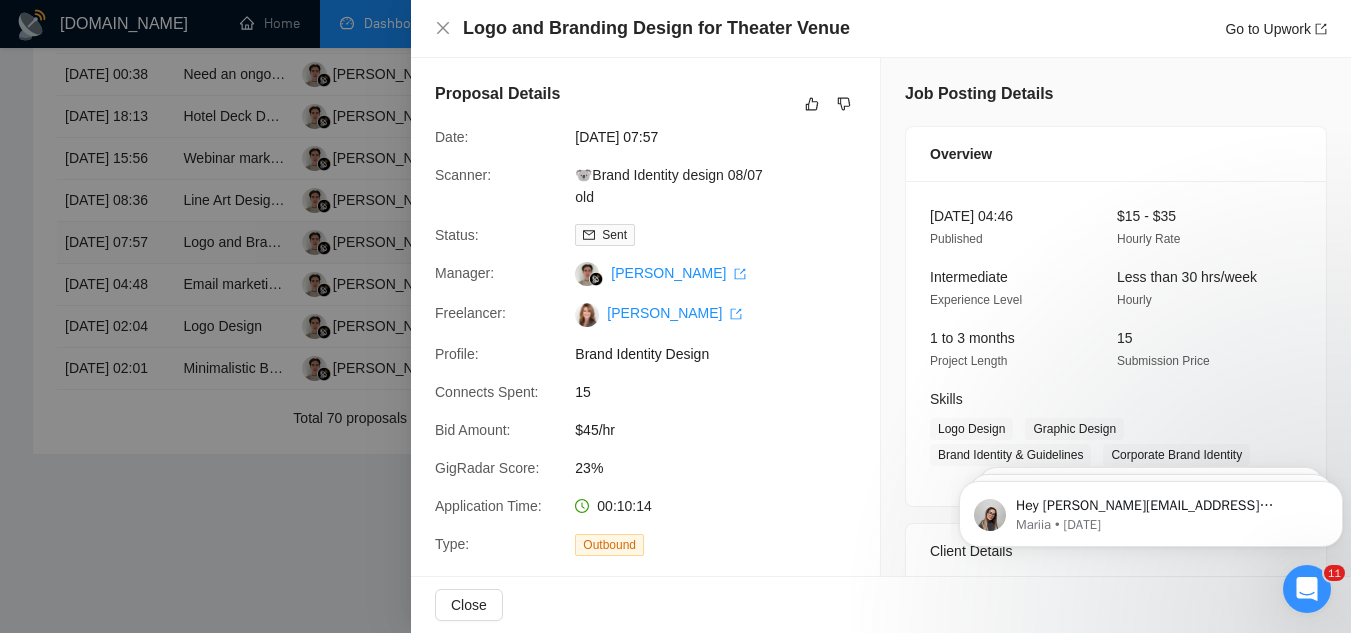 click at bounding box center [675, 316] 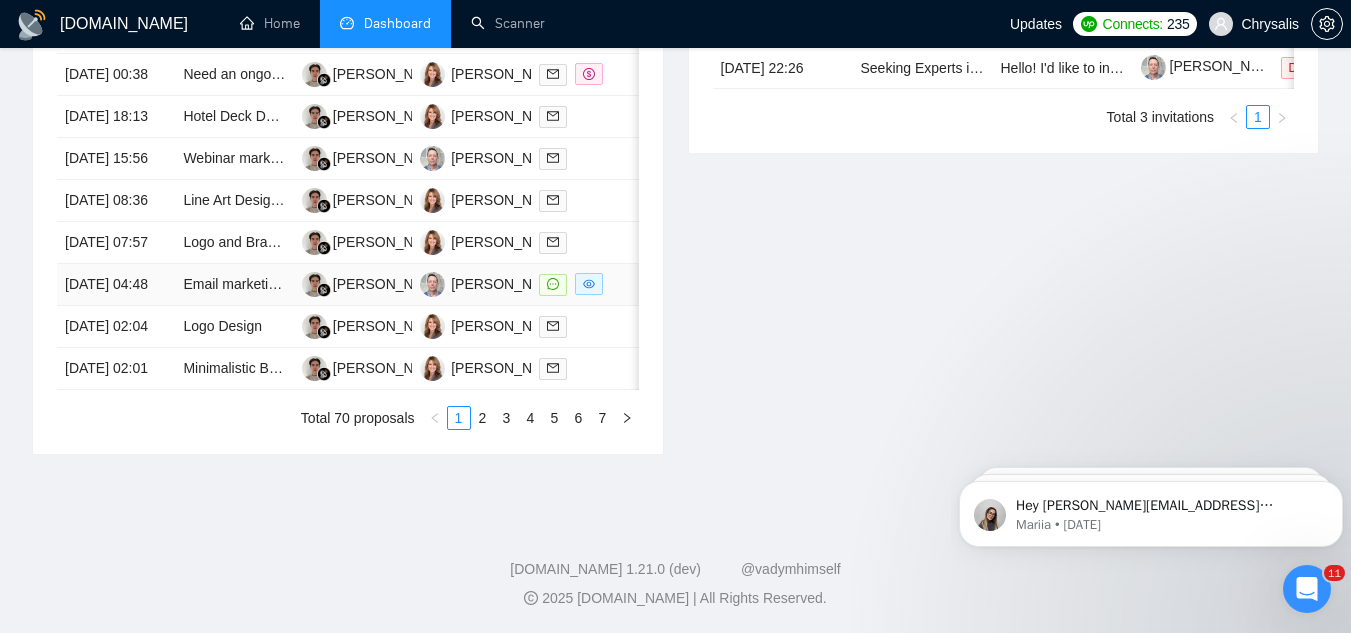 click on "Email marketing expert" at bounding box center [234, 285] 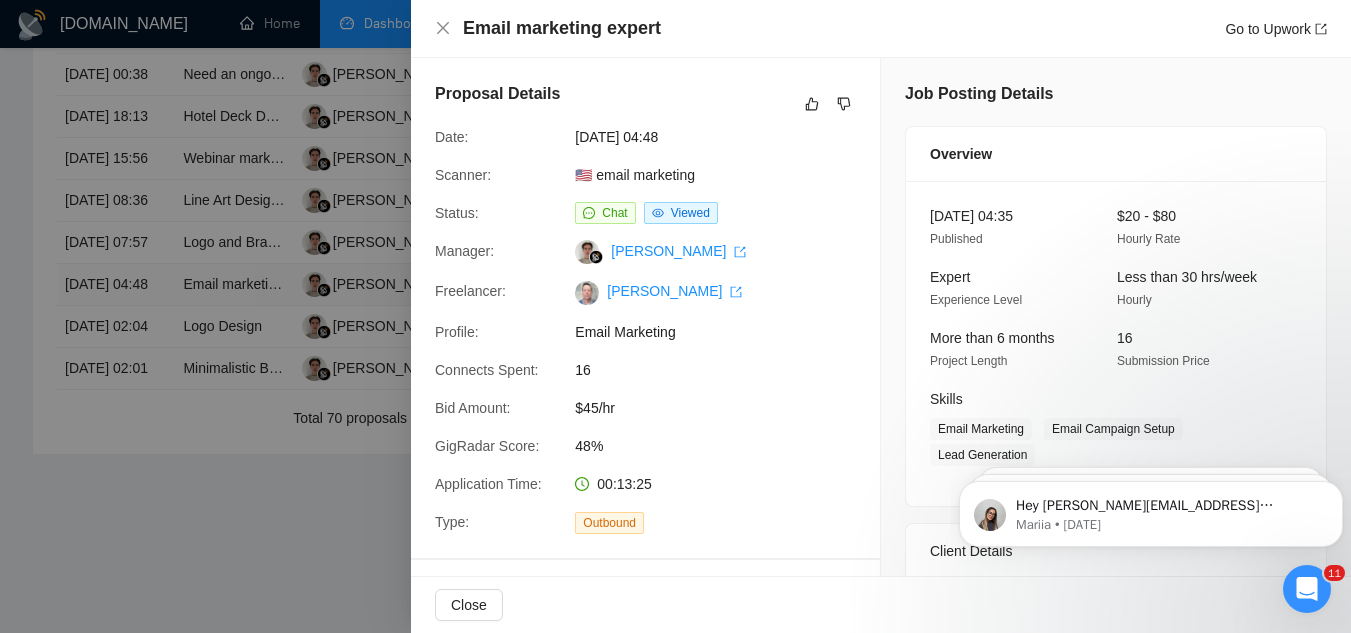 click at bounding box center (675, 316) 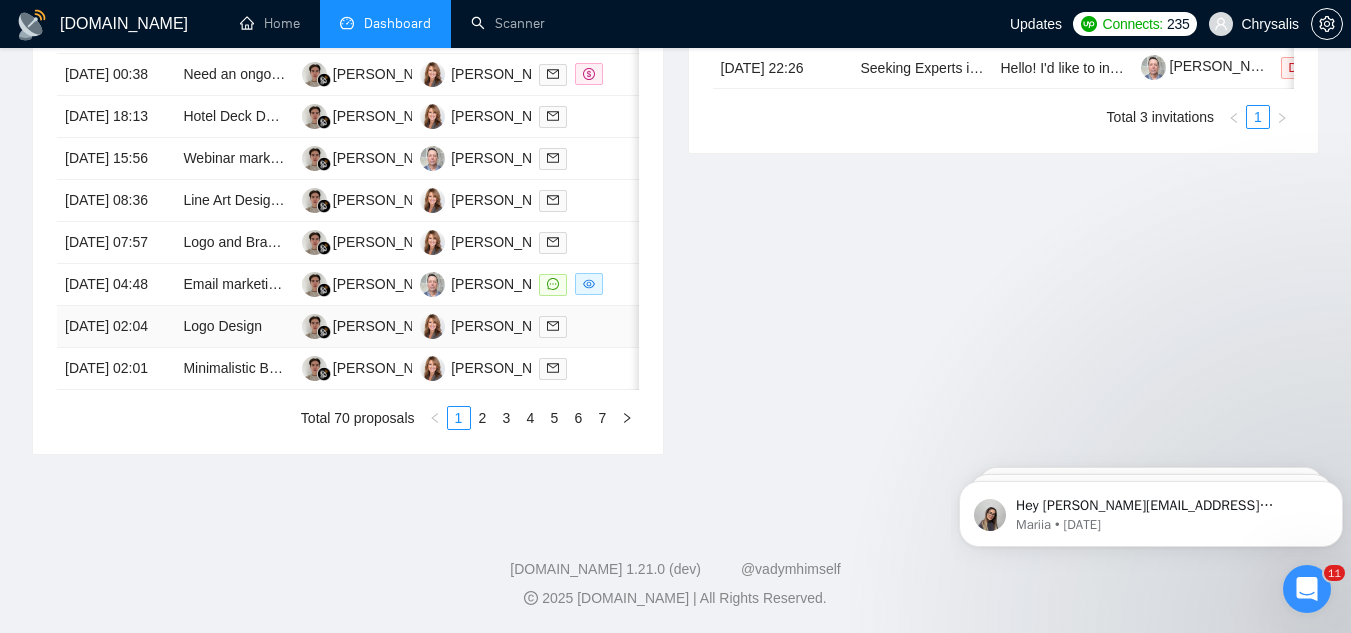 click on "Logo Design" at bounding box center (234, 327) 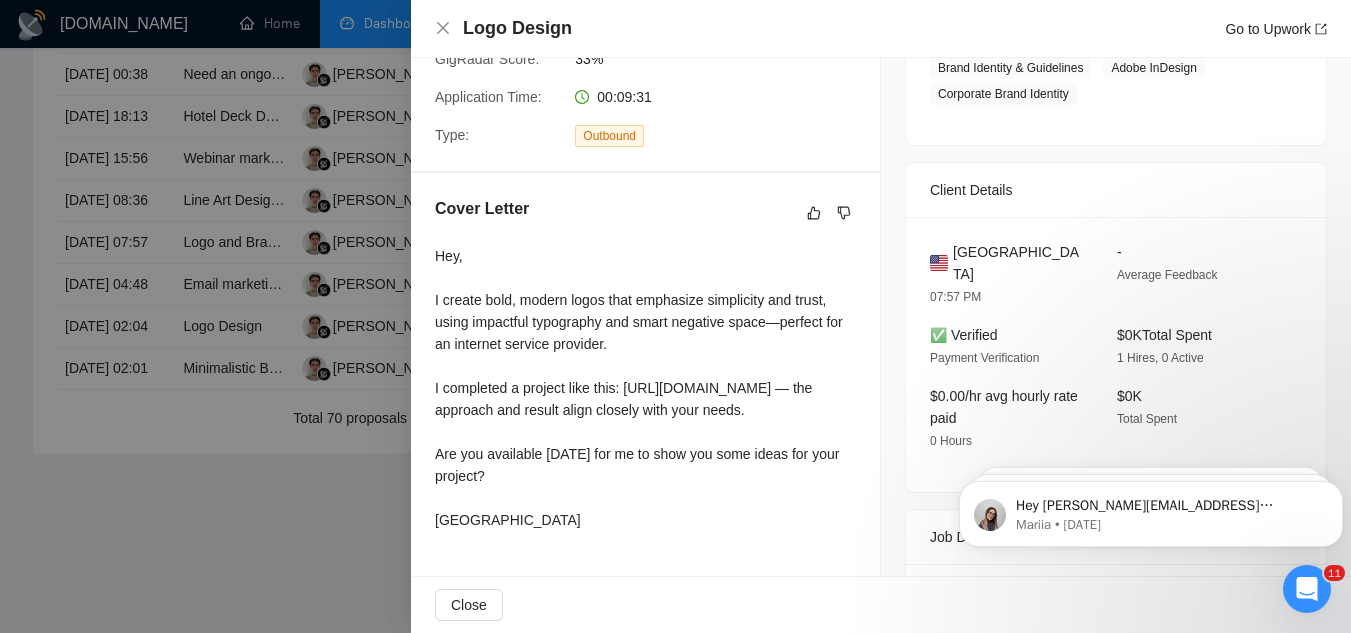 scroll, scrollTop: 400, scrollLeft: 0, axis: vertical 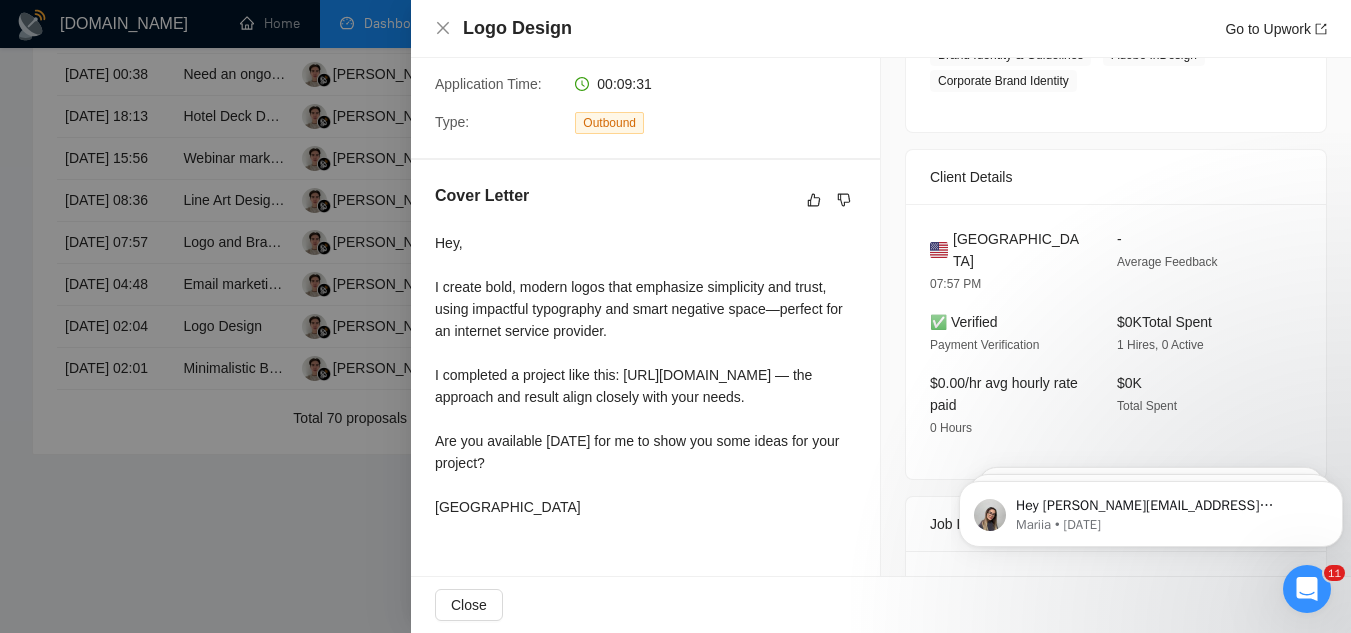 click at bounding box center [675, 316] 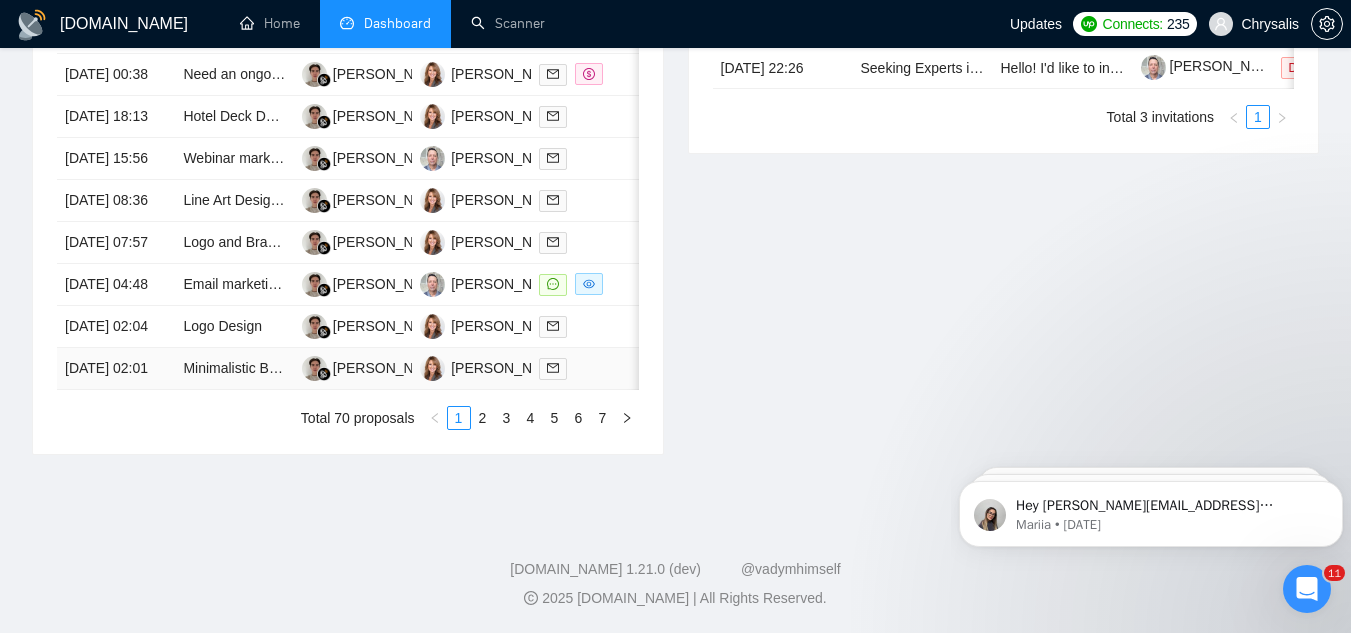 click on "Minimalistic Brand Logo and Label Design" at bounding box center [234, 369] 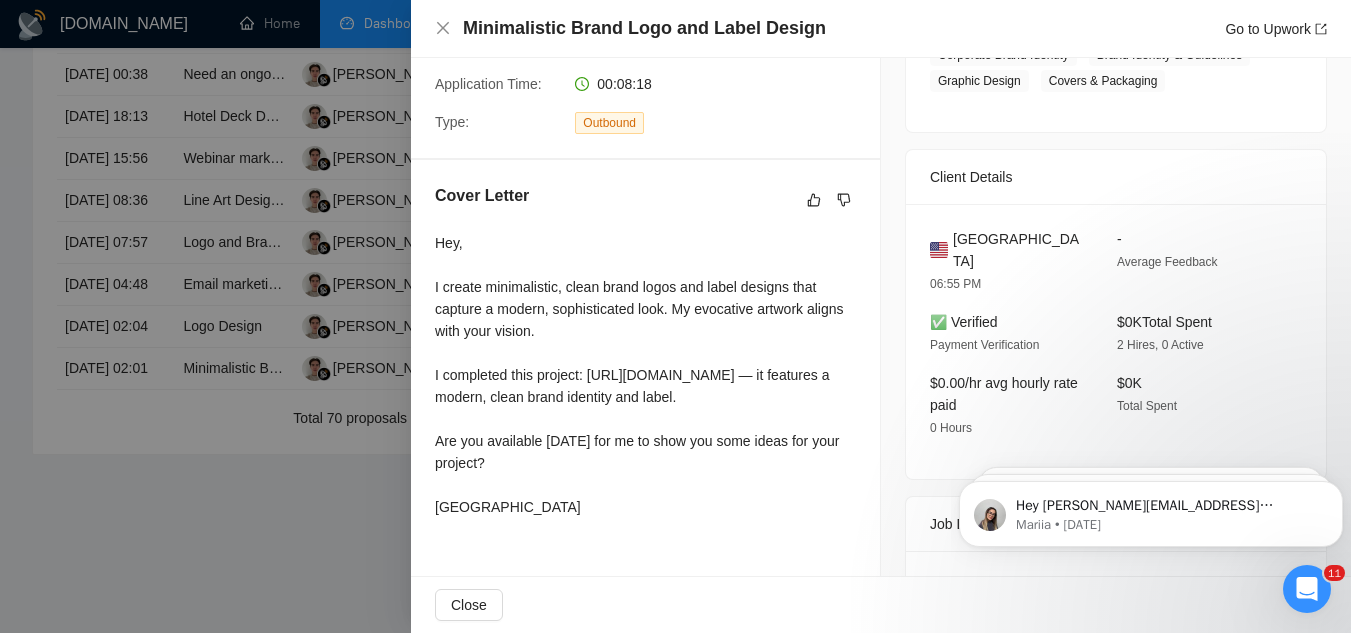 click at bounding box center [675, 316] 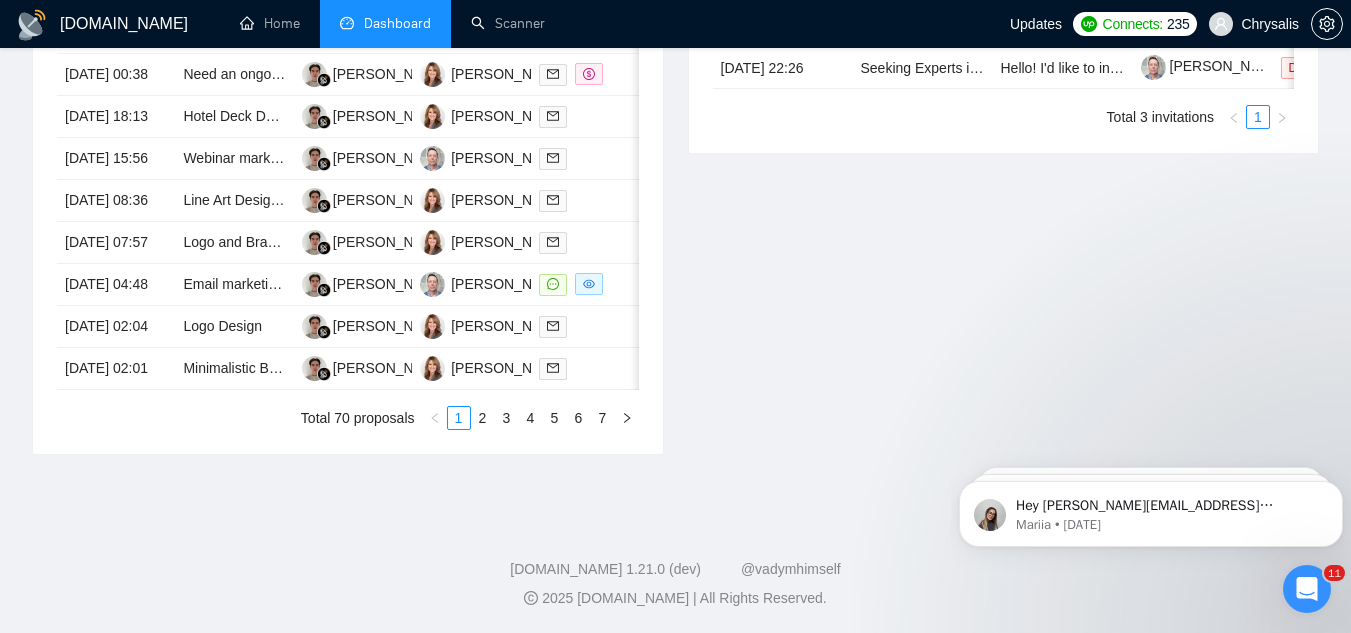 scroll, scrollTop: 1179, scrollLeft: 0, axis: vertical 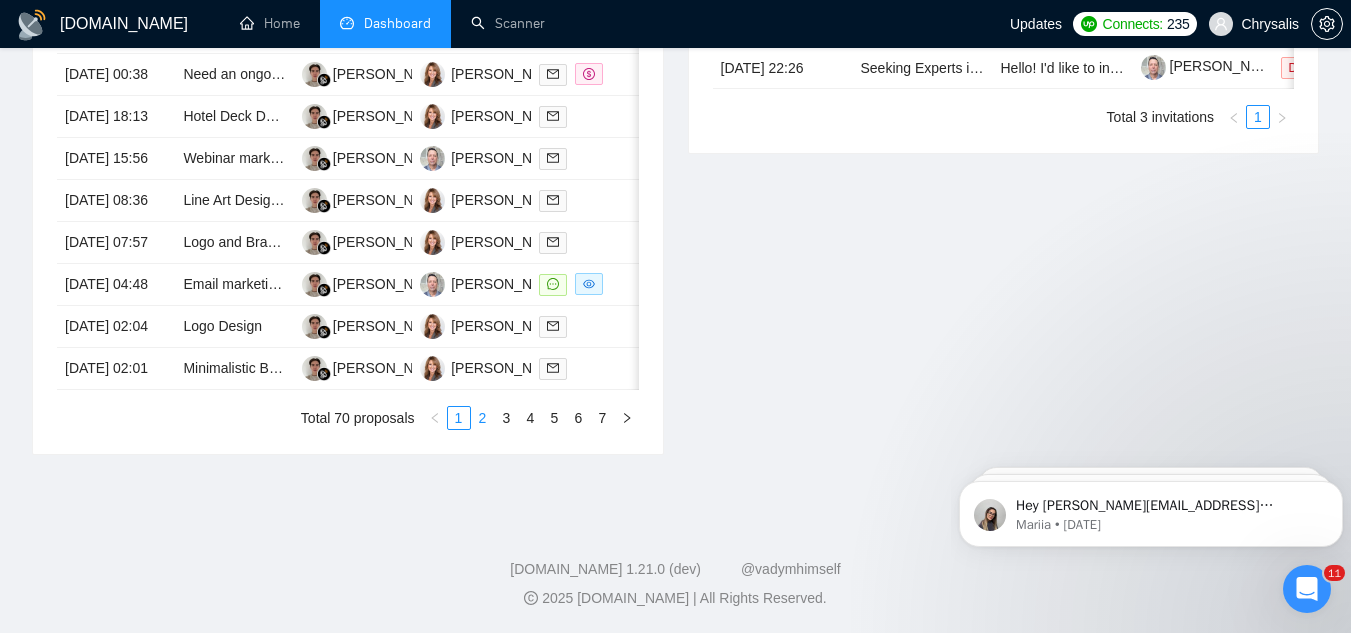 click on "2" at bounding box center [483, 418] 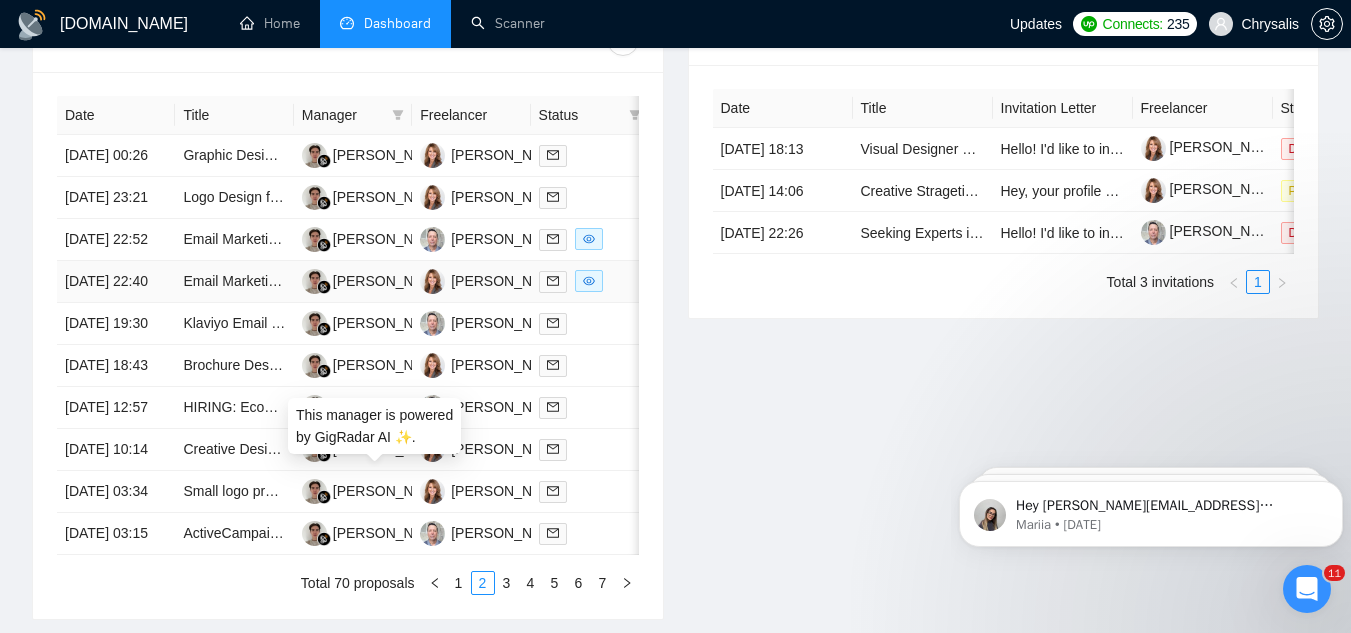 scroll, scrollTop: 779, scrollLeft: 0, axis: vertical 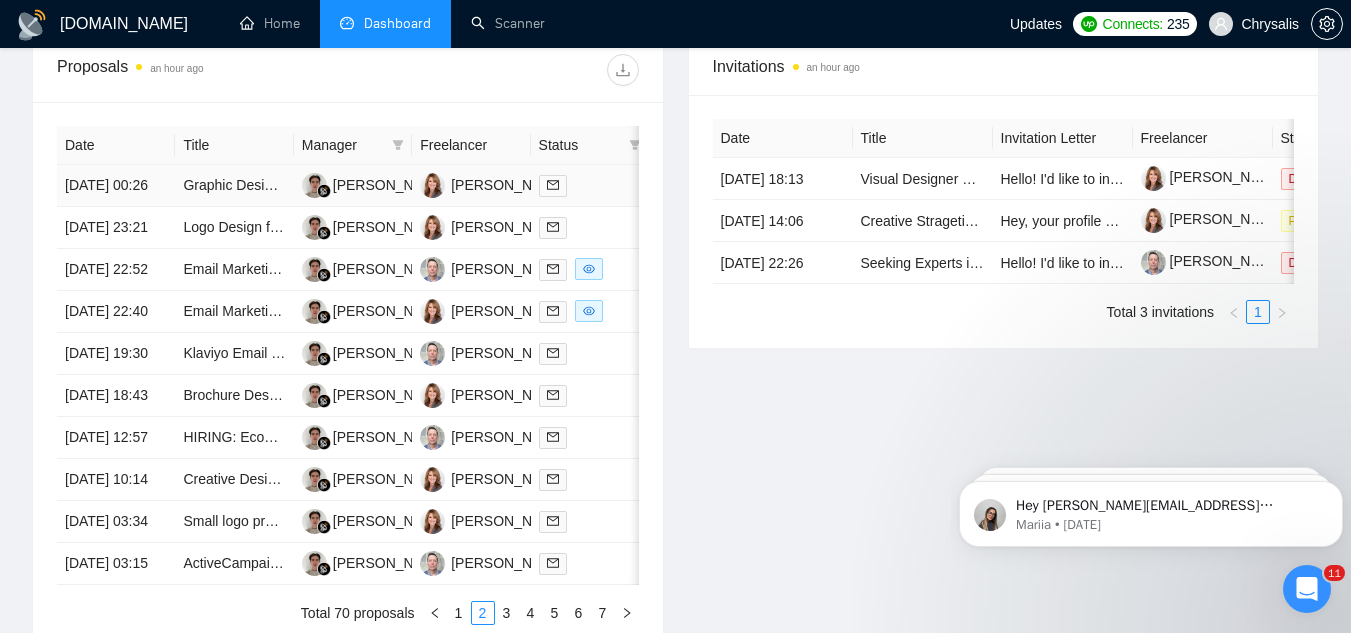 click on "Graphic Designer Needed for Real Estate Investor Reports" at bounding box center (234, 186) 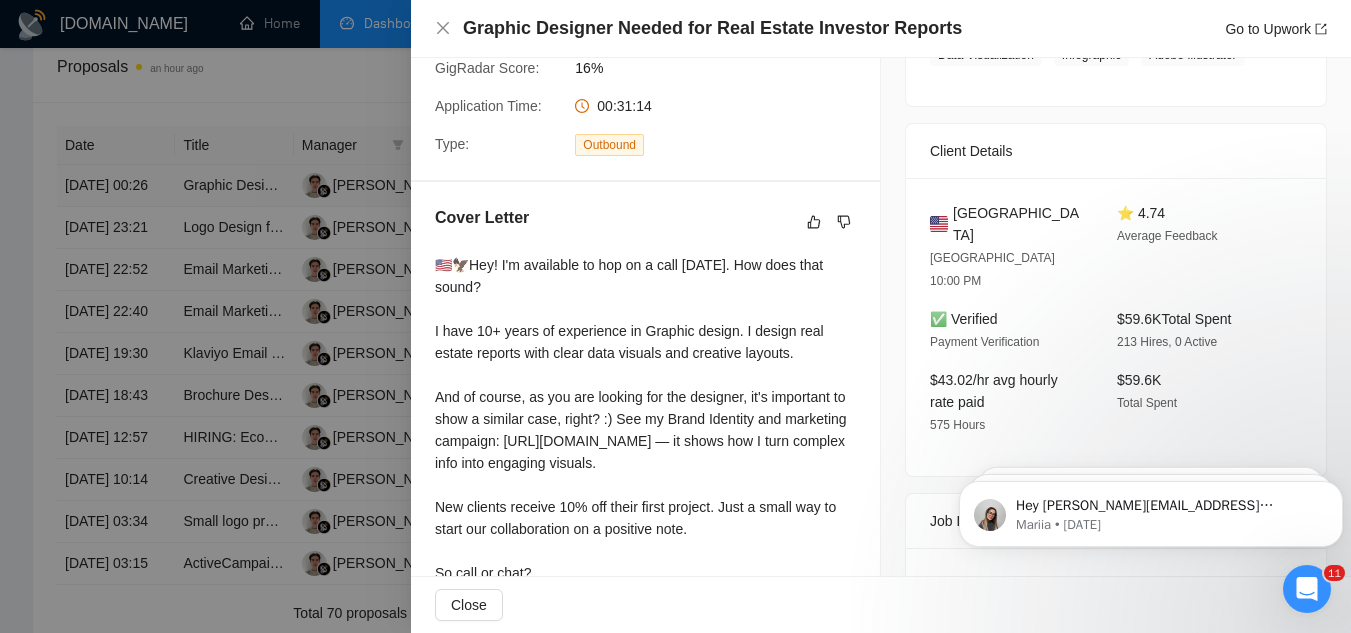 click at bounding box center (675, 316) 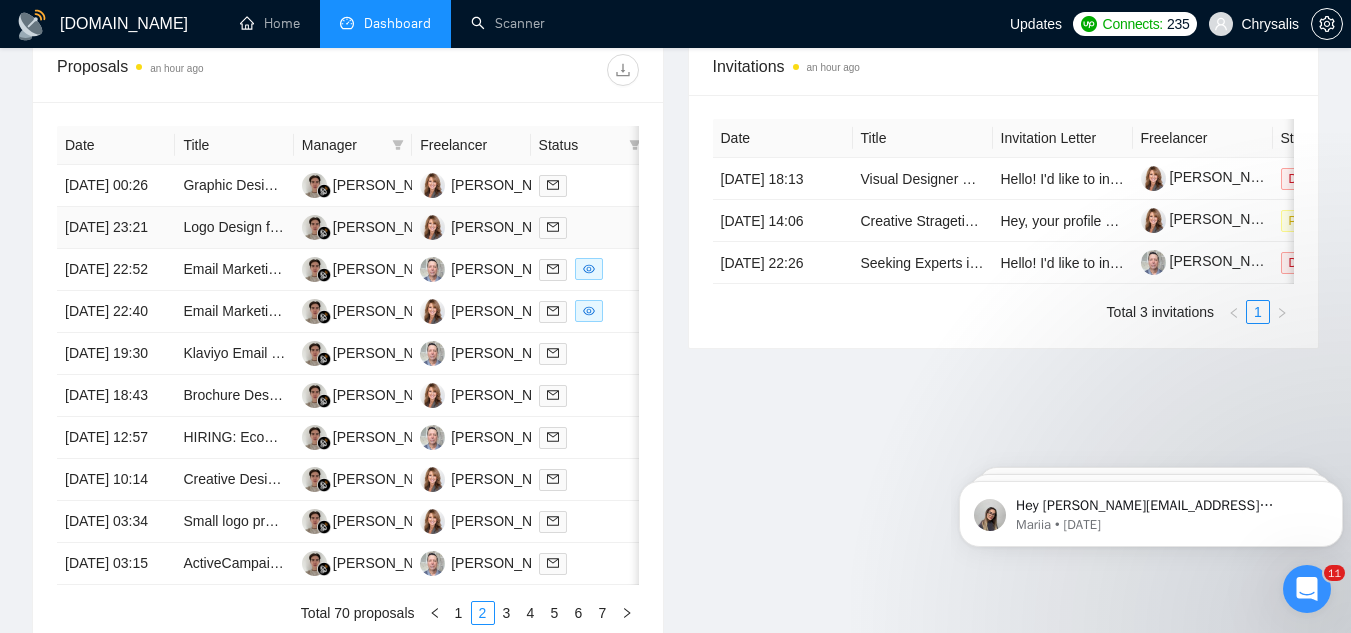 click on "Logo Design for [PERSON_NAME]-Centered Equestrian Brand" at bounding box center (234, 228) 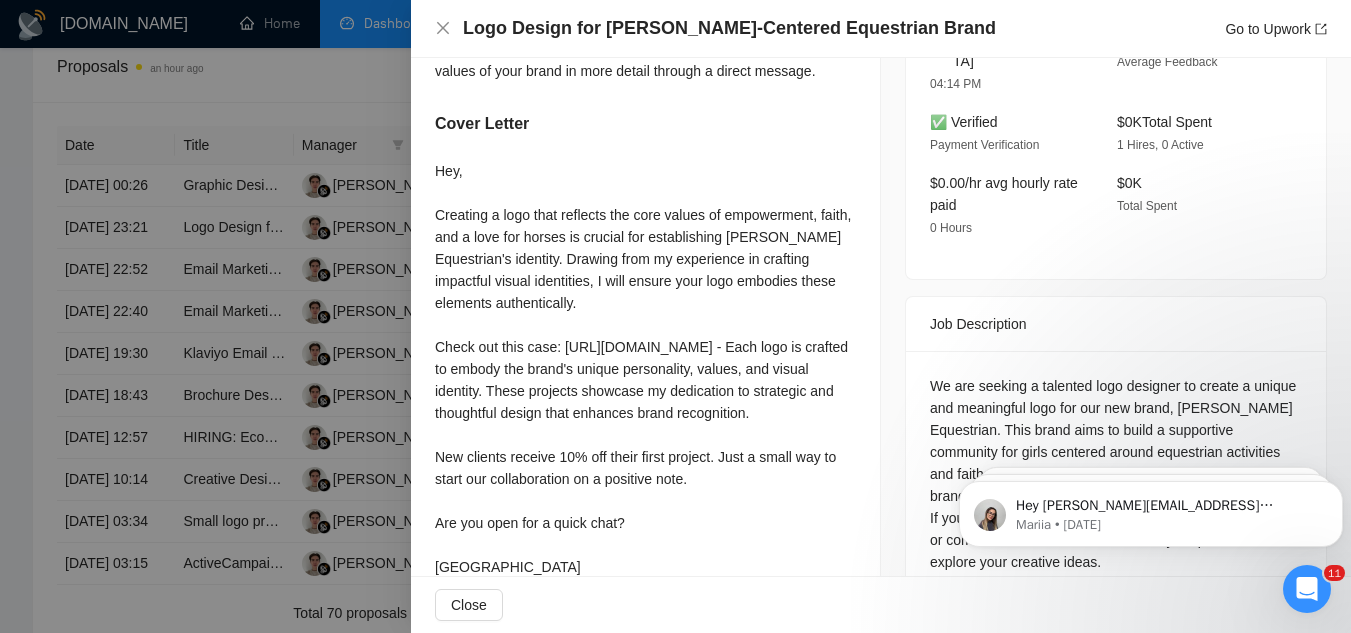 scroll, scrollTop: 677, scrollLeft: 0, axis: vertical 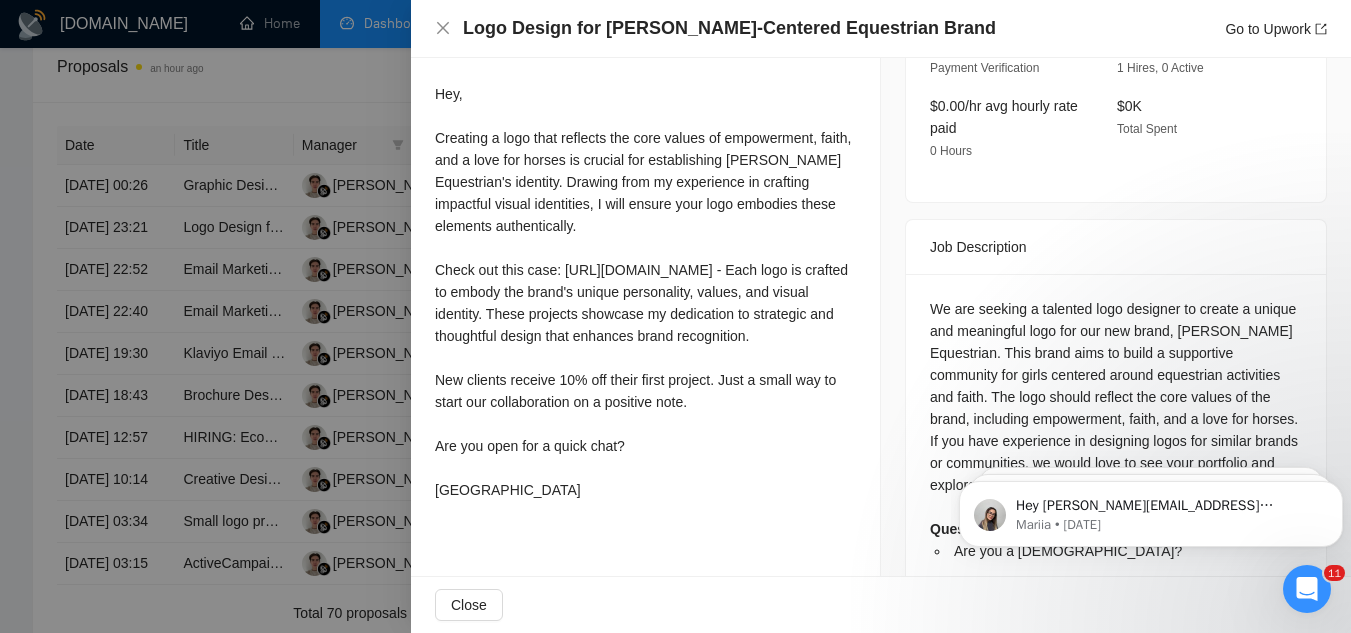 click at bounding box center (675, 316) 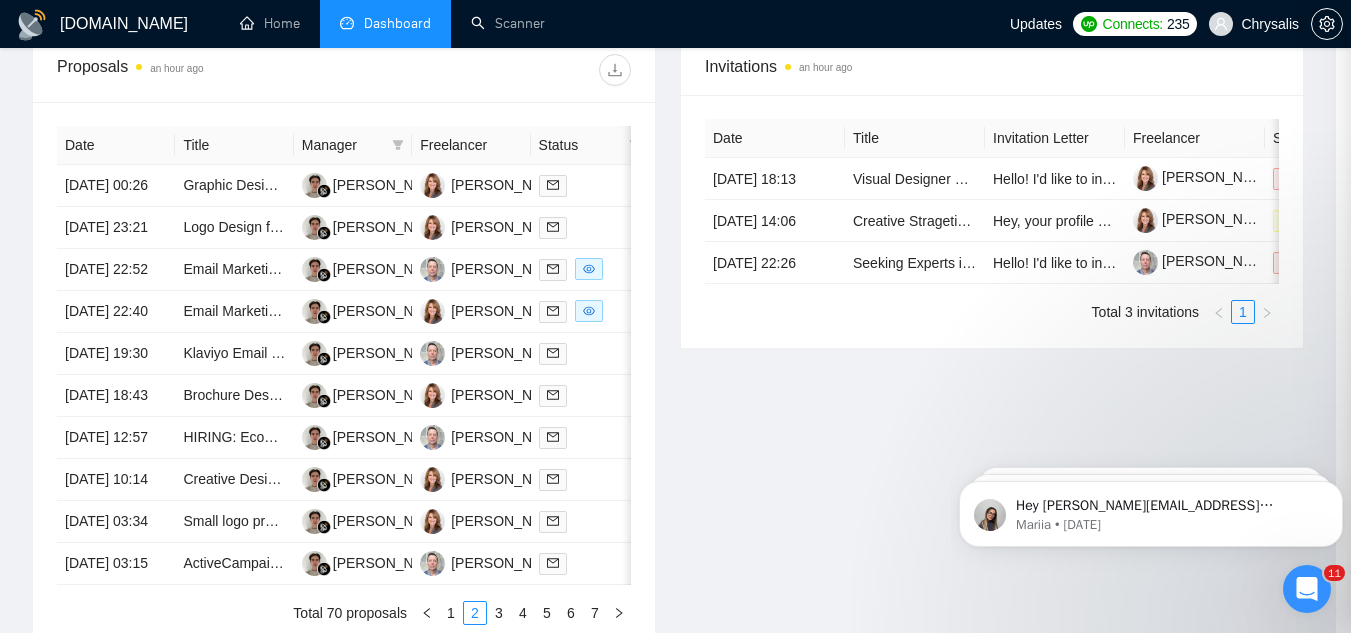 click on "Email Marketing Expert for large Healthcare provider - need design, strategy and management" at bounding box center [234, 270] 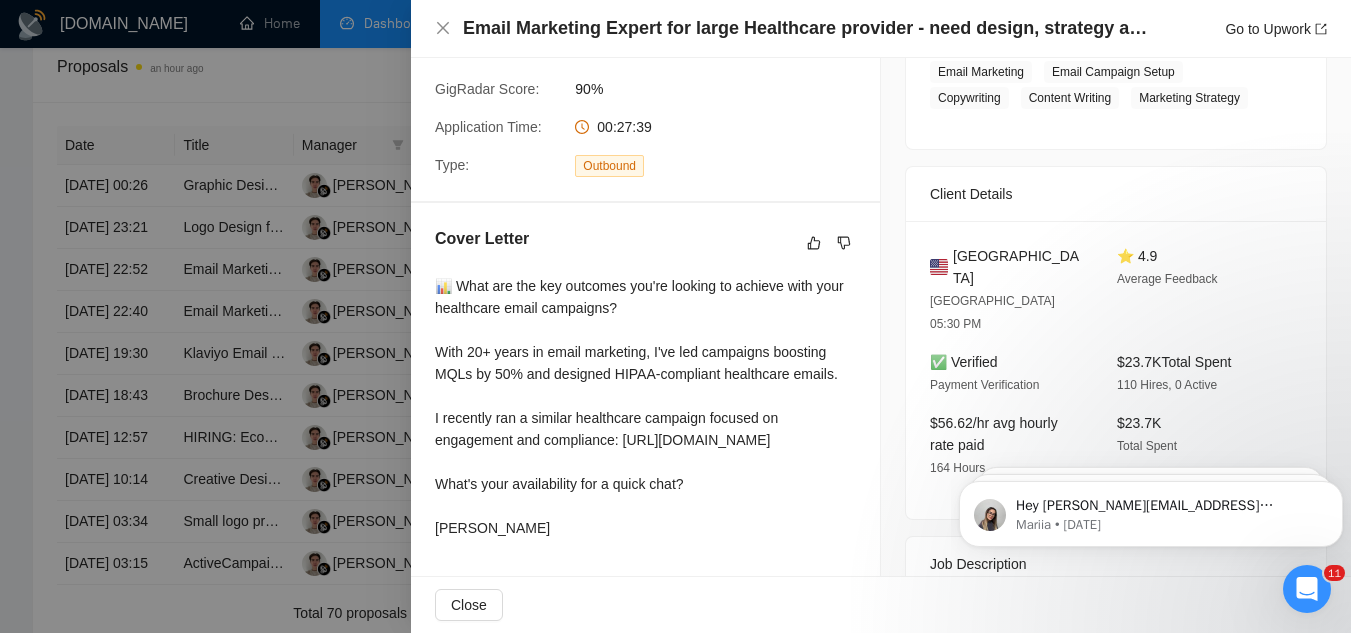 scroll, scrollTop: 356, scrollLeft: 0, axis: vertical 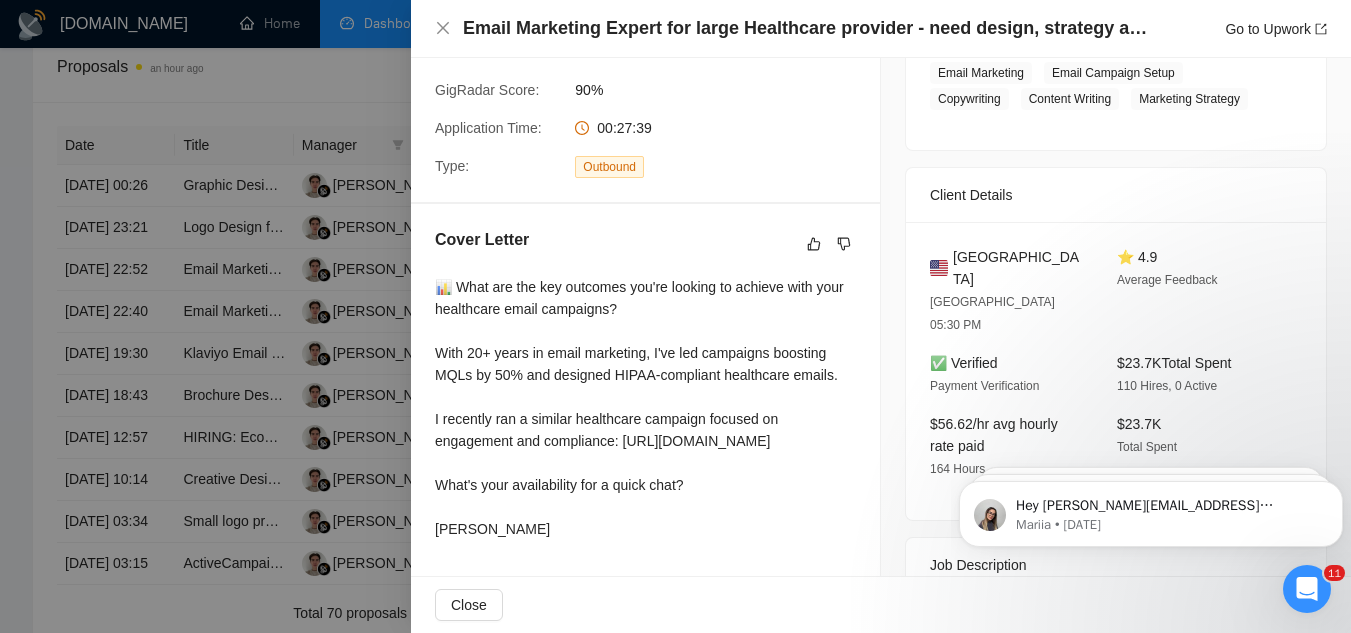 click at bounding box center (675, 316) 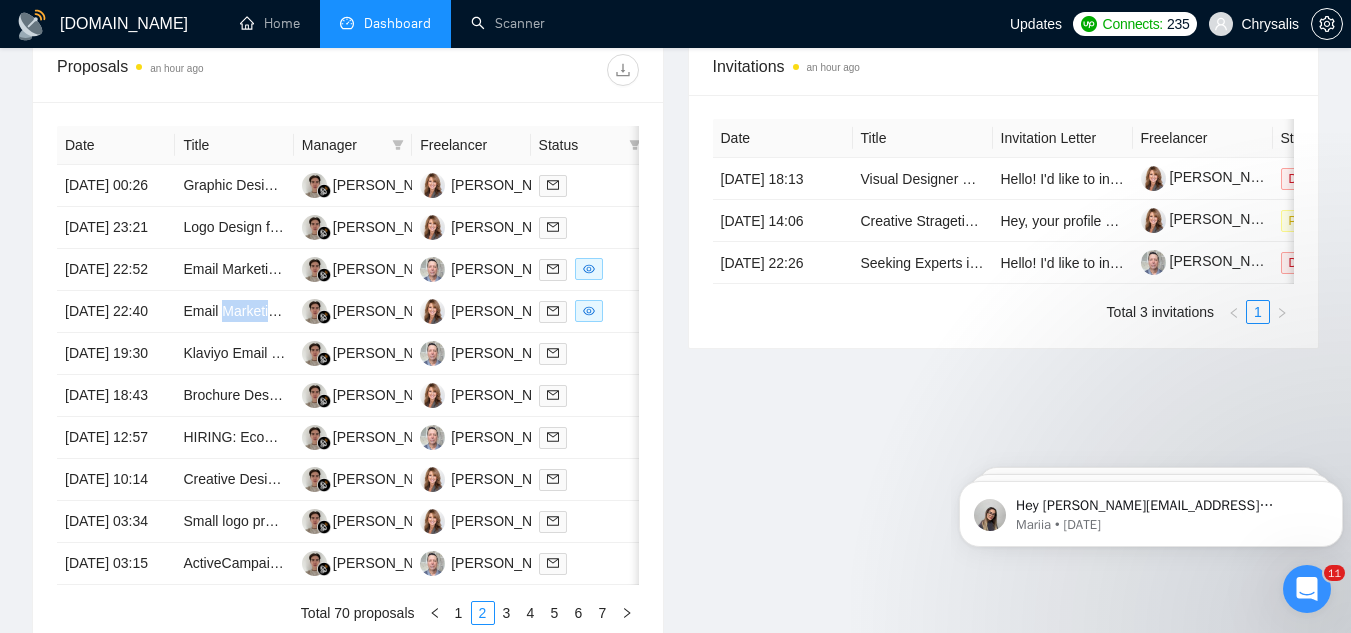click on "Email Marketing Expert for large Healthcare provider - need design, strategy and management" at bounding box center (234, 312) 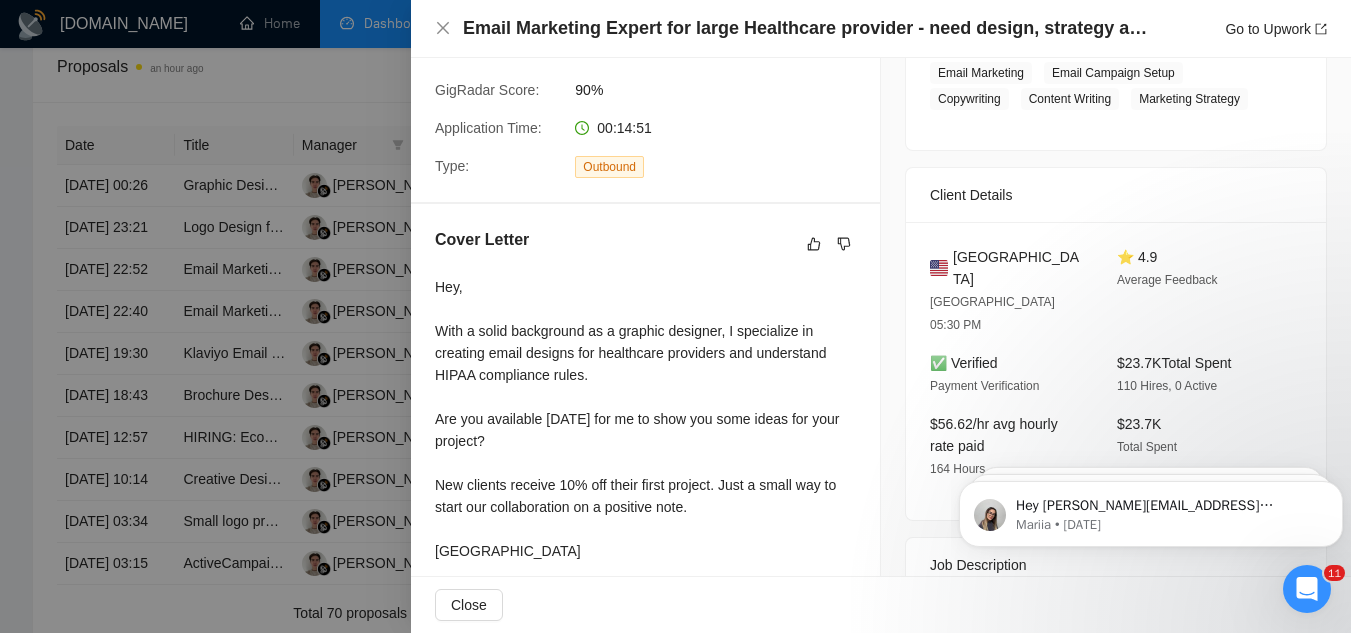 click at bounding box center [675, 316] 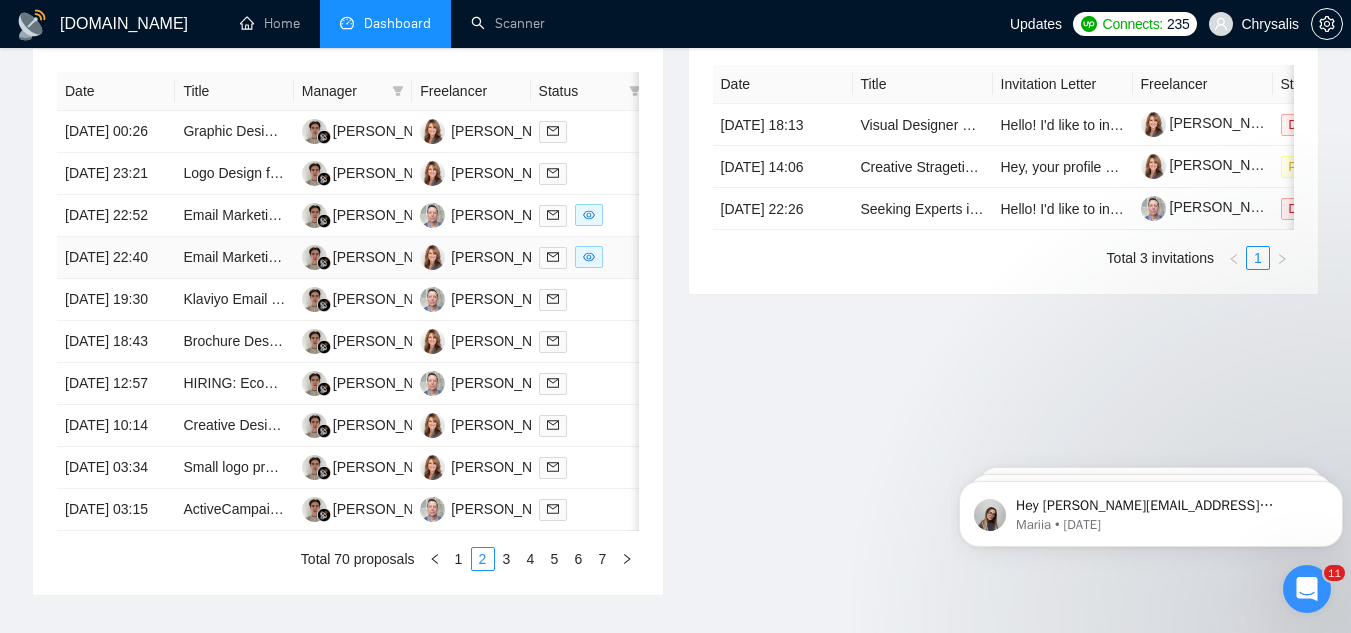 scroll, scrollTop: 879, scrollLeft: 0, axis: vertical 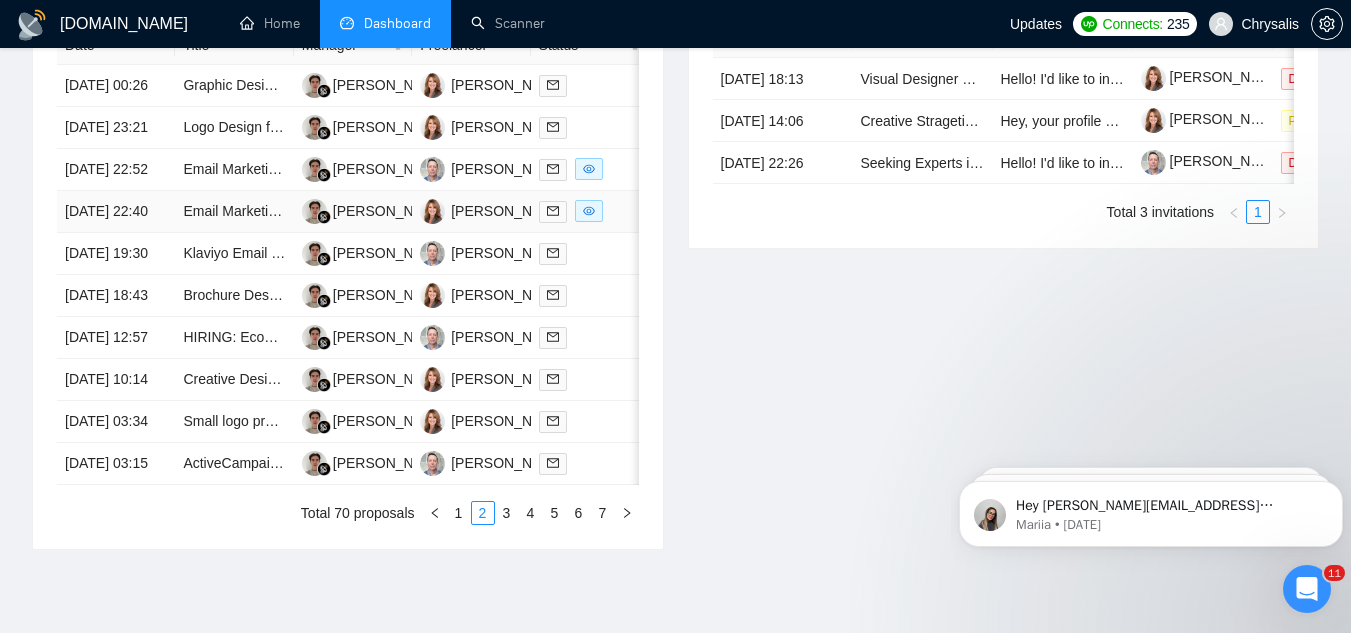 click on "Email Marketing Expert for large Healthcare provider - need design, strategy and management" at bounding box center (234, 212) 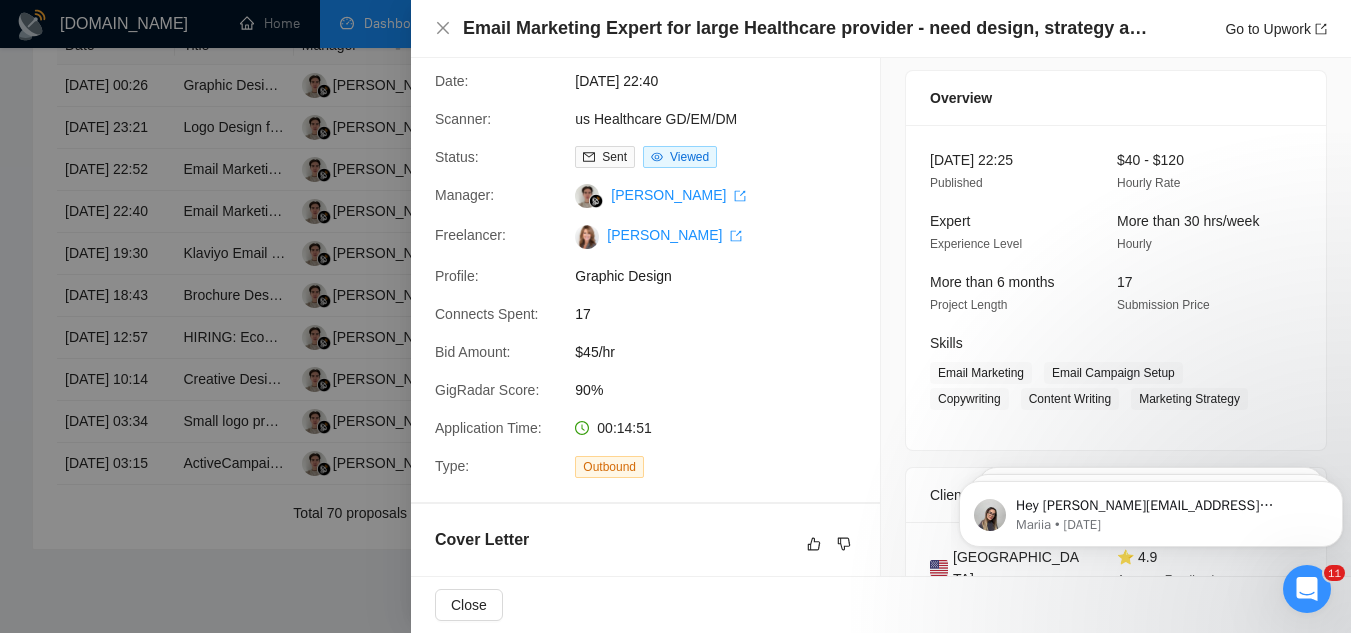 scroll, scrollTop: 156, scrollLeft: 0, axis: vertical 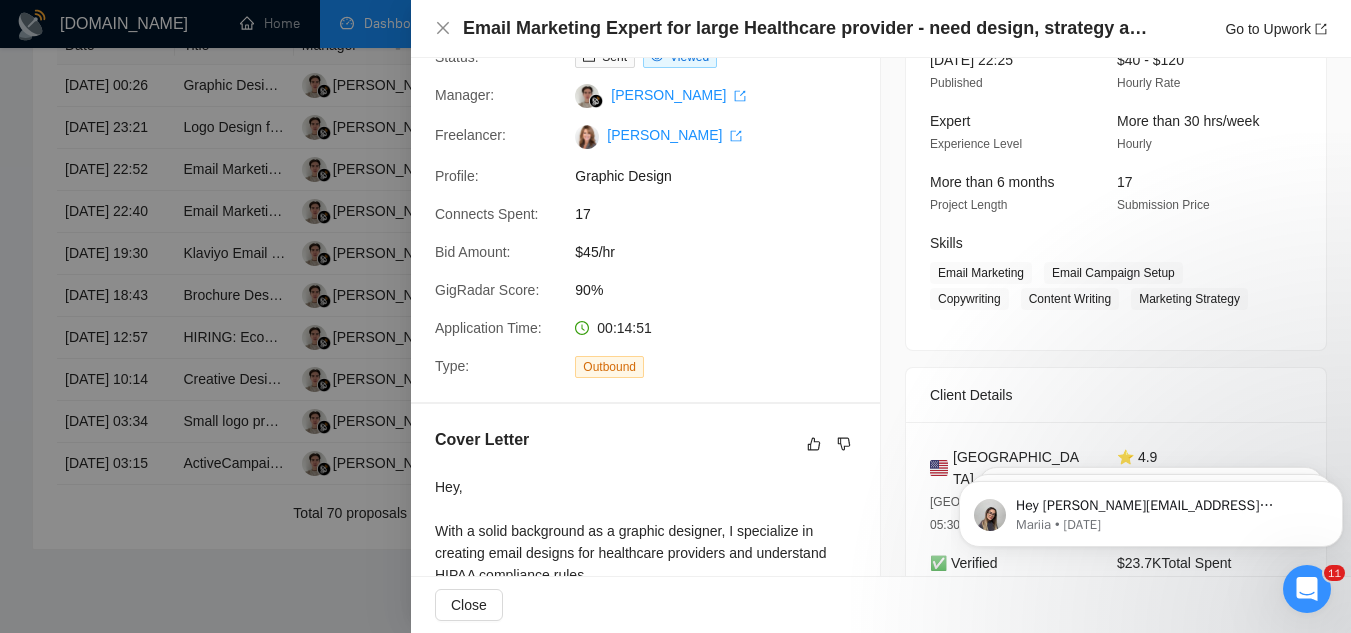 click at bounding box center [675, 316] 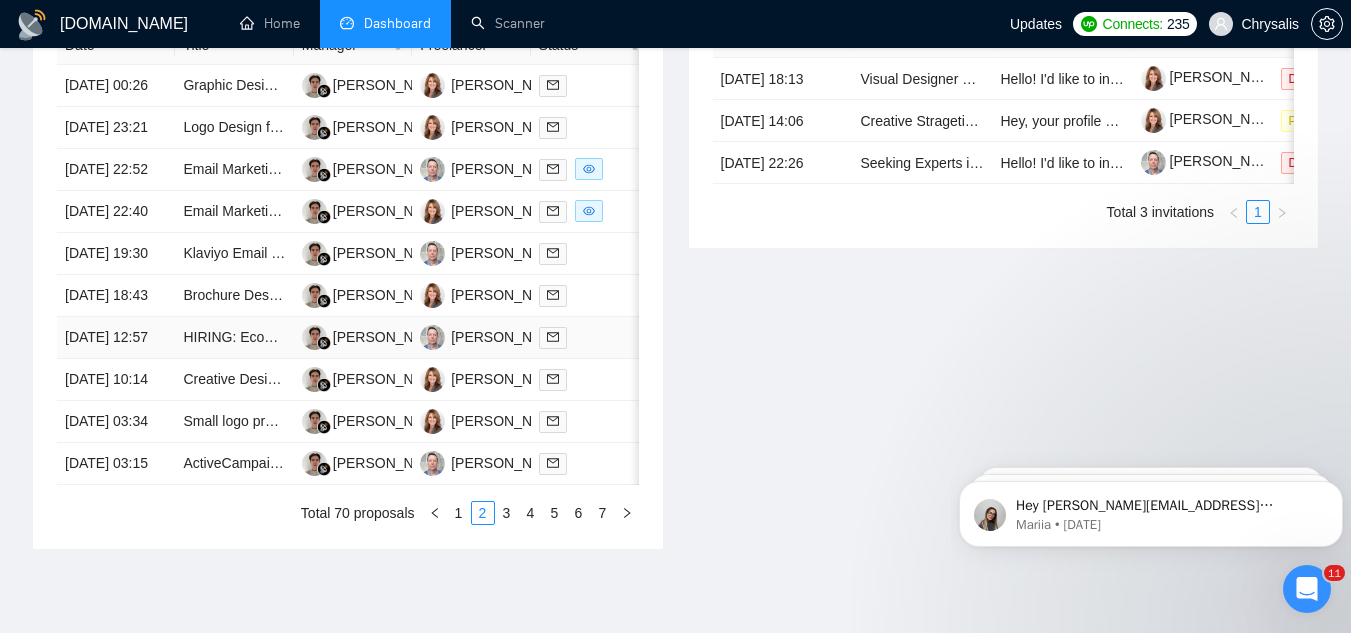 click on "HIRING: Ecommerce Email Designer 🎨 ($1.7k-2k/mo)" at bounding box center [234, 338] 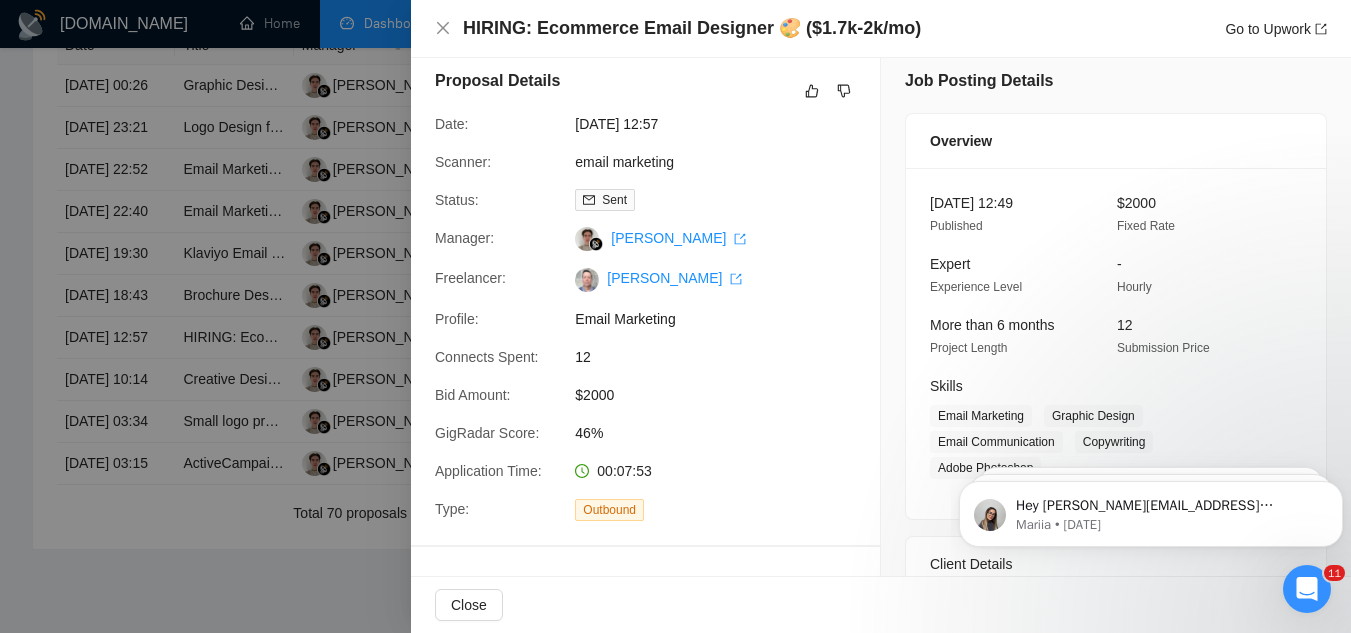 scroll, scrollTop: 0, scrollLeft: 0, axis: both 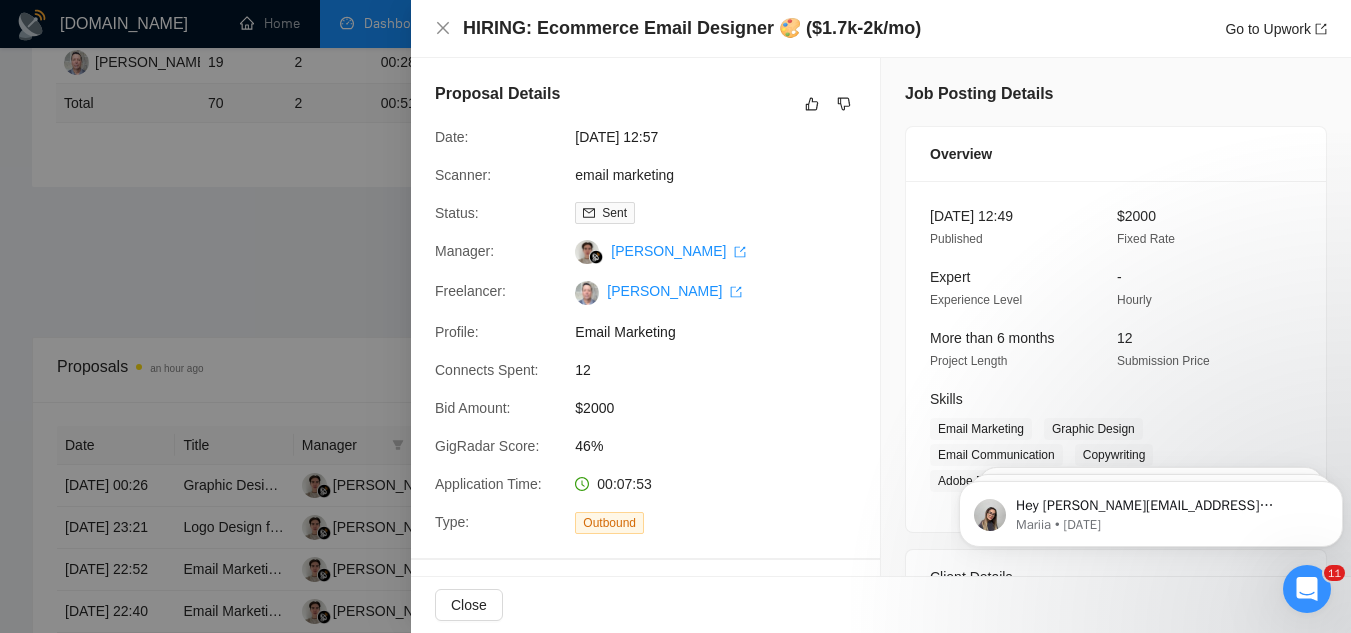 click at bounding box center (675, 316) 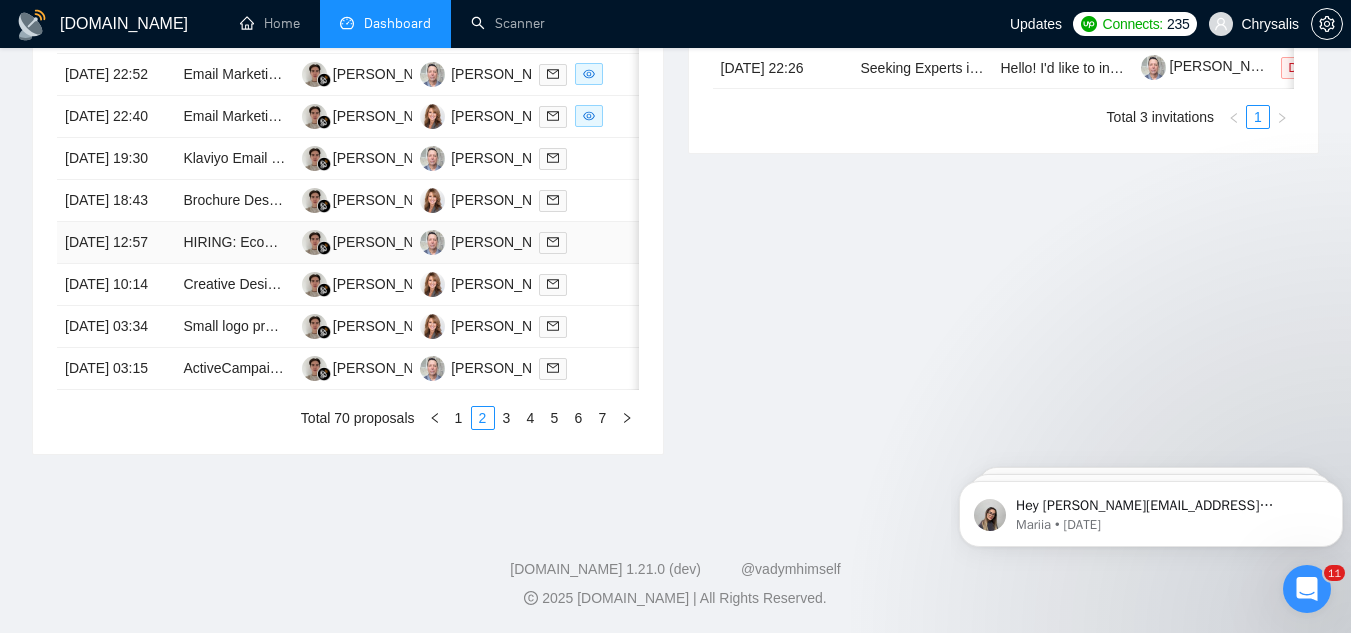 scroll, scrollTop: 1079, scrollLeft: 0, axis: vertical 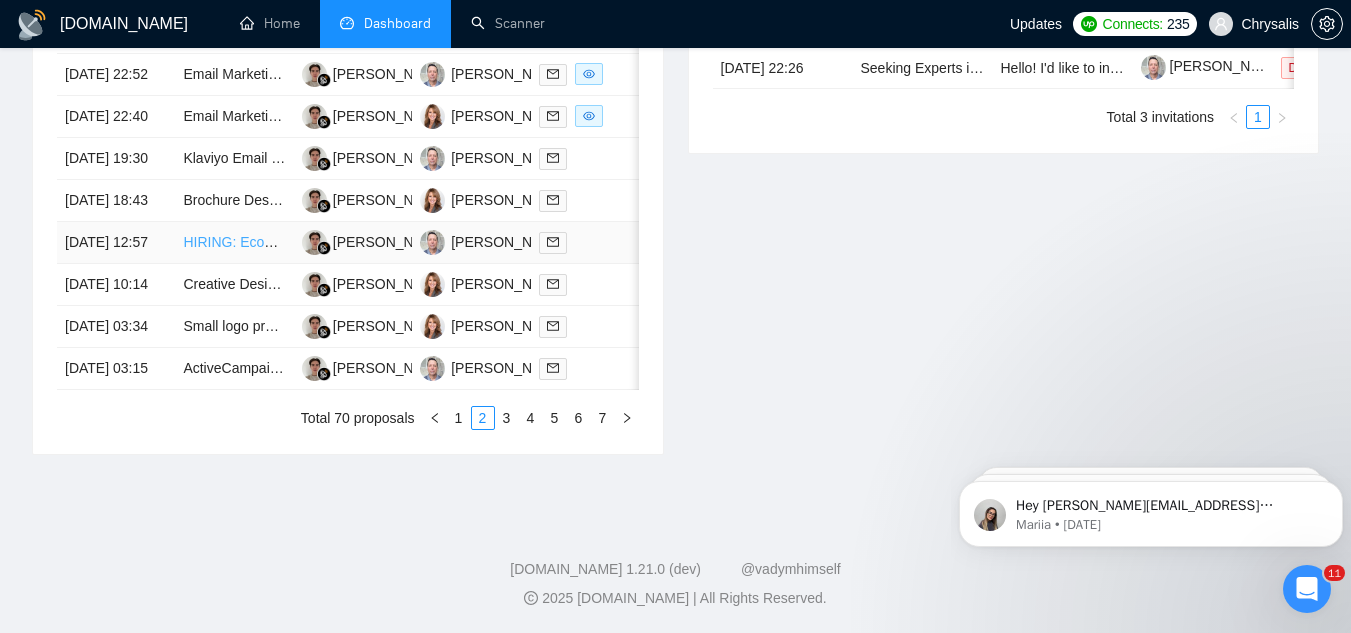 click on "HIRING: Ecommerce Email Designer 🎨 ($1.7k-2k/mo)" at bounding box center [353, 242] 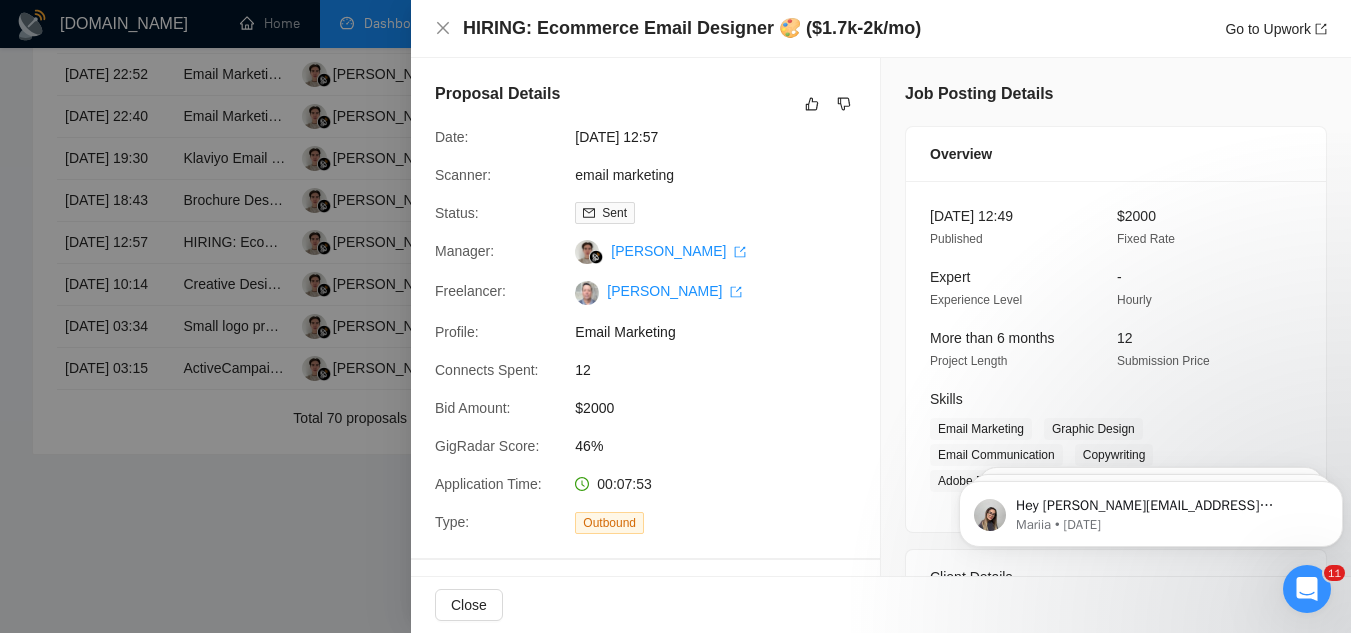 scroll, scrollTop: 979, scrollLeft: 0, axis: vertical 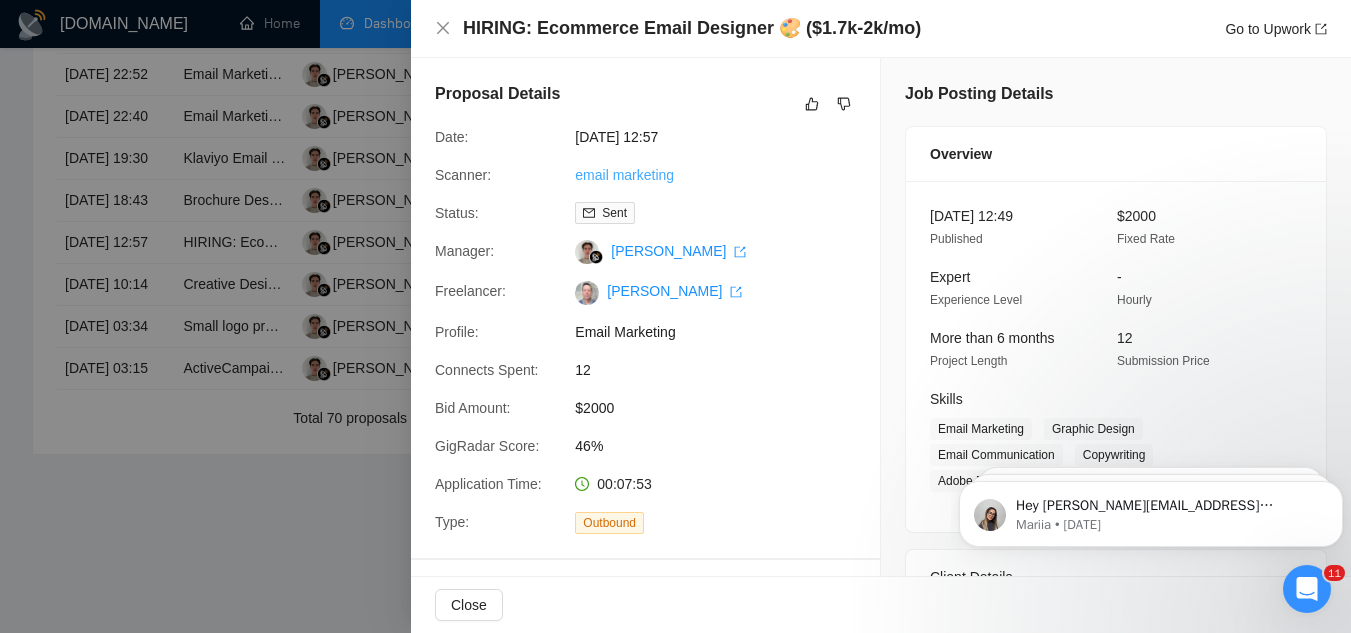 click on "email marketing" at bounding box center [624, 175] 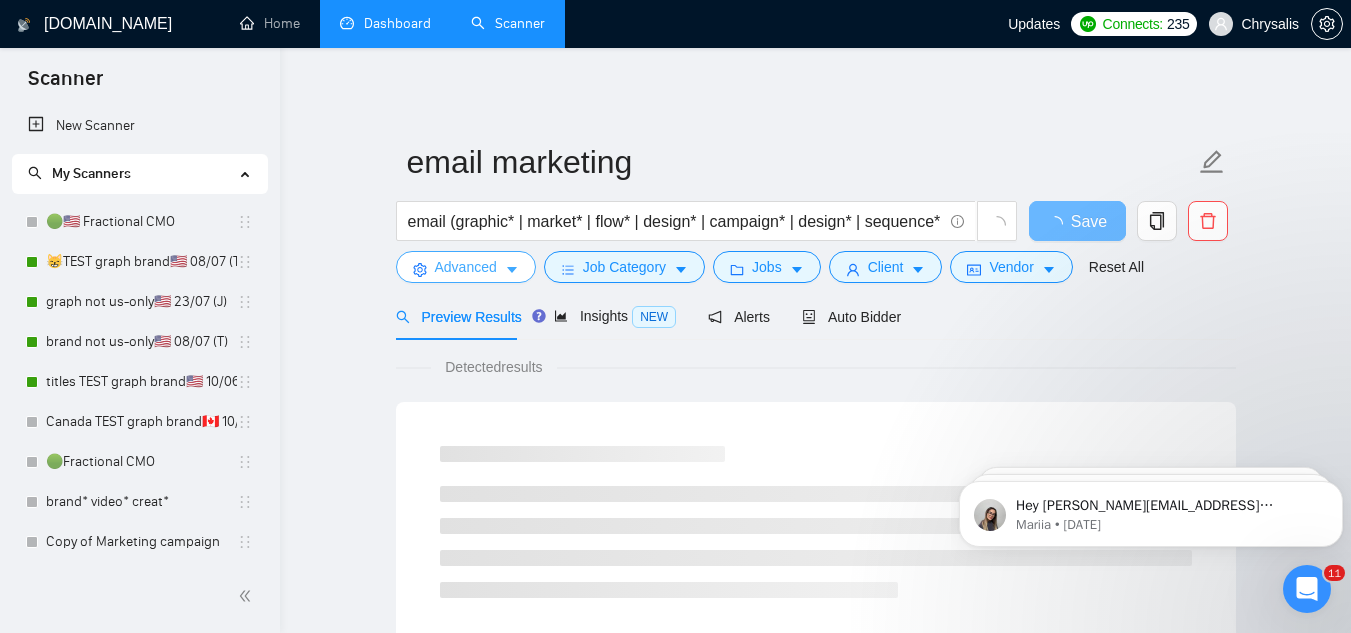 click on "Advanced" at bounding box center [466, 267] 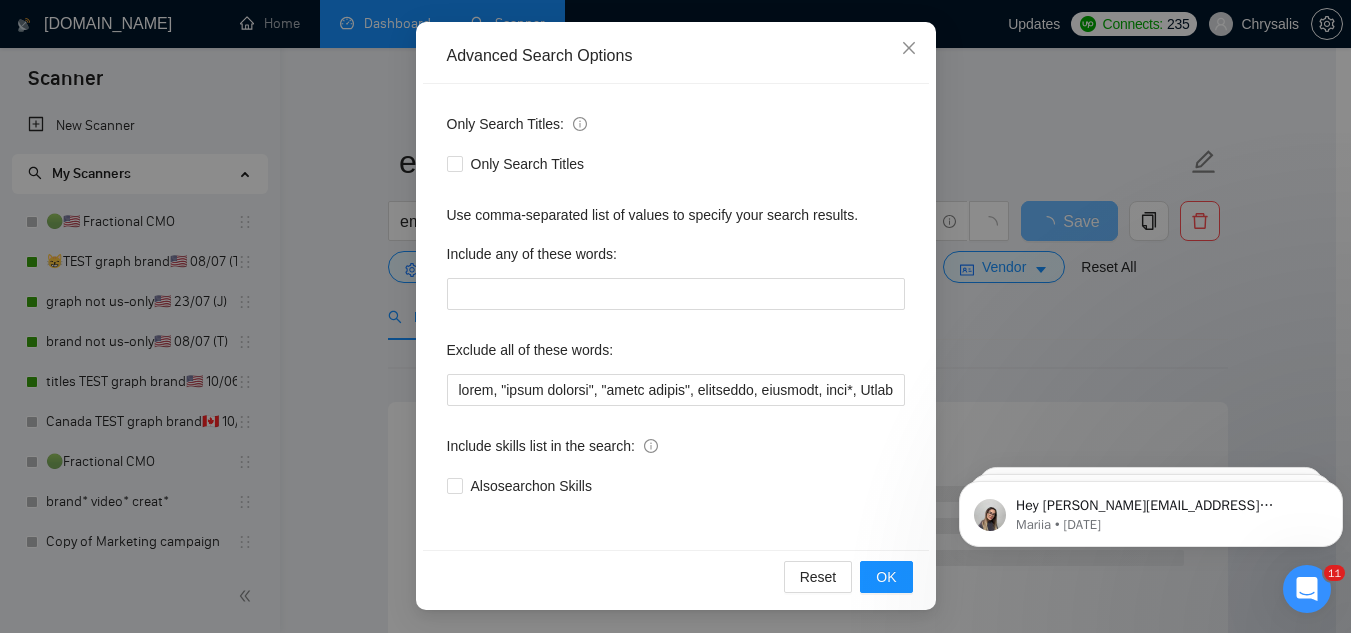 scroll, scrollTop: 199, scrollLeft: 0, axis: vertical 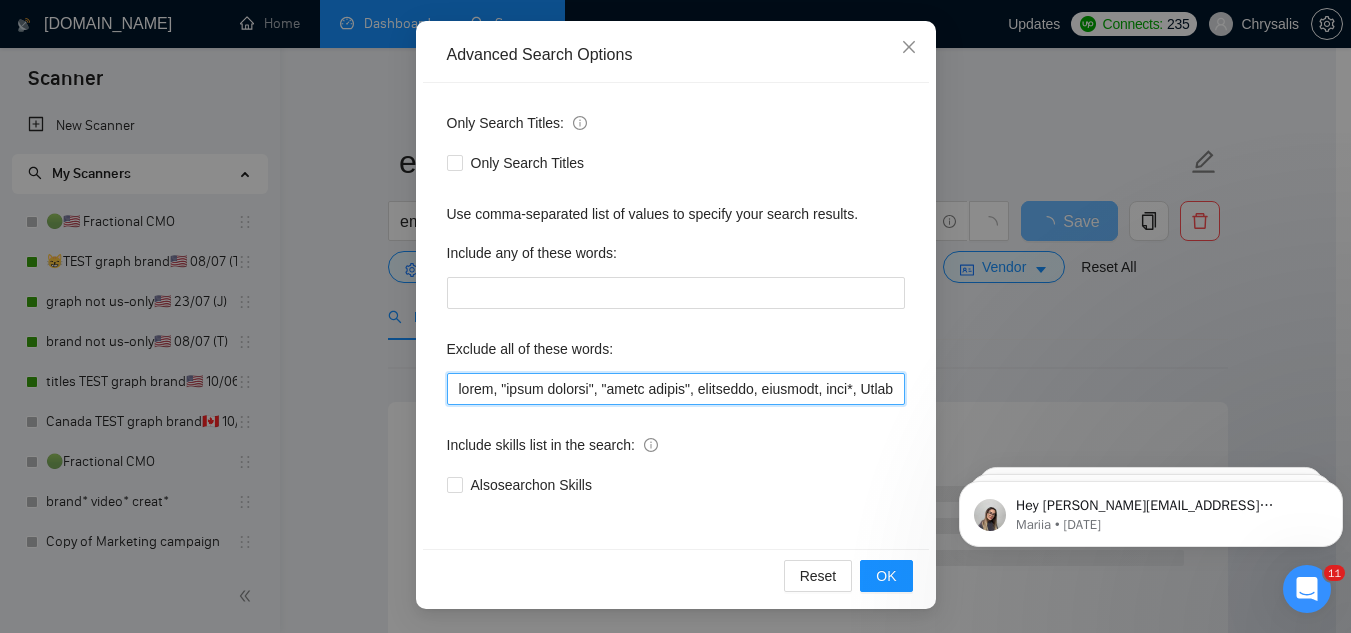 click at bounding box center (676, 389) 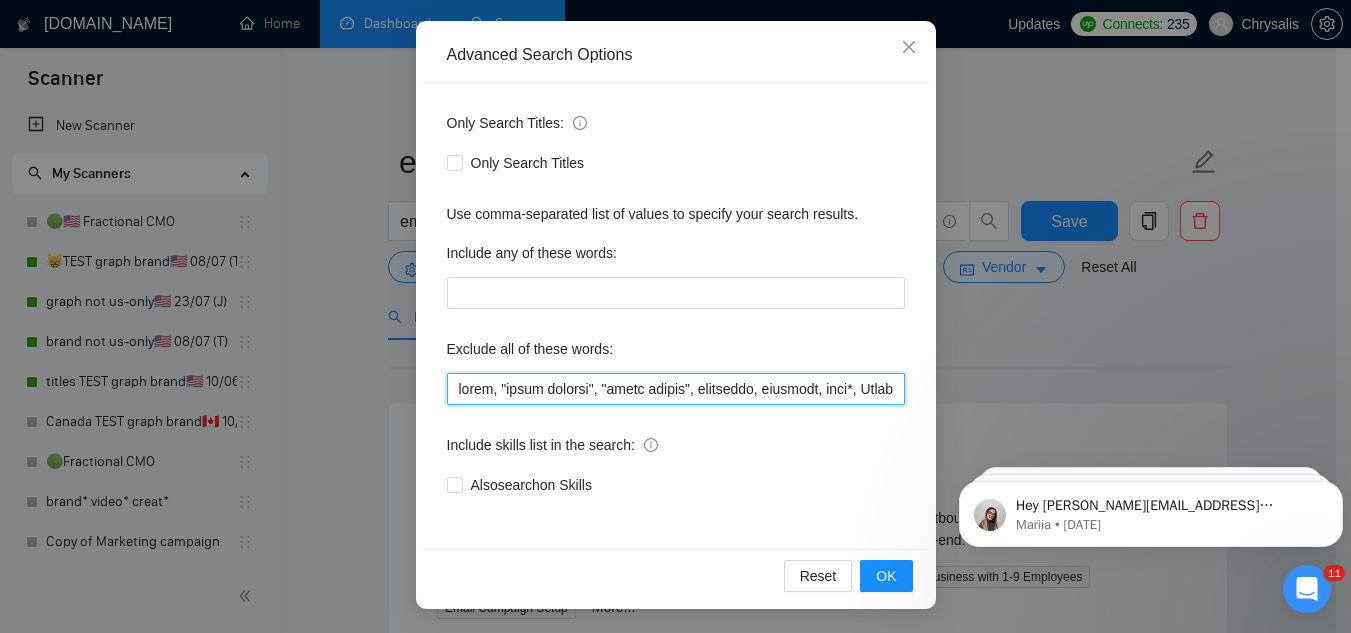 paste on "to come onboard" 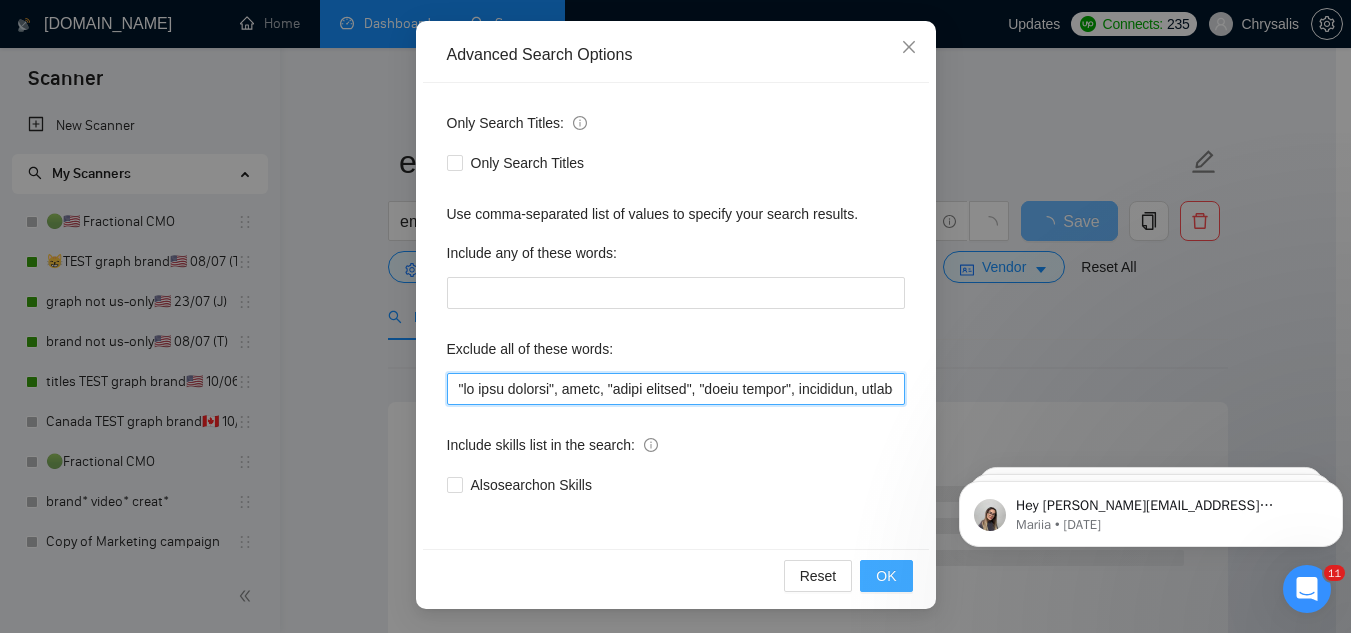 type on ""to come onboard", music, "color grading", "store design", furniture, flooring, sock*, Short*, Apparel, "pinterest ads", "modular construction", commission, referral, coach, [PERSON_NAME], hat*, (t shirt*), flag*, Kajabi, showroom, mural, hood*, sweatshirt*, (t-shirt*), AppStream, "Boat Rental", (Product Dev*), Consultant, Advisor, subdomain, "Hand-Drawn", (business develop*), Architect, (voice actor*), (video edit*), "business development/lead gen", (/lead gen*), (lead gen*), (Lead Generation*), "Sound-Masking", "/SMS", sms, (program implement*), guitar, bitcoin, crypto, blockchain, "compensation consultant", recruiter, "webinar host", "sms expert", Draftsman, "mechanical layout", "equipment layout", "Bakery Plan", "Microsoft Visio", sketch, "t-shirt design", Patent, trademark, "trademark consulting", "intellectual property law", MidJourney, "AI image generation & editing", "AI image", "font development", clothing, "t-shirt", "tee shirt", accessories, Illustration, drawing, "Fashion & Beauty", "Vector works", CAD,..." 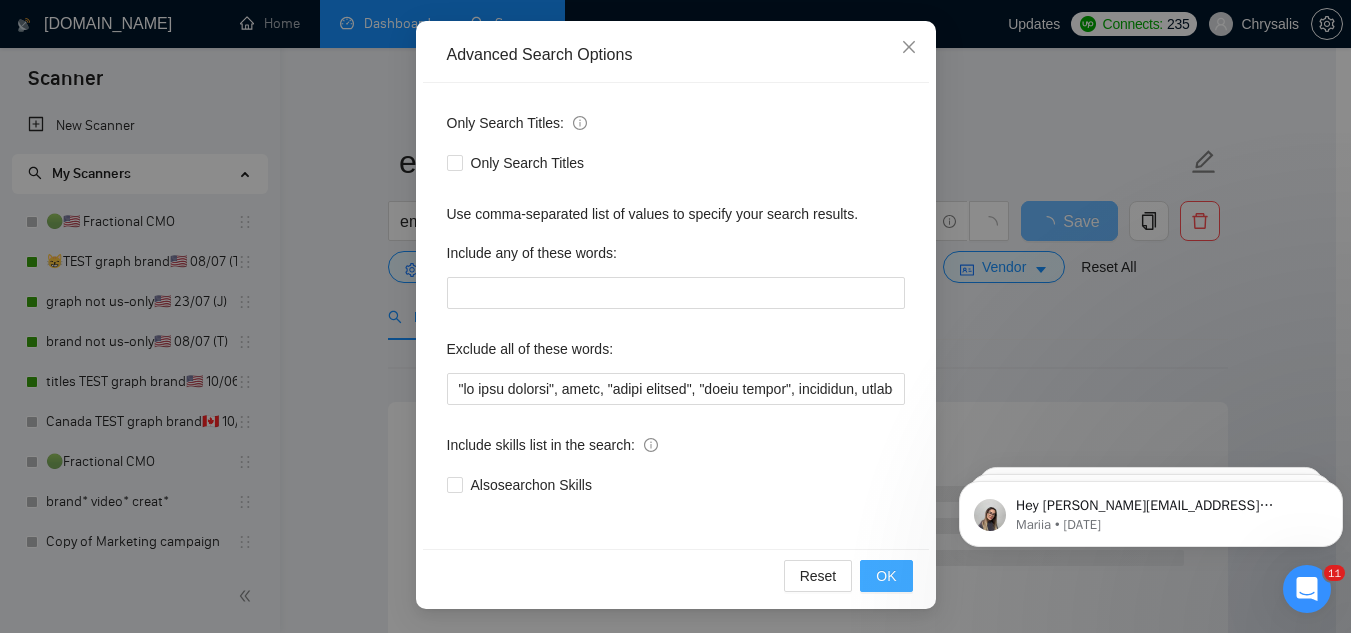 click on "OK" at bounding box center [886, 576] 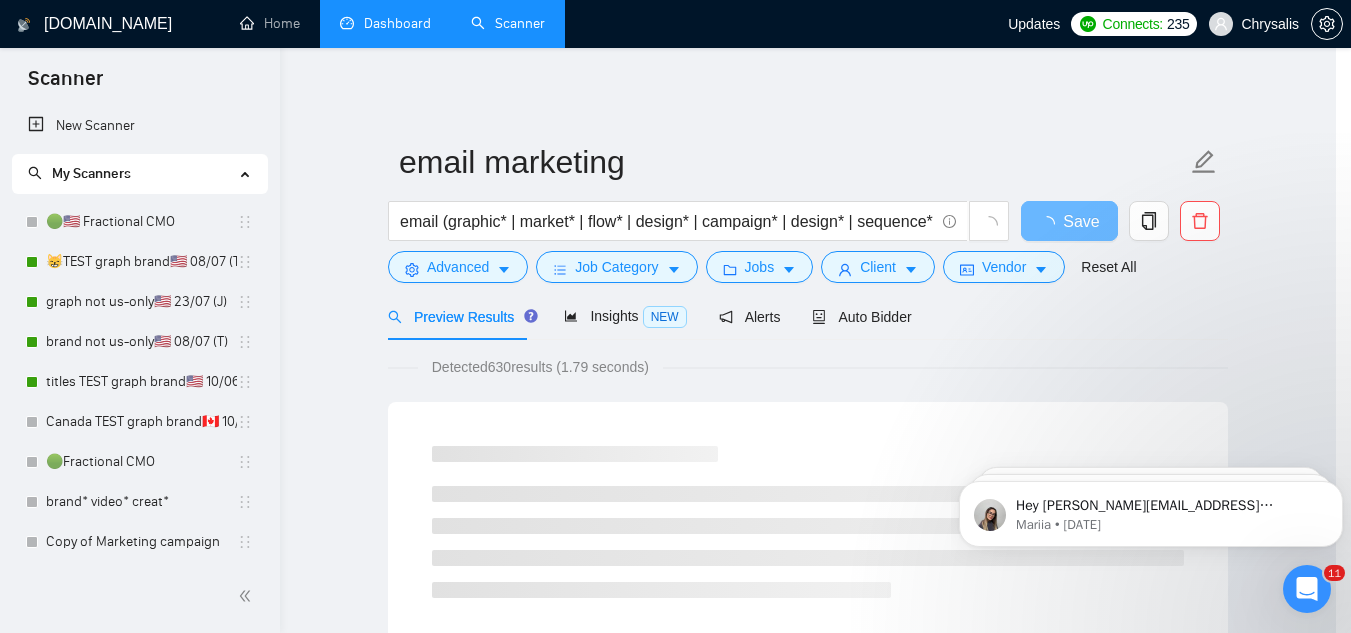 scroll, scrollTop: 99, scrollLeft: 0, axis: vertical 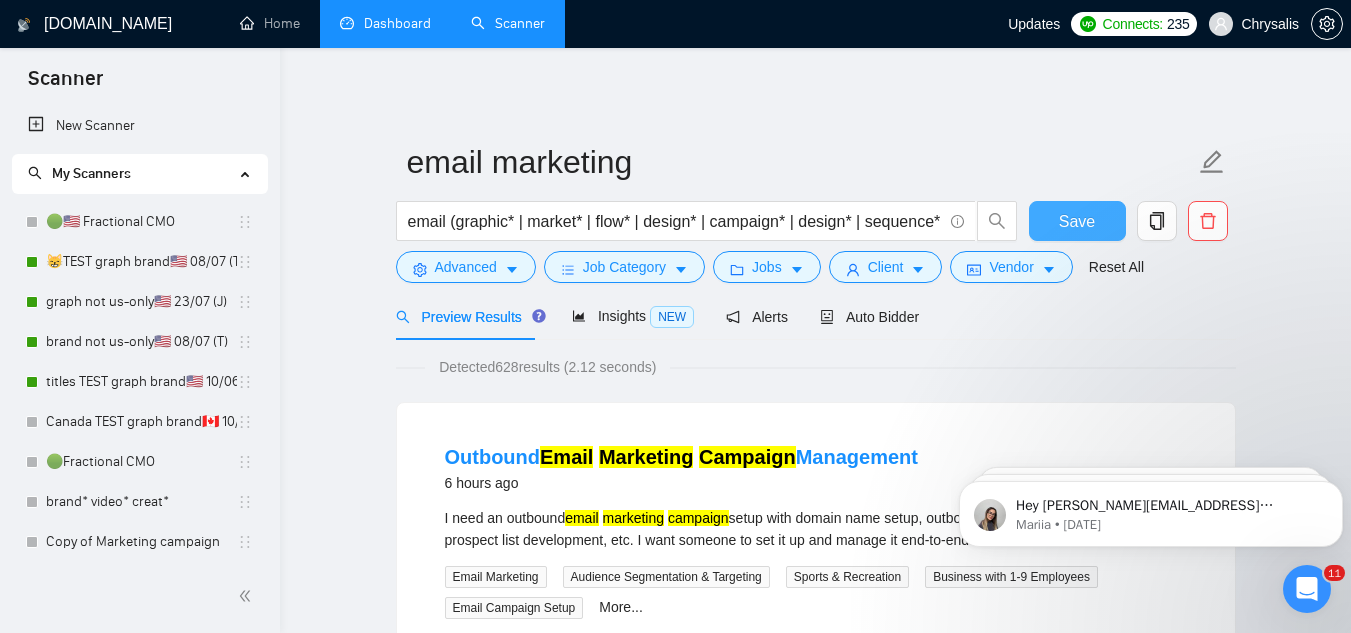 click on "Save" at bounding box center (1077, 221) 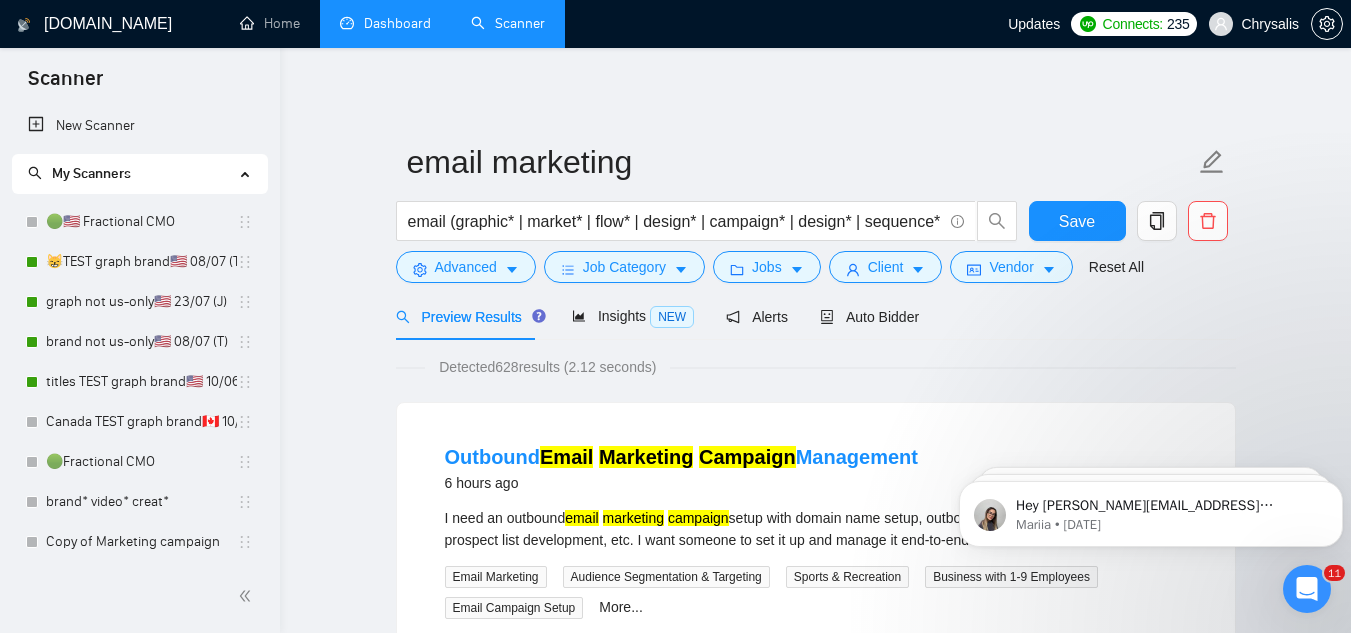 click on "Dashboard" at bounding box center [385, 23] 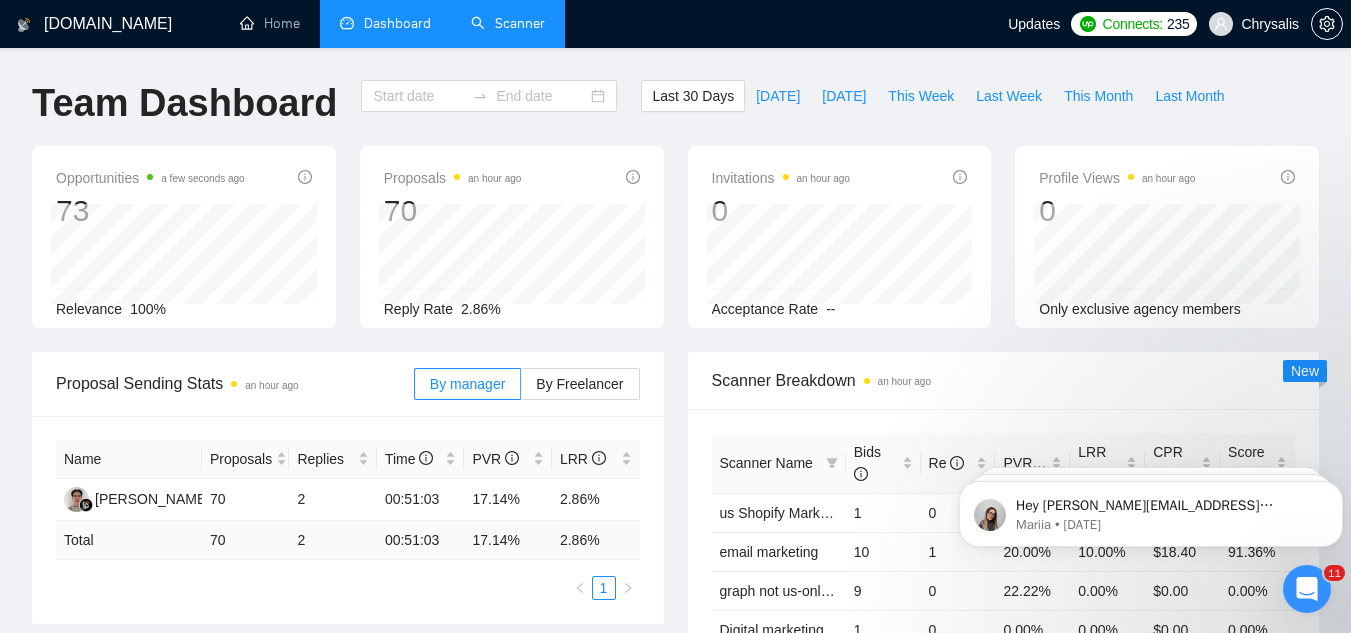 type on "[DATE]" 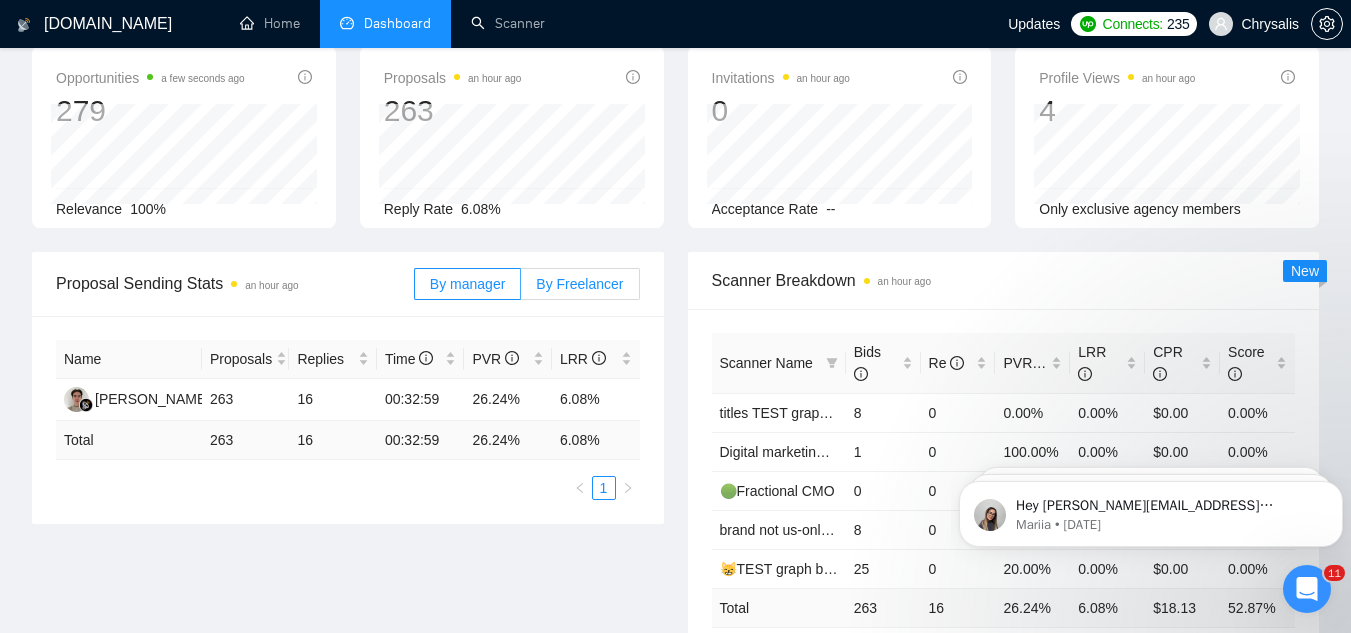 scroll, scrollTop: 200, scrollLeft: 0, axis: vertical 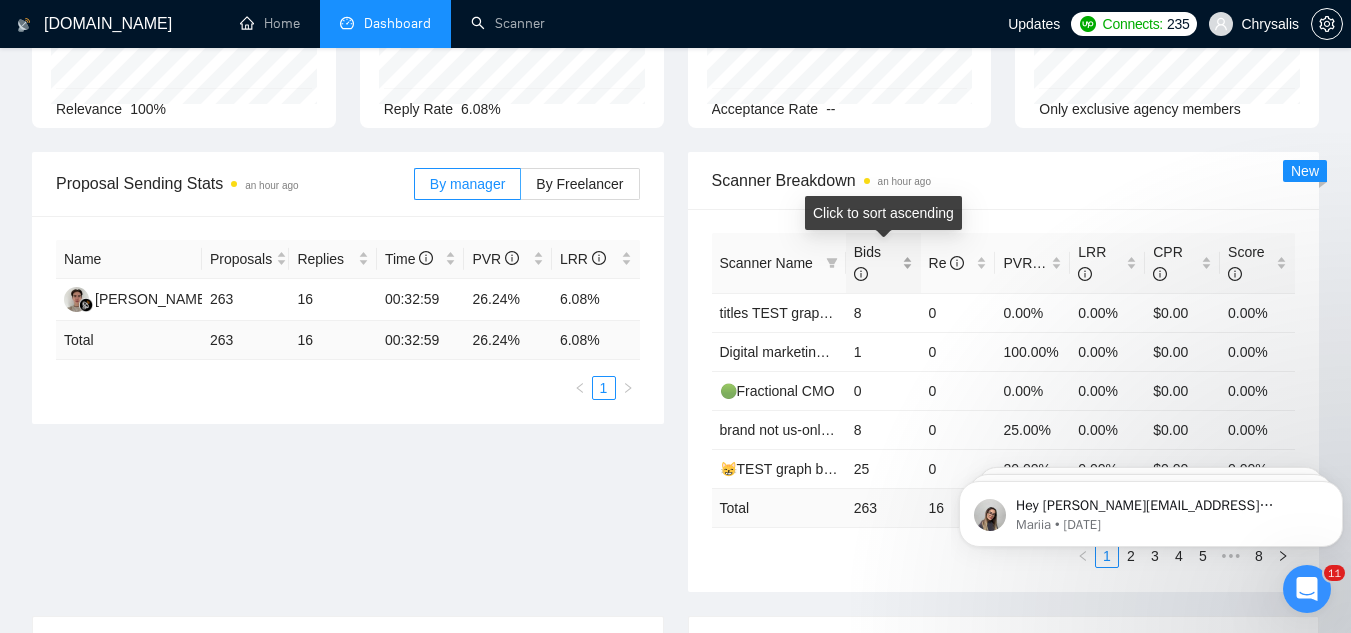click on "Bids" at bounding box center [883, 263] 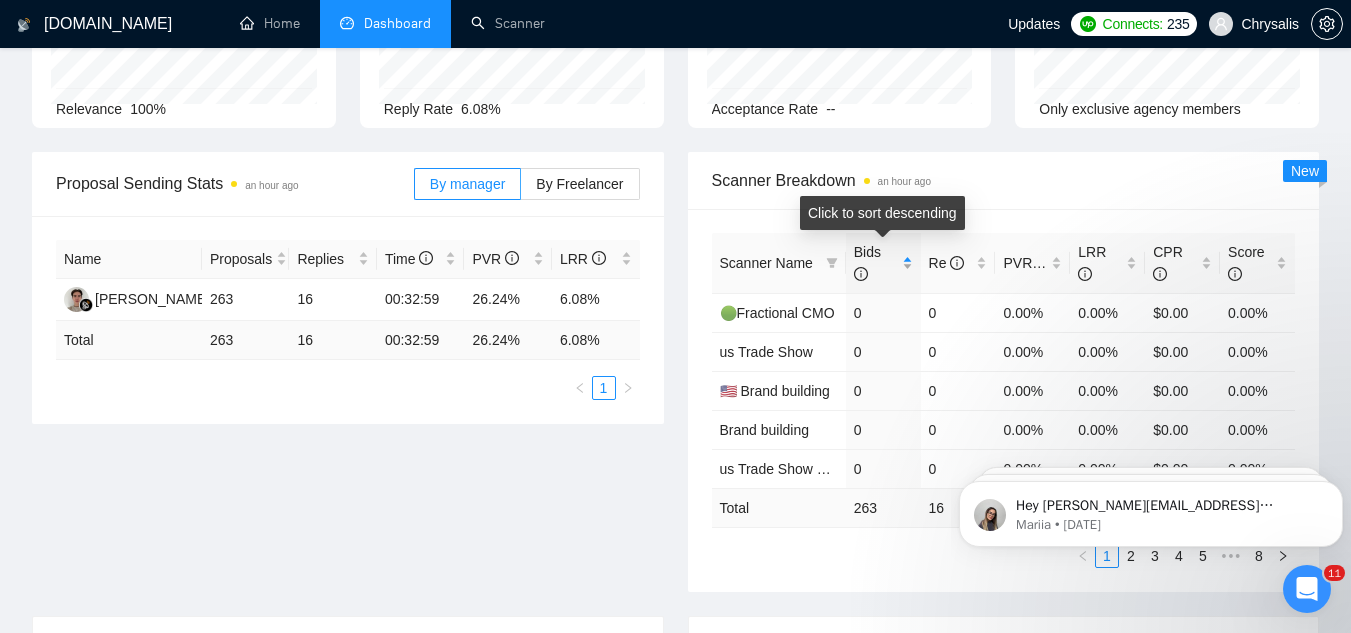 click on "Bids" at bounding box center (883, 263) 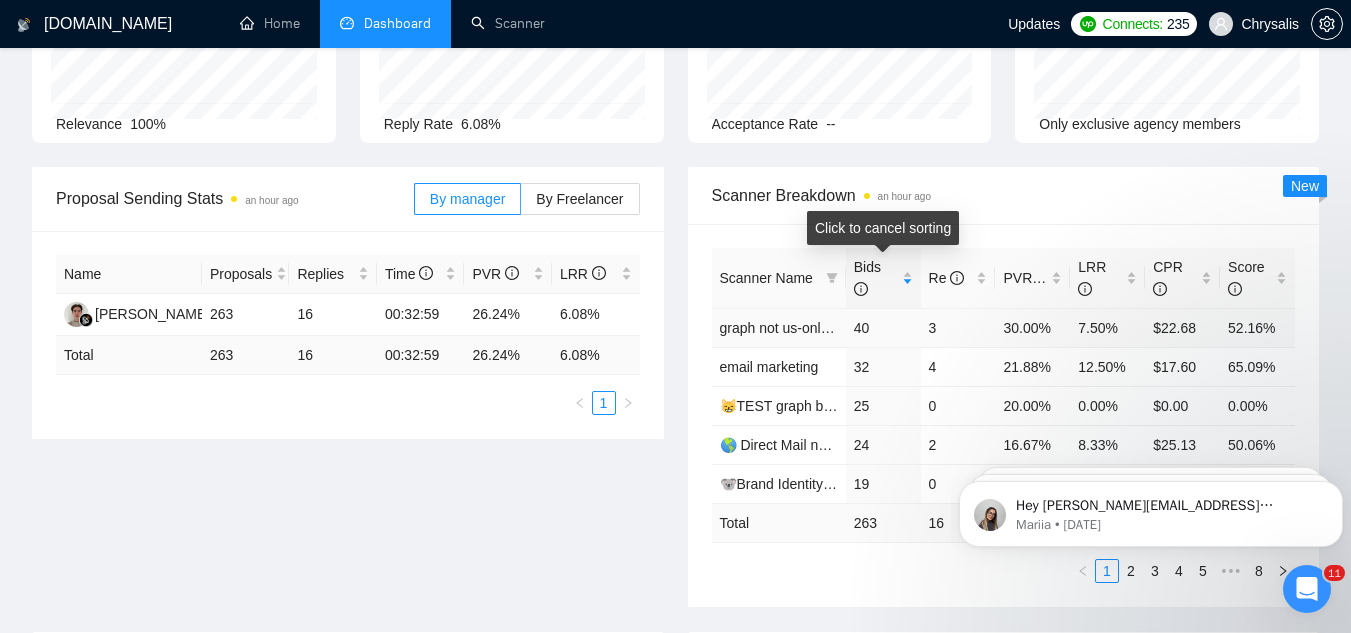 scroll, scrollTop: 0, scrollLeft: 0, axis: both 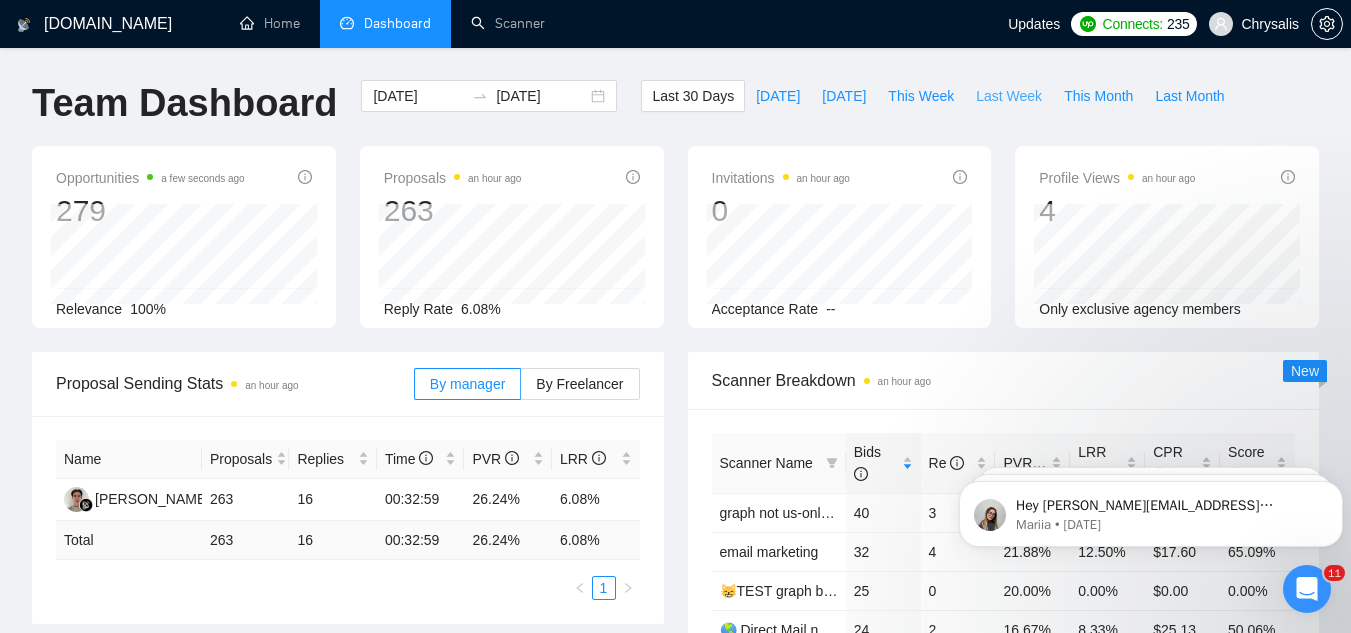 click on "Last Week" at bounding box center (1009, 96) 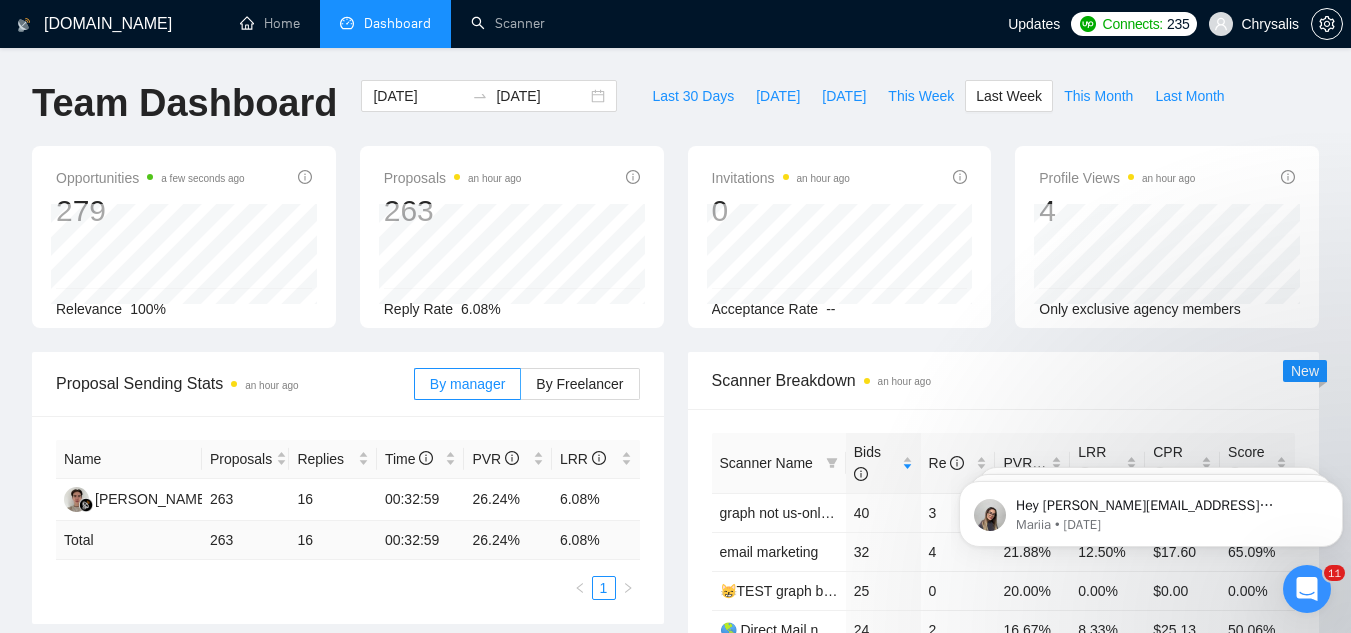 type on "[DATE]" 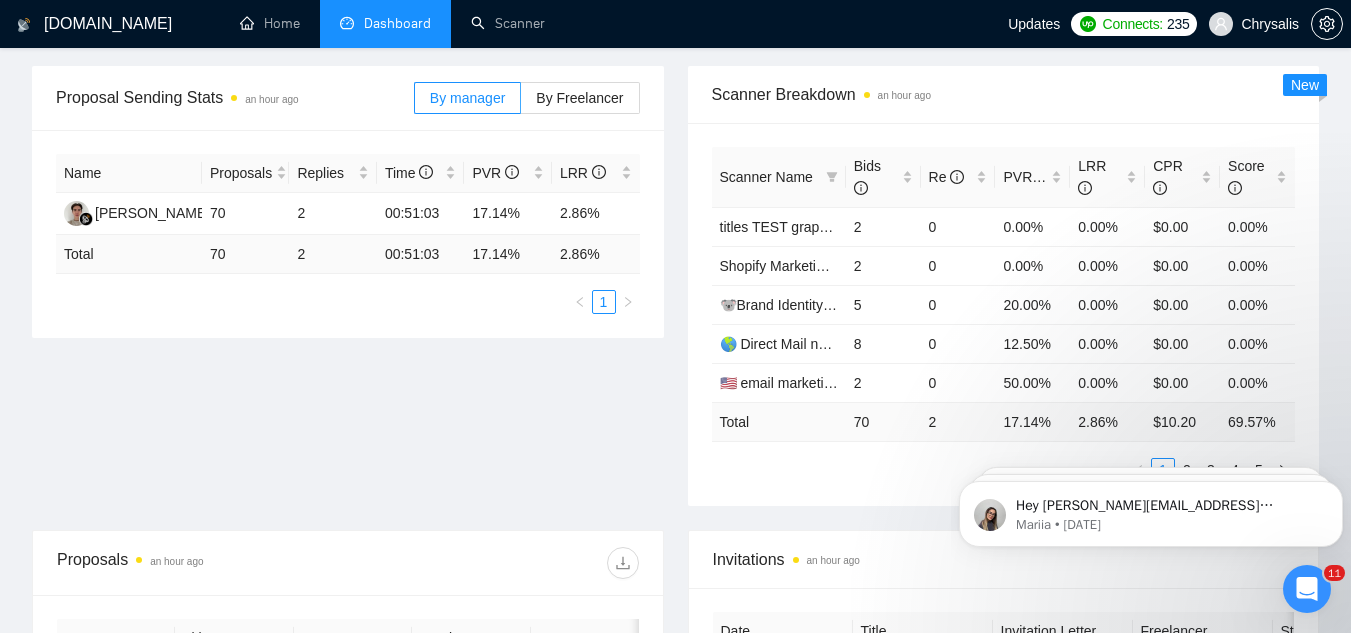 scroll, scrollTop: 300, scrollLeft: 0, axis: vertical 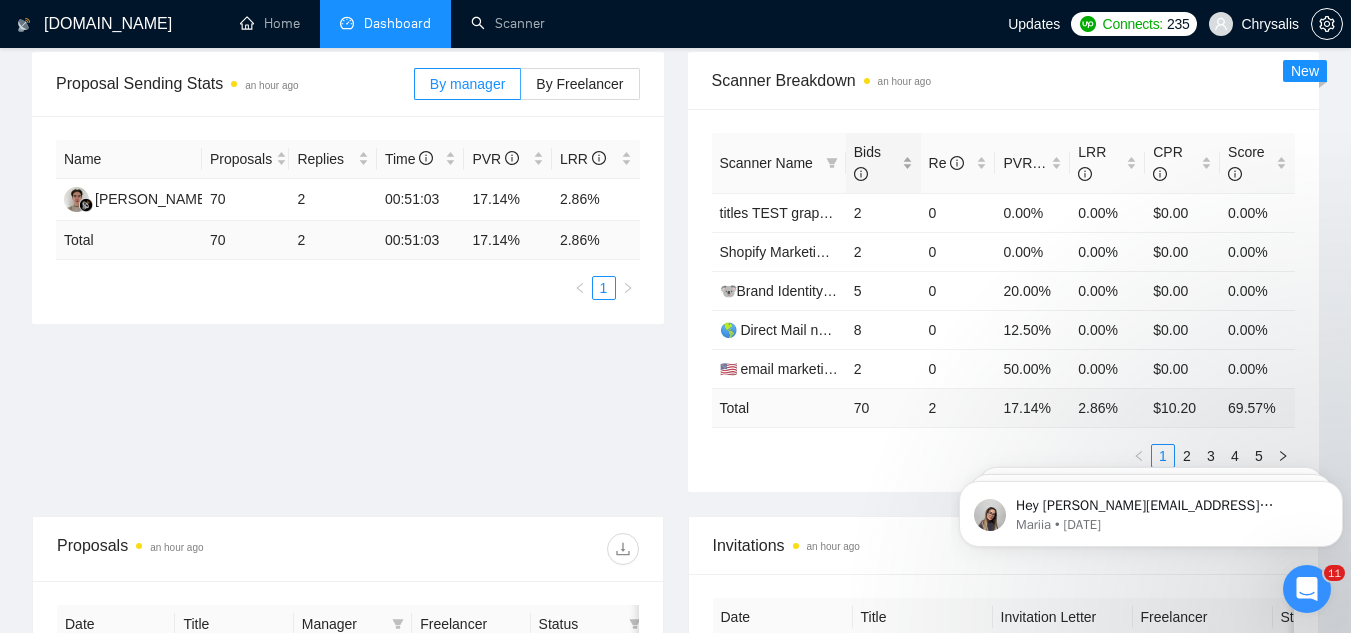 click on "Bids" at bounding box center (883, 163) 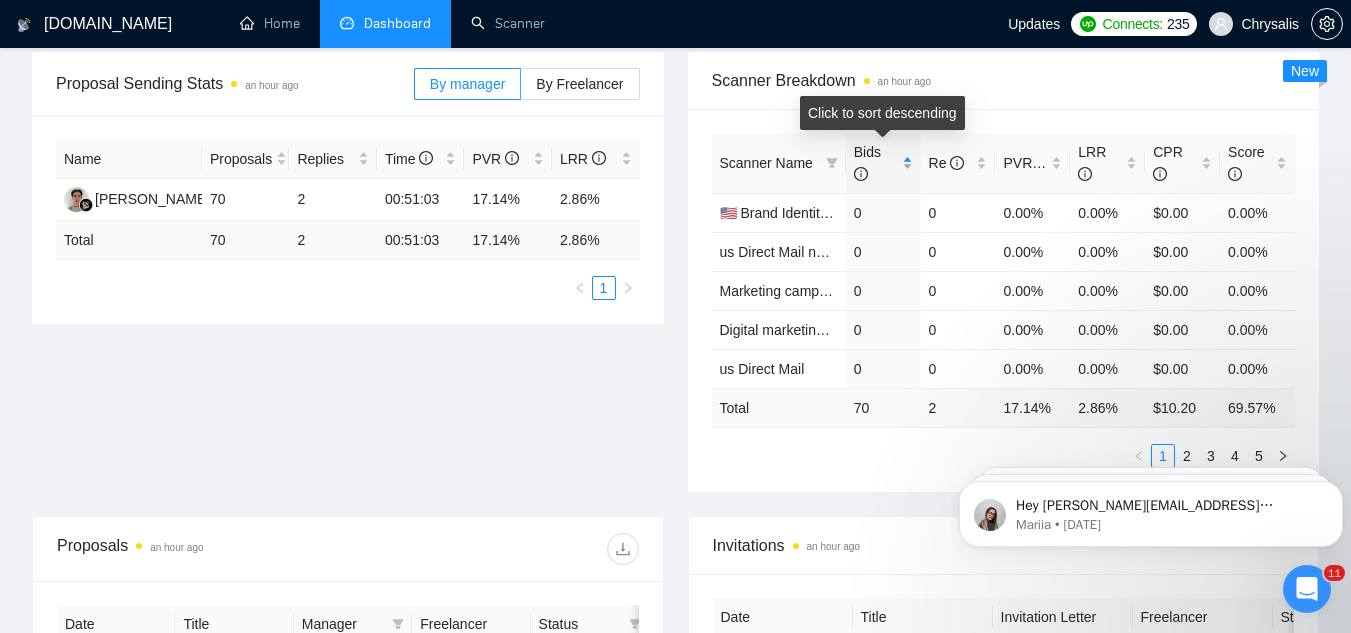click on "Bids" at bounding box center (883, 163) 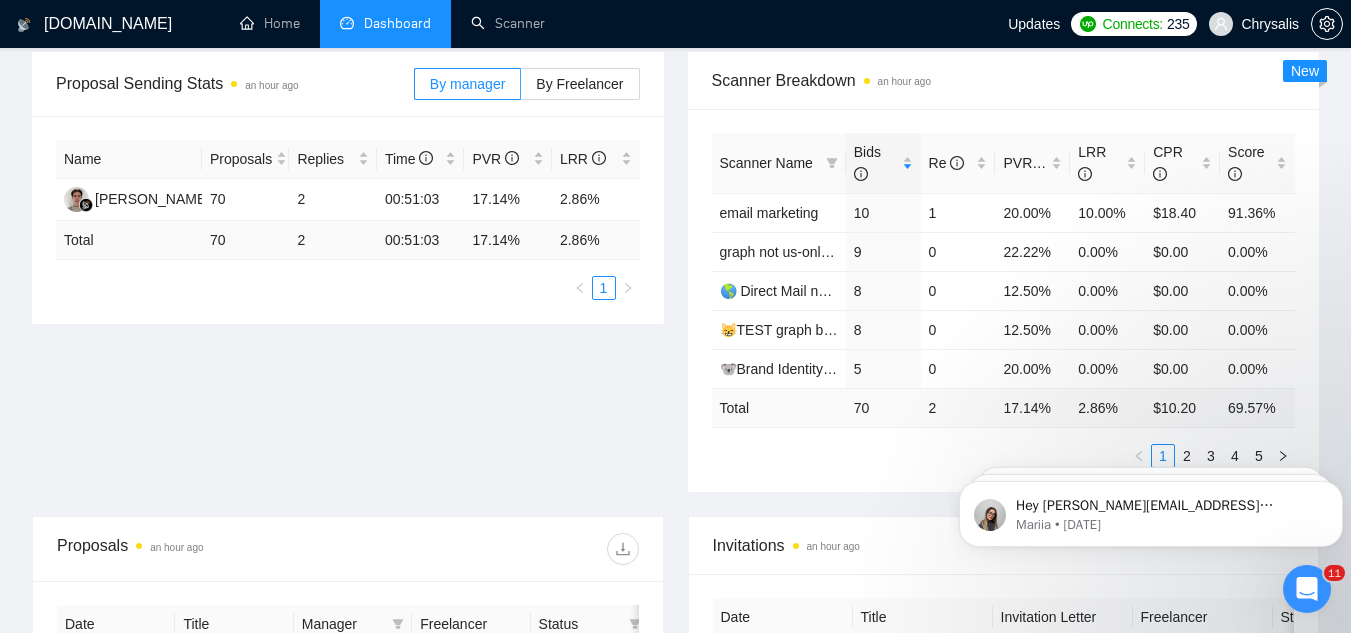 click on "Hey [PERSON_NAME][EMAIL_ADDRESS][DOMAIN_NAME], Looks like your Upwork agency JSDaddy - Web and Multi-Platform Application Development Company ran out of connects. We recently tried to send a proposal for a job found by [PERSON_NAME].js, but we could not because the number of connects was insufficient. If you don't top up your connects soon, all your Auto Bidders will be disabled, and you will have to reactivate it again. Please consider enabling the Auto Top-Up Feature to avoid this happening in the future. Mariia • [DATE] Hey [PERSON_NAME][EMAIL_ADDRESS][DOMAIN_NAME], Looks like your Upwork agency JSDaddy - Web and Multi-Platform Application Development Company ran out of connects. We recently tried to send a proposal for a job found by [PERSON_NAME].js, but we could not because the number of connects was insufficient. If you don't top up your connects soon, all your Auto Bidders will be disabled, and you will have to reactivate it again. Please consider enabling the Auto Top-Up Feature to avoid this happening in the future. Mariia • [DATE]" at bounding box center [1151, 509] 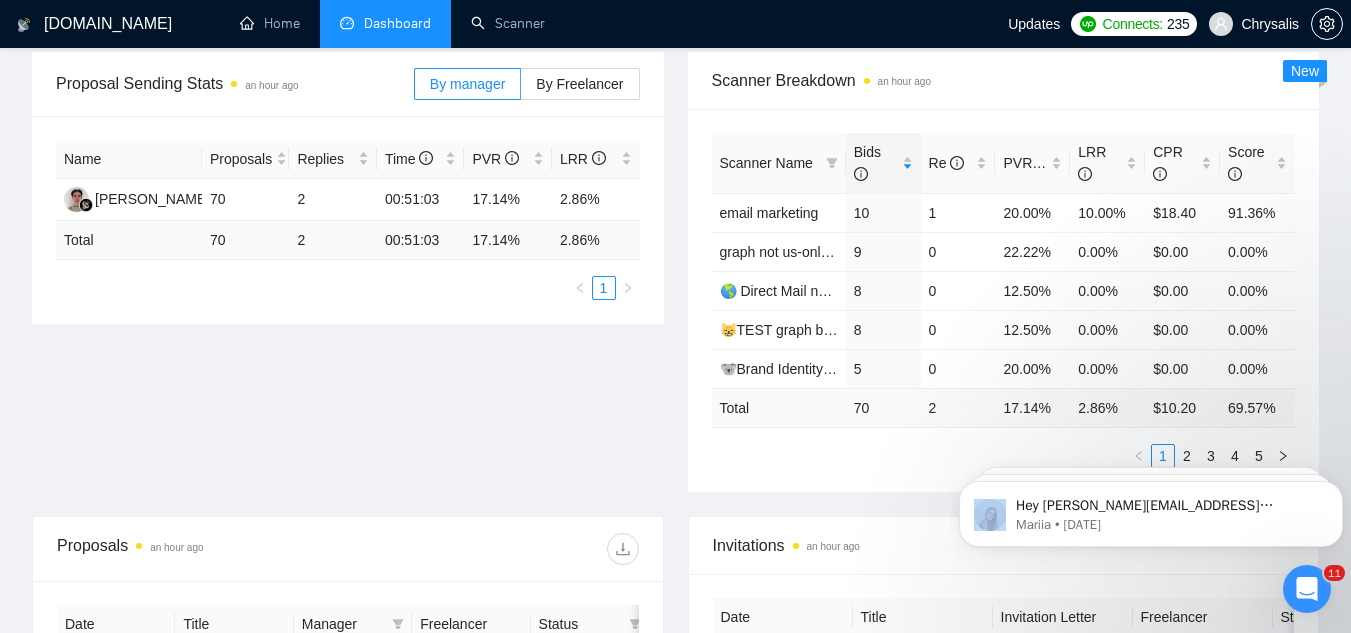 click on "Hey [PERSON_NAME][EMAIL_ADDRESS][DOMAIN_NAME], Looks like your Upwork agency JSDaddy - Web and Multi-Platform Application Development Company ran out of connects. We recently tried to send a proposal for a job found by [PERSON_NAME].js, but we could not because the number of connects was insufficient. If you don't top up your connects soon, all your Auto Bidders will be disabled, and you will have to reactivate it again. Please consider enabling the Auto Top-Up Feature to avoid this happening in the future. Mariia • [DATE] Hey [PERSON_NAME][EMAIL_ADDRESS][DOMAIN_NAME], Looks like your Upwork agency JSDaddy - Web and Multi-Platform Application Development Company ran out of connects. We recently tried to send a proposal for a job found by [PERSON_NAME].js, but we could not because the number of connects was insufficient. If you don't top up your connects soon, all your Auto Bidders will be disabled, and you will have to reactivate it again. Please consider enabling the Auto Top-Up Feature to avoid this happening in the future. Mariia • [DATE]" at bounding box center [1151, 509] 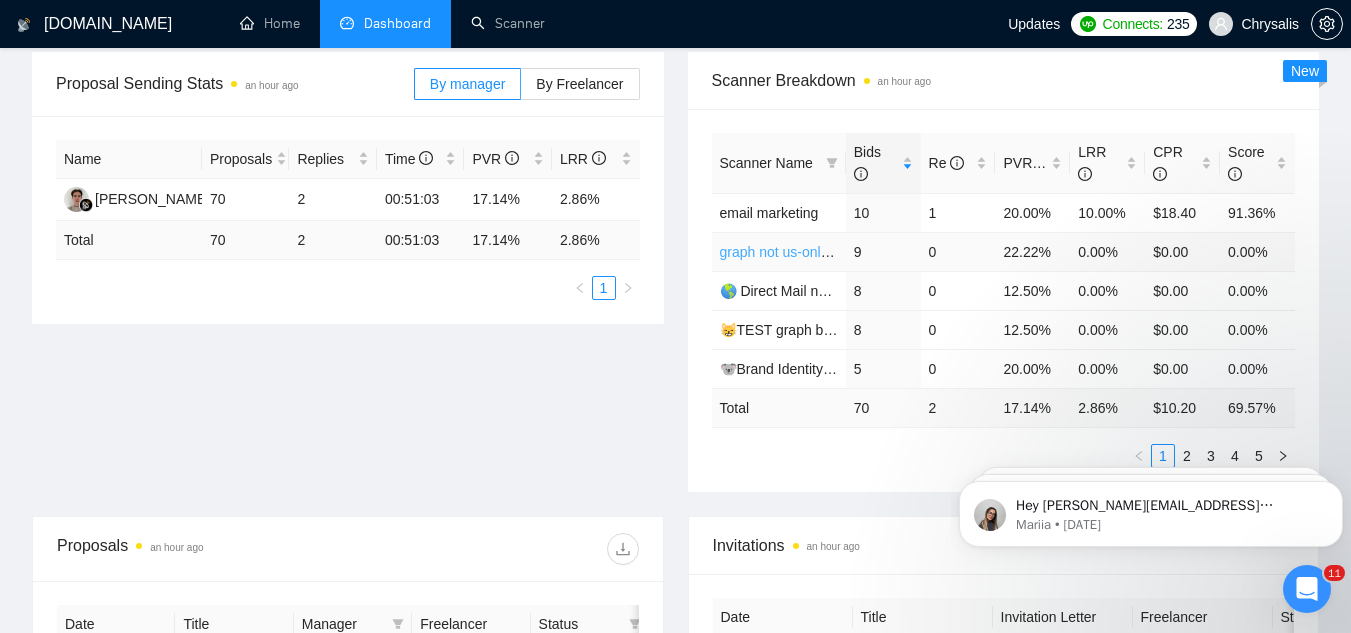 click on "graph not us-only🇺🇸 23/07 (J)" at bounding box center (812, 252) 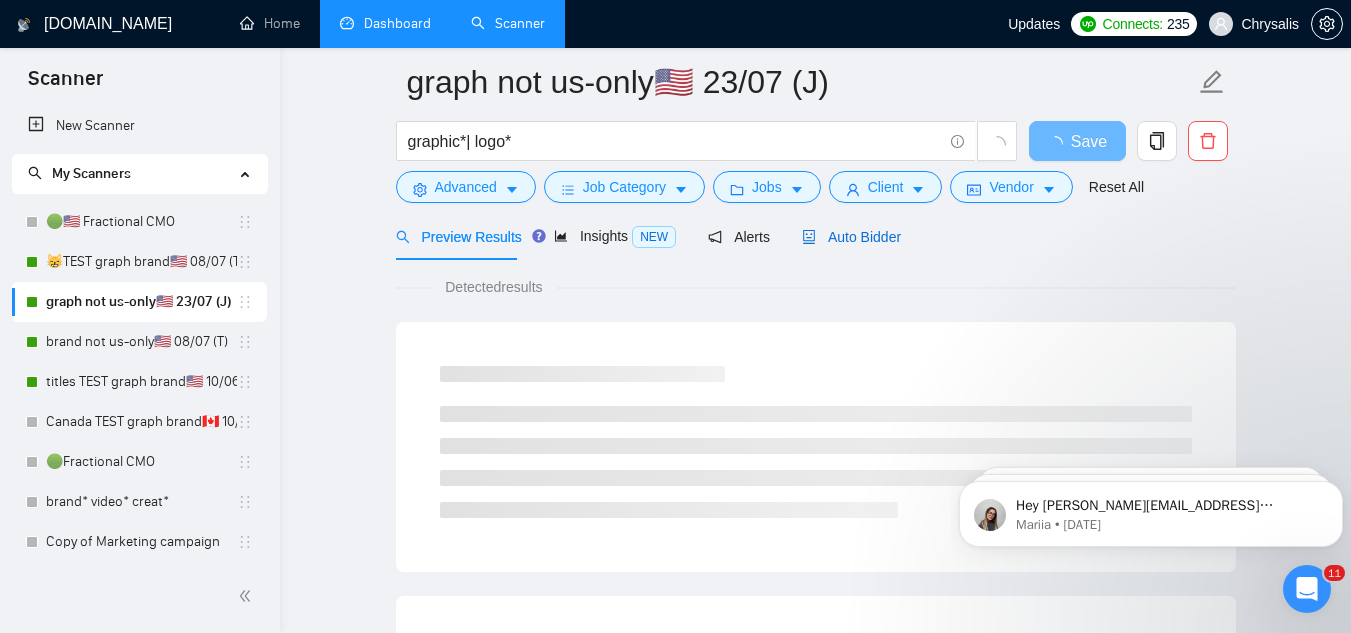 click on "Auto Bidder" at bounding box center [851, 237] 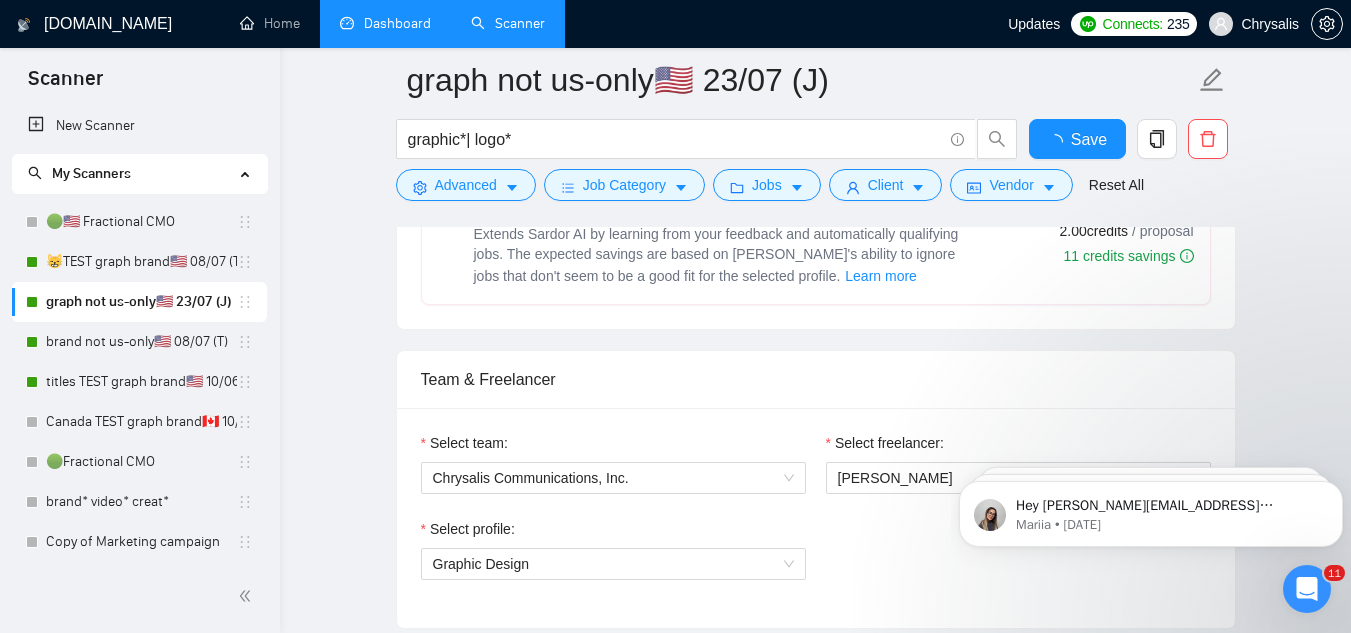 type 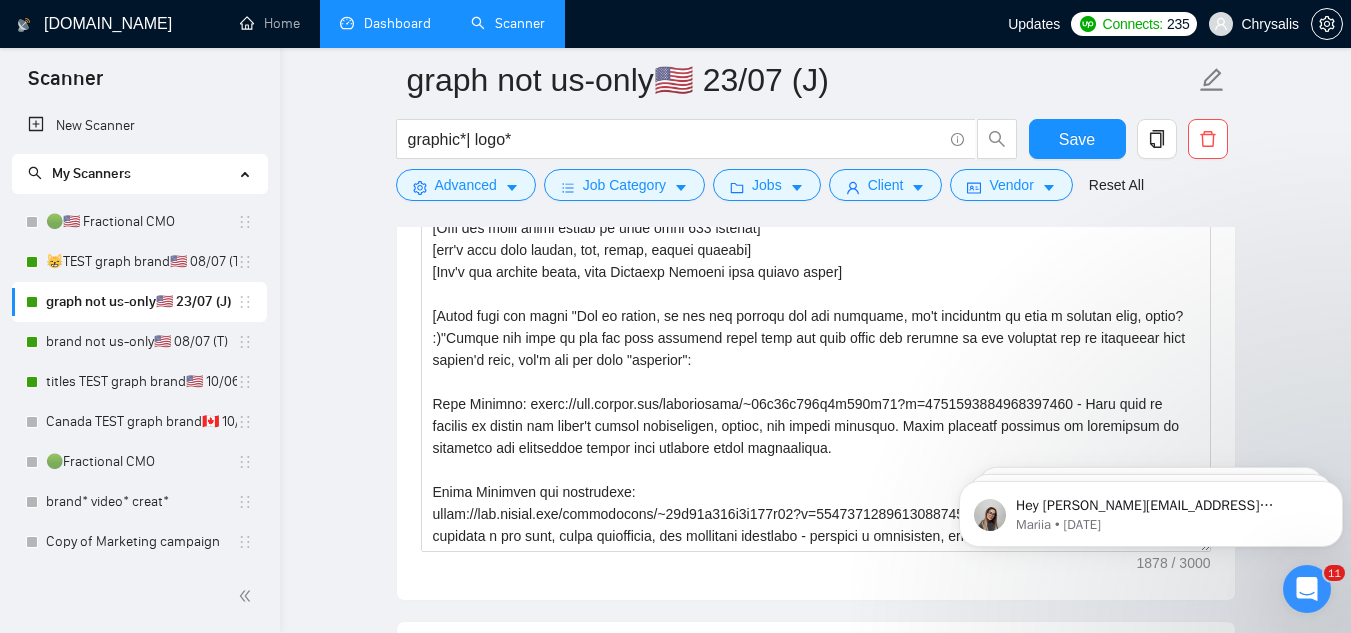 scroll, scrollTop: 2080, scrollLeft: 0, axis: vertical 